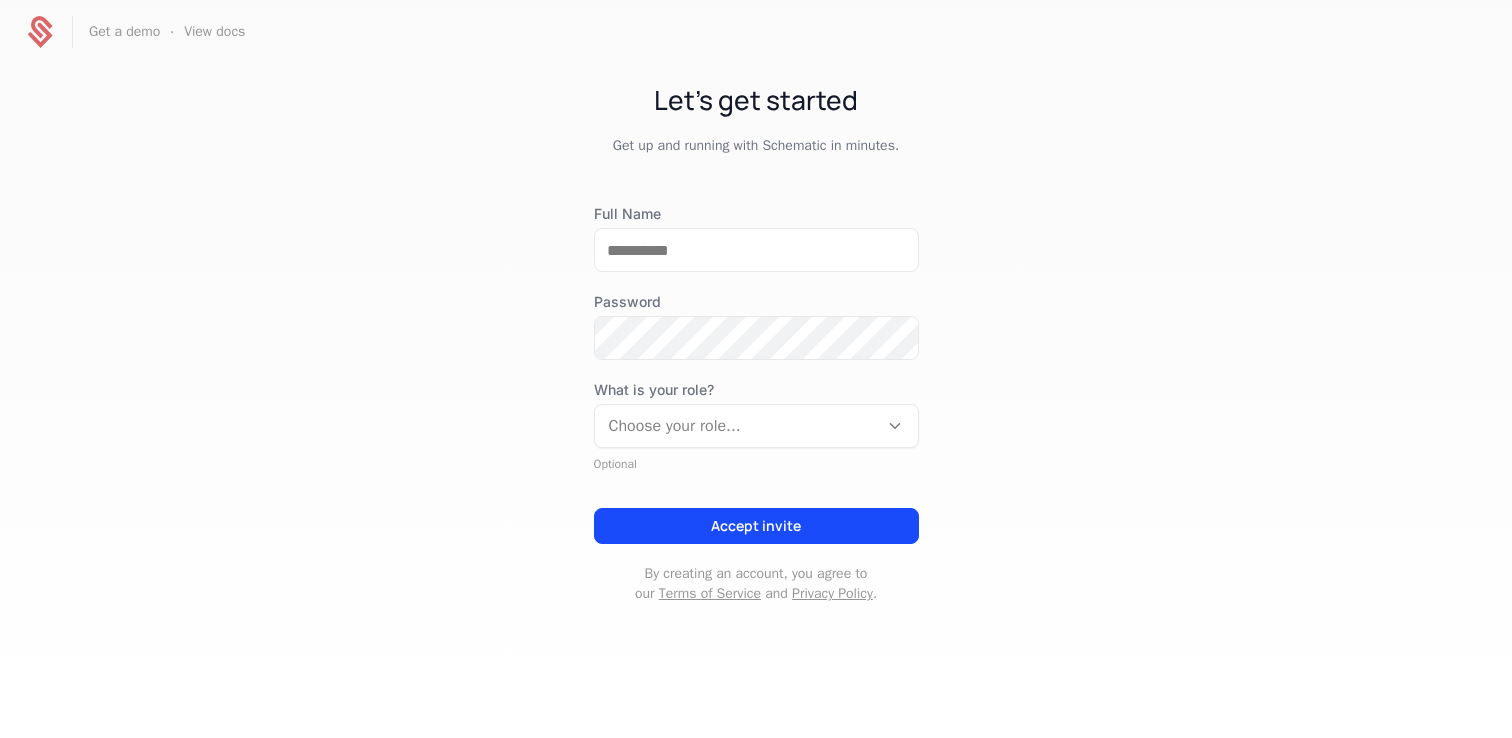 scroll, scrollTop: 0, scrollLeft: 0, axis: both 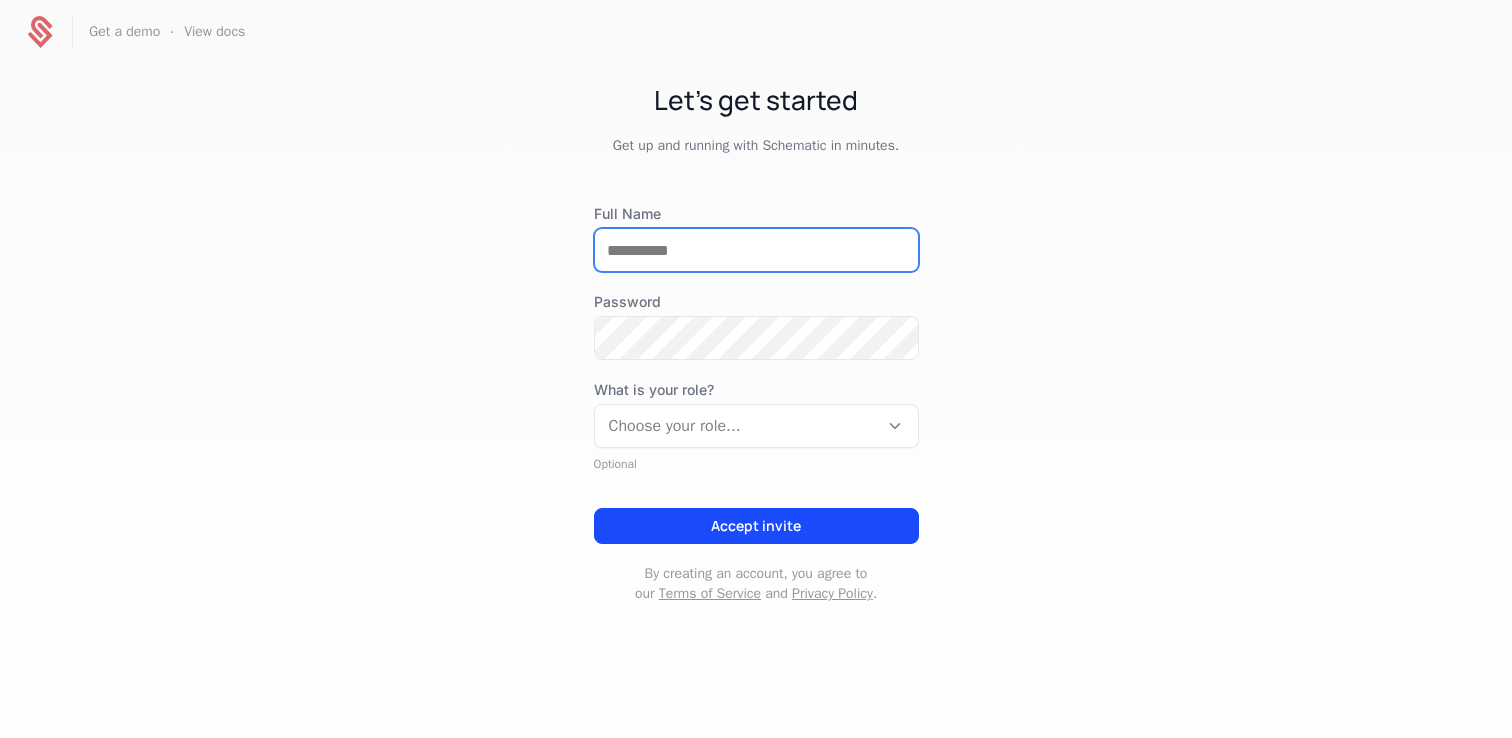 click on "Full Name" at bounding box center (756, 250) 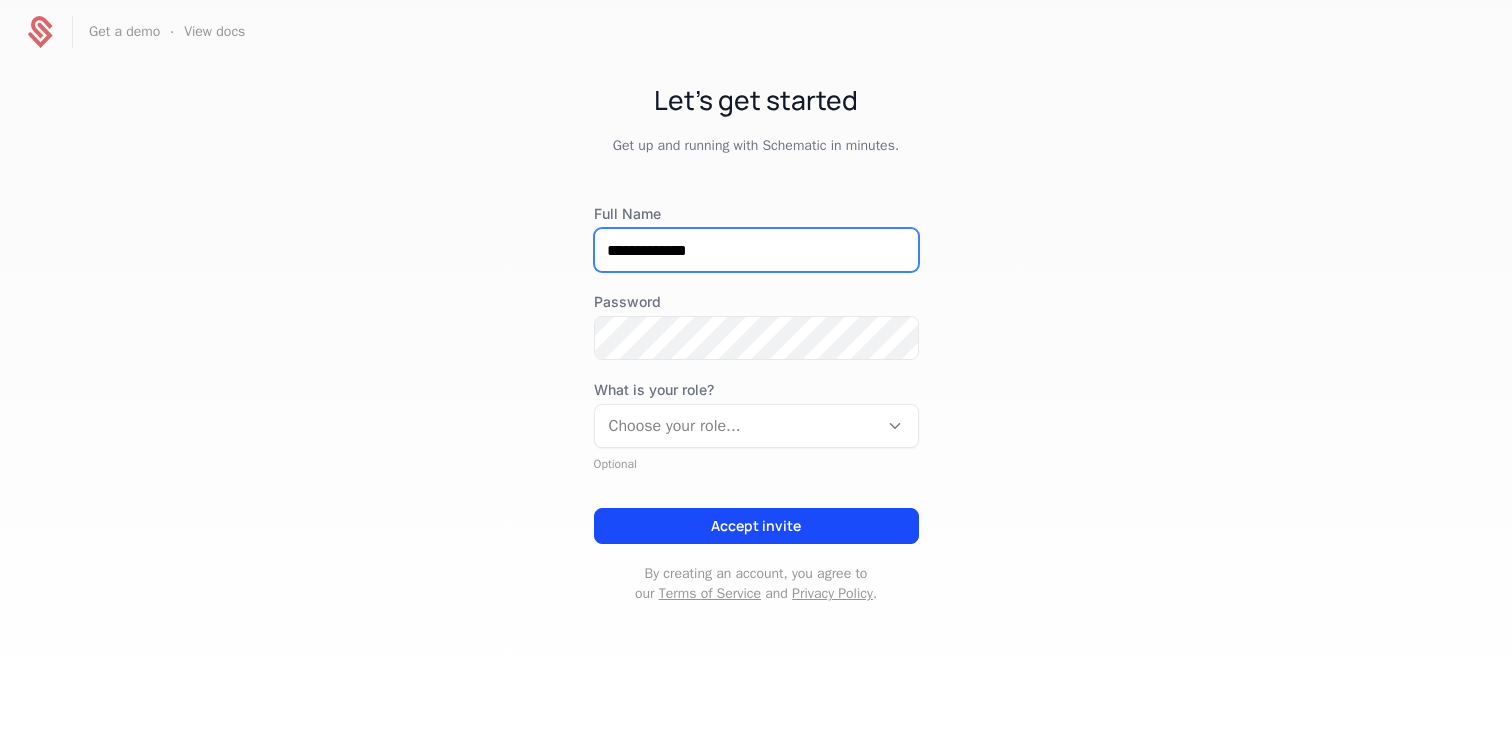 type on "**********" 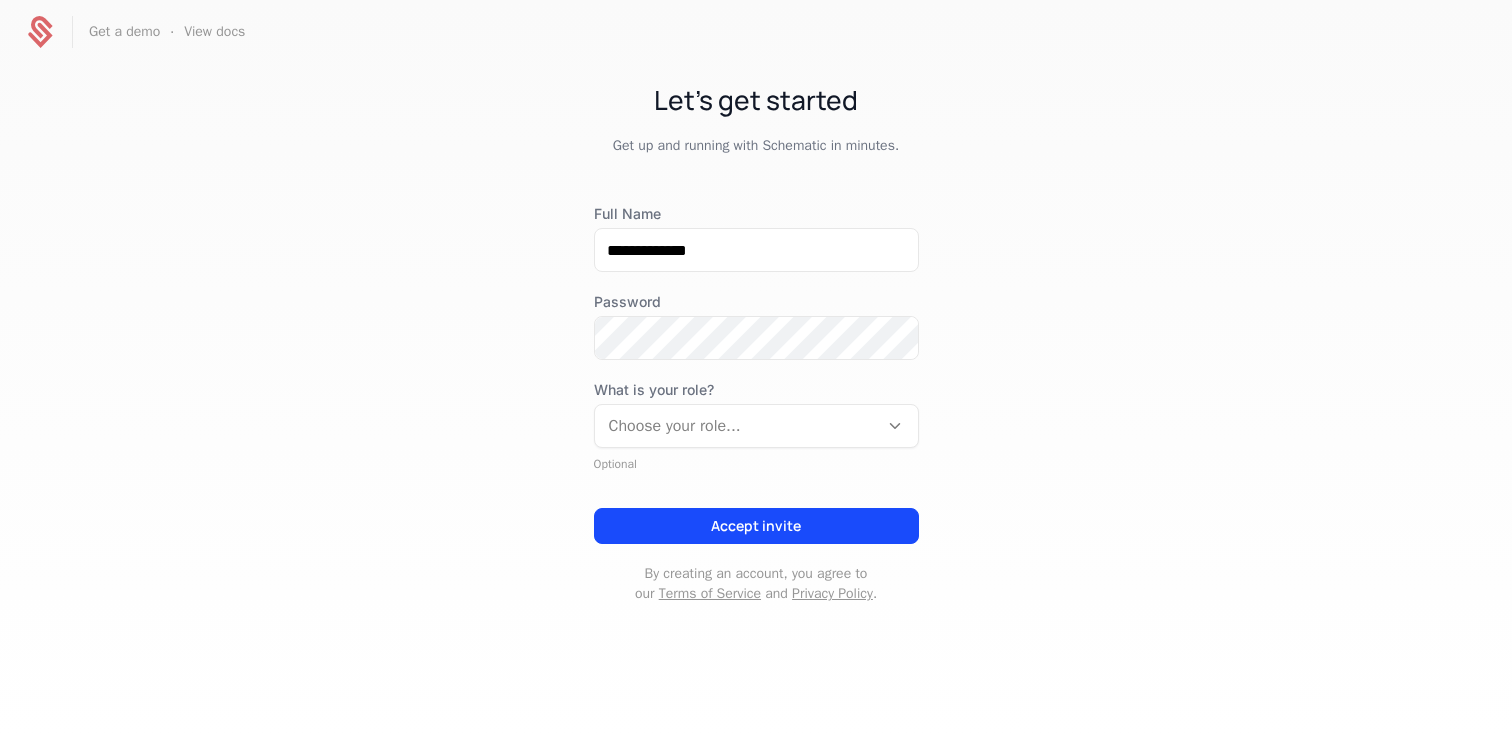 click on "**********" at bounding box center [756, 362] 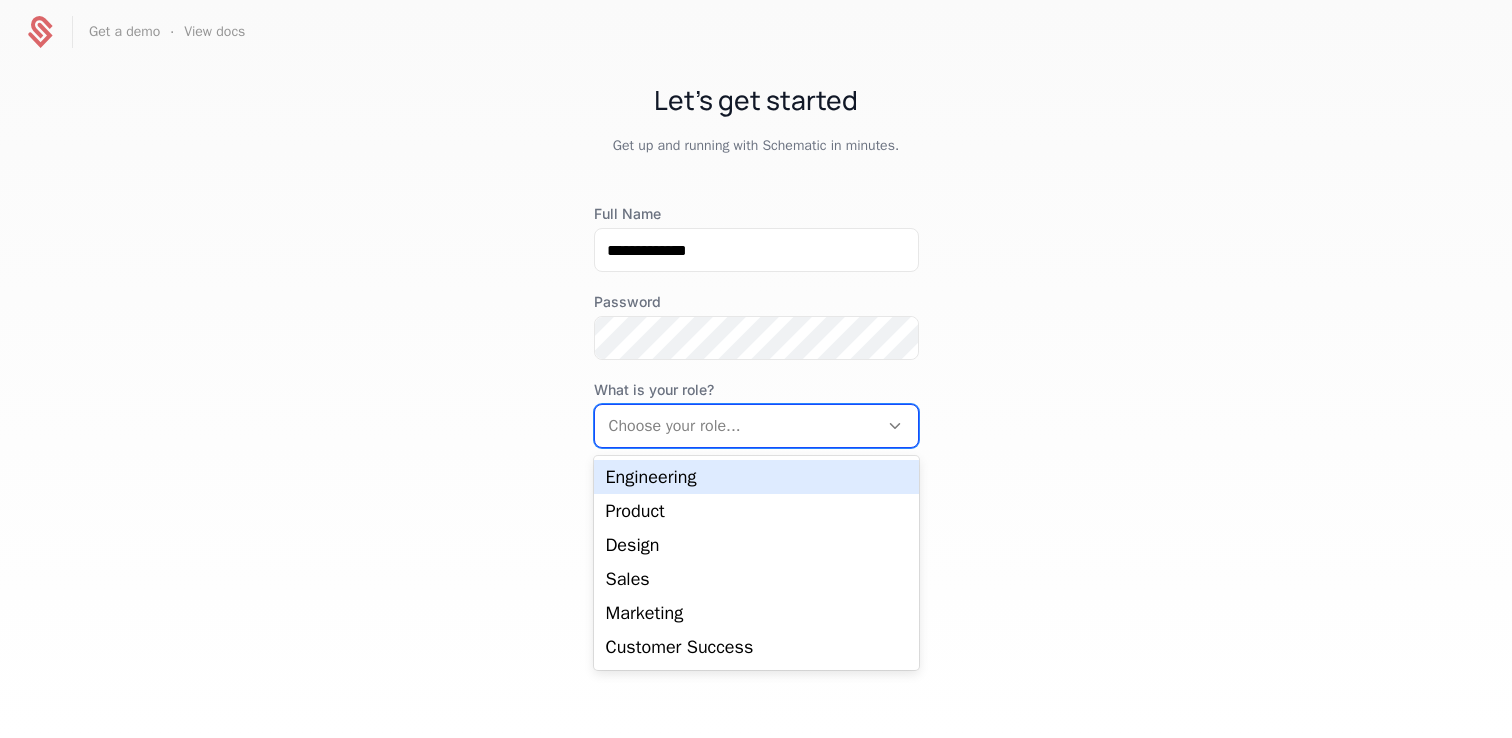 click at bounding box center [736, 426] 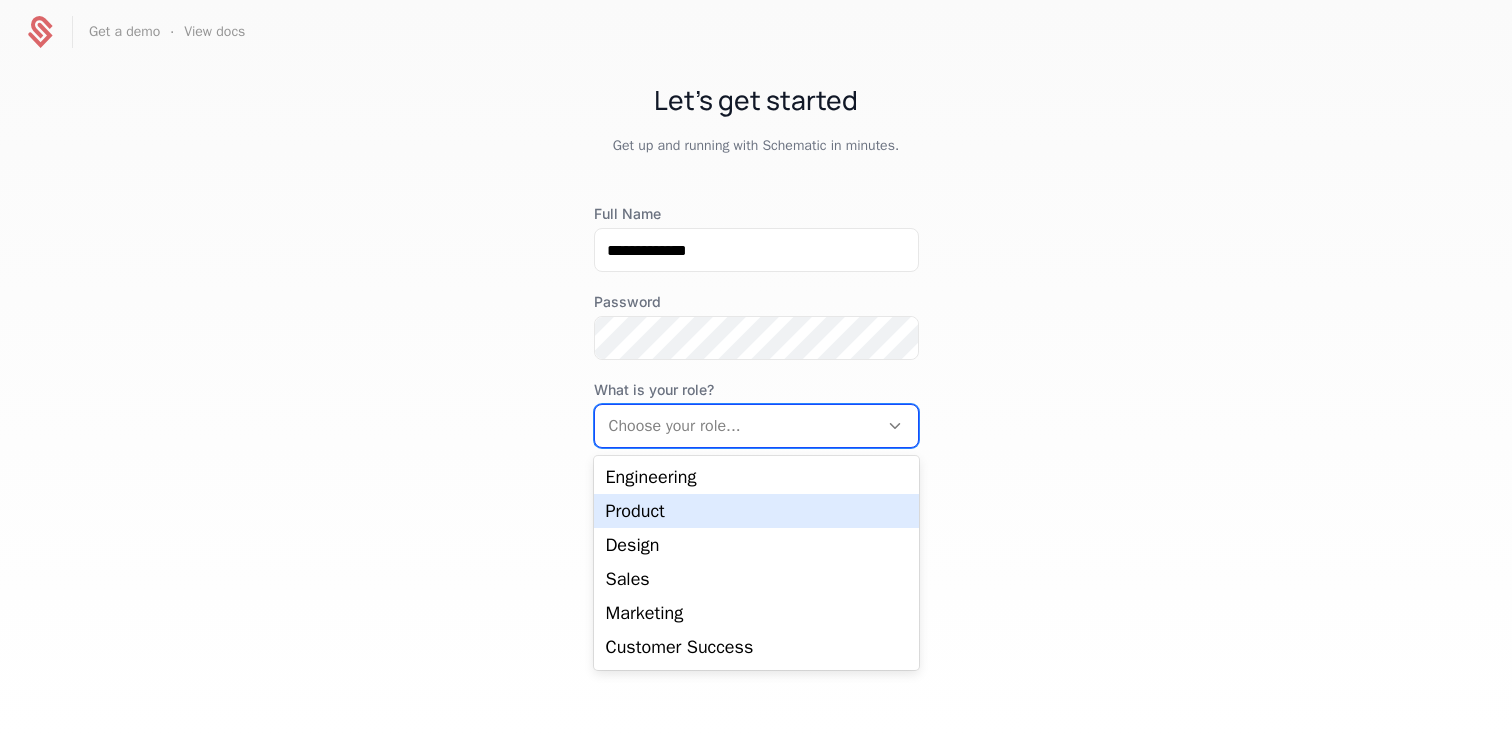 click on "Product" at bounding box center [756, 511] 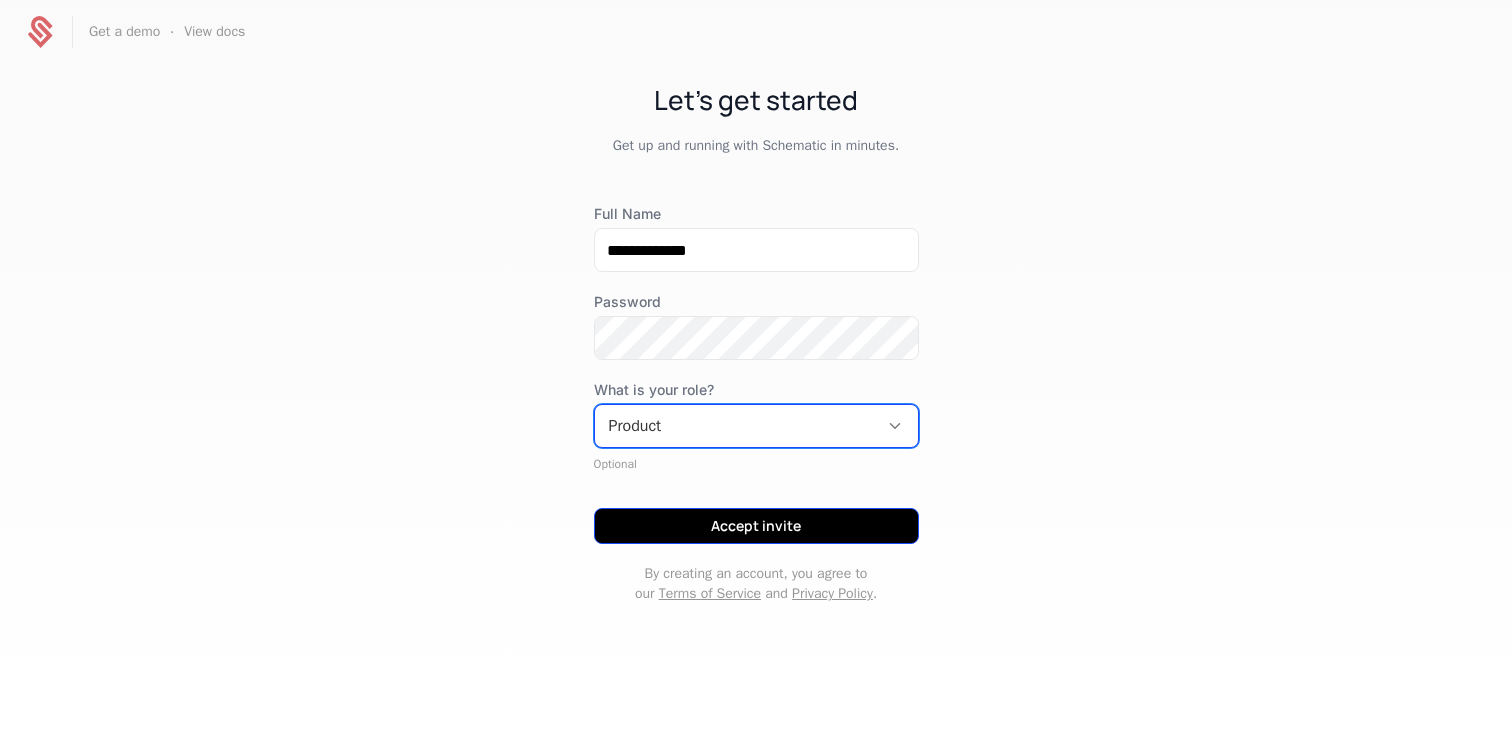 click on "Accept invite" at bounding box center (756, 526) 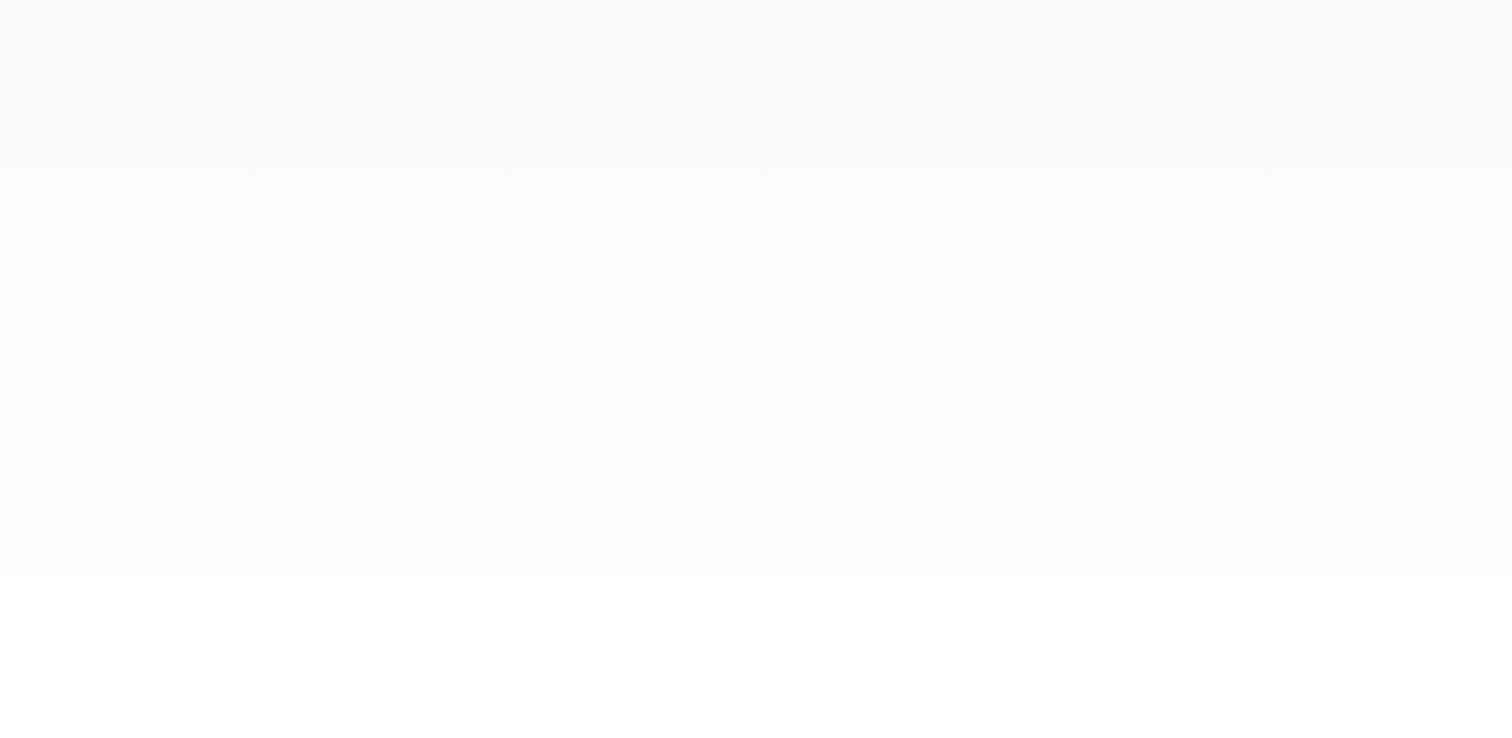 scroll, scrollTop: 0, scrollLeft: 0, axis: both 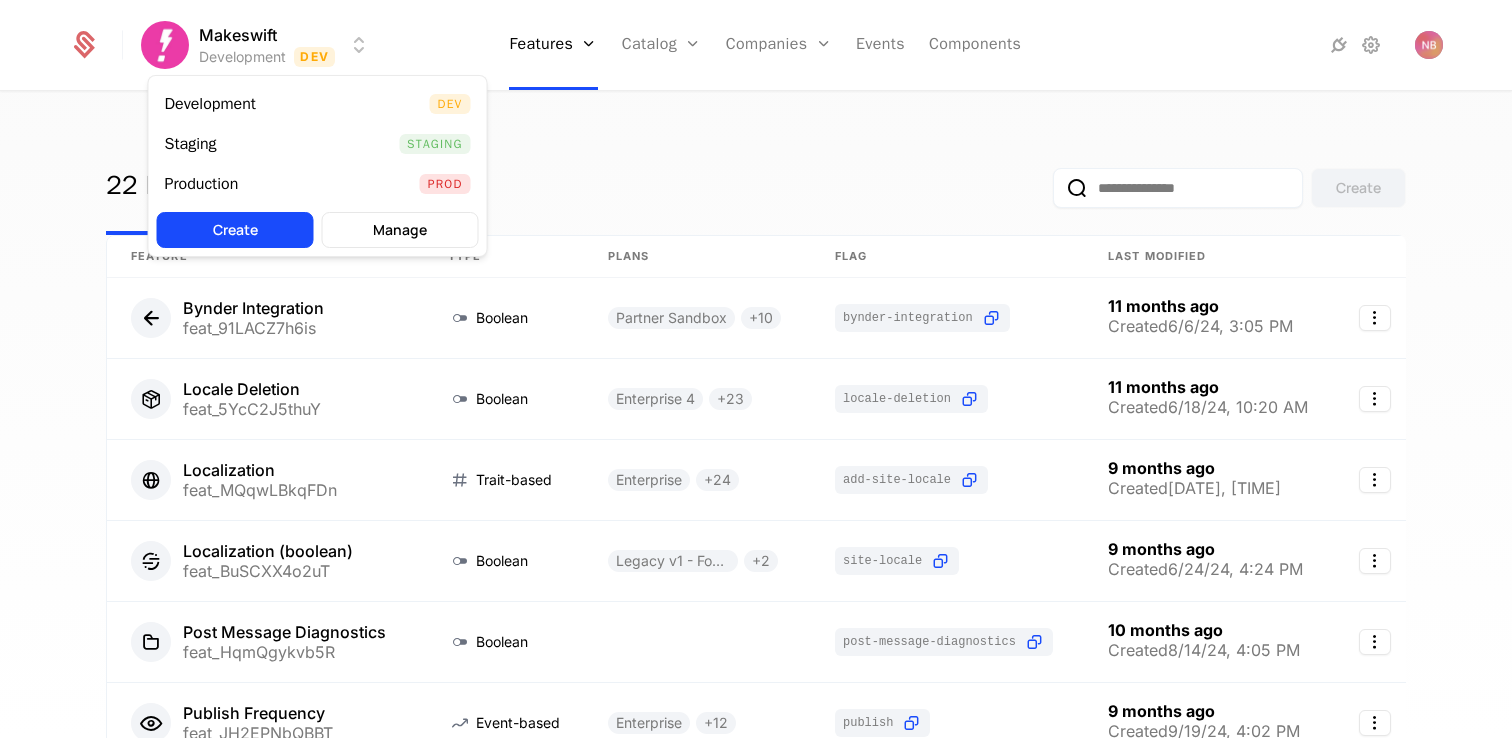 click on "Makeswift Development Dev Features Features Flags Catalog Plans AddOns Configuration Companies Companies Users Events Components 22 Features 42 Flags Create Feature Type Plans Flag Last Modified Bynder Integration feat_[FEATURE_ID] [TYPE] Partner Sandbox + 10 bynder-integration 11 months ago Created [DATE], [TIME] [SERVICE_NAME] feat_[FEATURE_ID] [TYPE] Enterprise 4 + 23 [SERVICE_NAME] 11 months ago Created [DATE], [TIME] [SERVICE_NAME] feat_[FEATURE_ID] [TYPE] Enterprise + 24 [SERVICE_NAME] 9 months ago Created [DATE], [TIME] [SERVICE_NAME] (boolean) feat_[FEATURE_ID] [TYPE] Legacy v1 - Founding Maker + 2 [SERVICE_NAME] 9 months ago Created [DATE], [TIME] [SERVICE_NAME] feat_[FEATURE_ID] [TYPE] [SERVICE_NAME] 10 months ago Created [DATE], [TIME] [SERVICE_NAME] feat_[FEATURE_ID] [TYPE] Enterprise + 12 [SERVICE_NAME] 9 months ago Created [DATE], [TIME] [SERVICE_NAME] feat_[FEATURE_ID] [TYPE] Legacy v3 - Pro 1 + 22 [SERVICE_NAME] 11 months ago Created [TYPE] +" at bounding box center (756, 369) 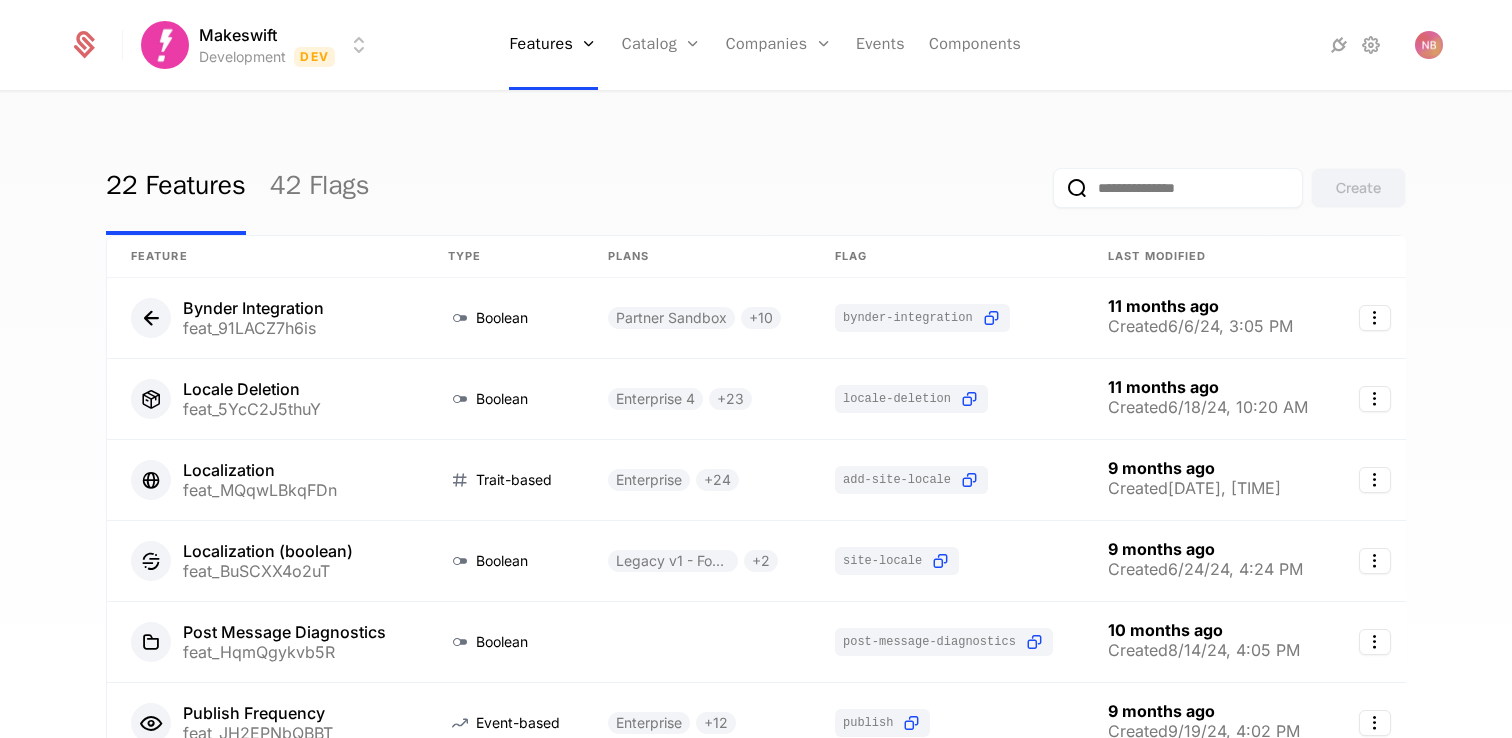 click on "[DATE], [TIME] [NAME] [FEATURE_ID] [TYPE] [TIER] + [NUMBER] [SERVICE_NAME] [NUMBER] months ago Created  [DATE], [TIME] [SERVICE_NAME] [FEATURE_ID] [TYPE] [TIER] + [NUMBER] [SERVICE_NAME] [NUMBER] months ago Created  [DATE], [TIME] [SERVICE_NAME] [FEATURE_ID] [TYPE] [TIER] + [NUMBER] [SERVICE_NAME] [NUMBER] months ago Created  [DATE], [TIME] [SERVICE_NAME] [FEATURE_ID] [TYPE] [TIER] + [NUMBER] [SERVICE_NAME] [NUMBER] months ago Created  [DATE], [TIME] [SERVICE_NAME] [FEATURE_ID] [TYPE] [SERVICE_NAME] [NUMBER] months ago Created  [DATE], [TIME] [SERVICE_NAME] [FEATURE_ID] [TYPE] [TIER] + [NUMBER] [SERVICE_NAME] [NUMBER] months ago Created  [DATE], [TIME] [SERVICE_NAME] [FEATURE_ID] [TYPE] [TIER] + [NUMBER] [SERVICE_NAME] [NUMBER] months ago Created  [DATE], [TIME] [SERVICE_NAME] [FEATURE_ID] [TYPE] [TIER] + [NUMBER] [SERVICE_NAME] [NUMBER] months ago Created  [DATE], [TIME]" at bounding box center [756, 421] 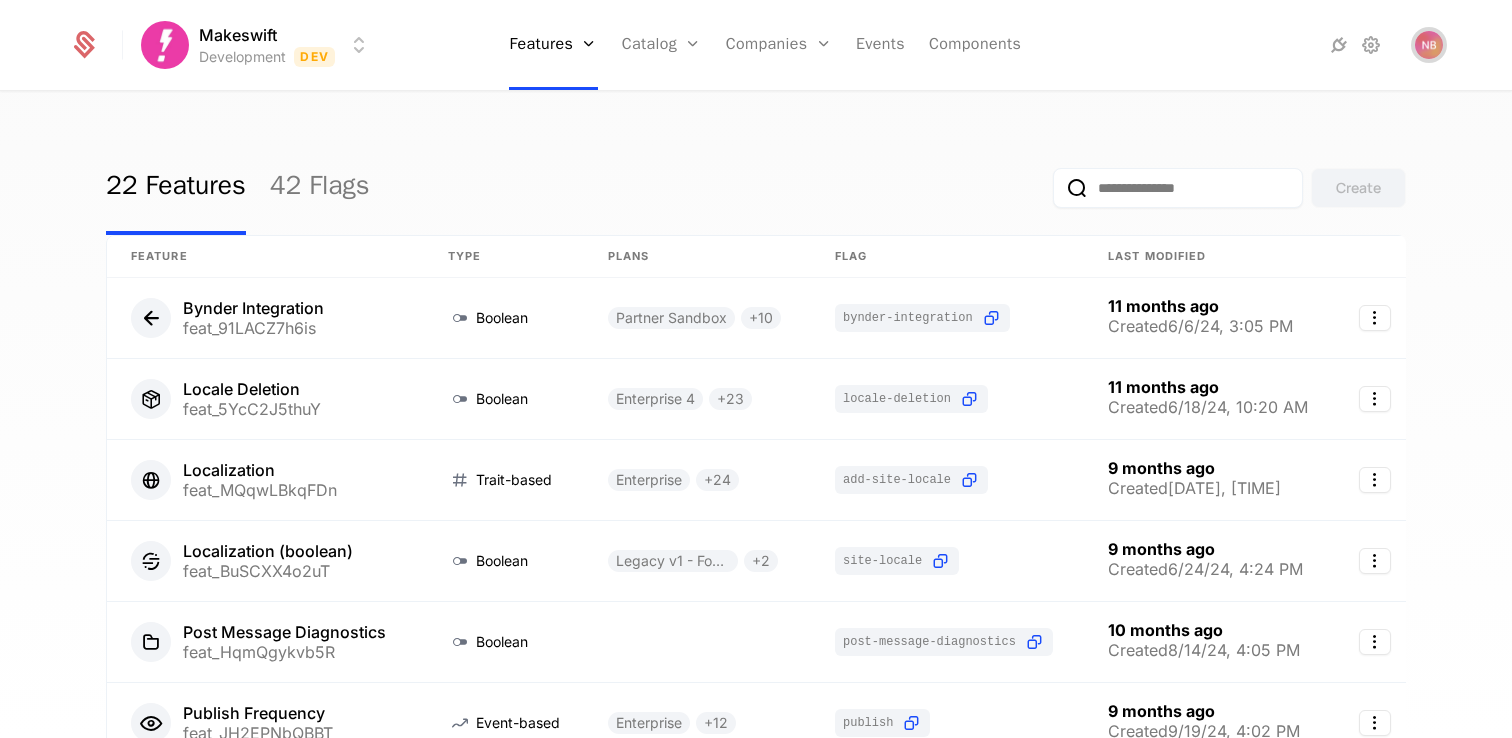 click at bounding box center (1429, 45) 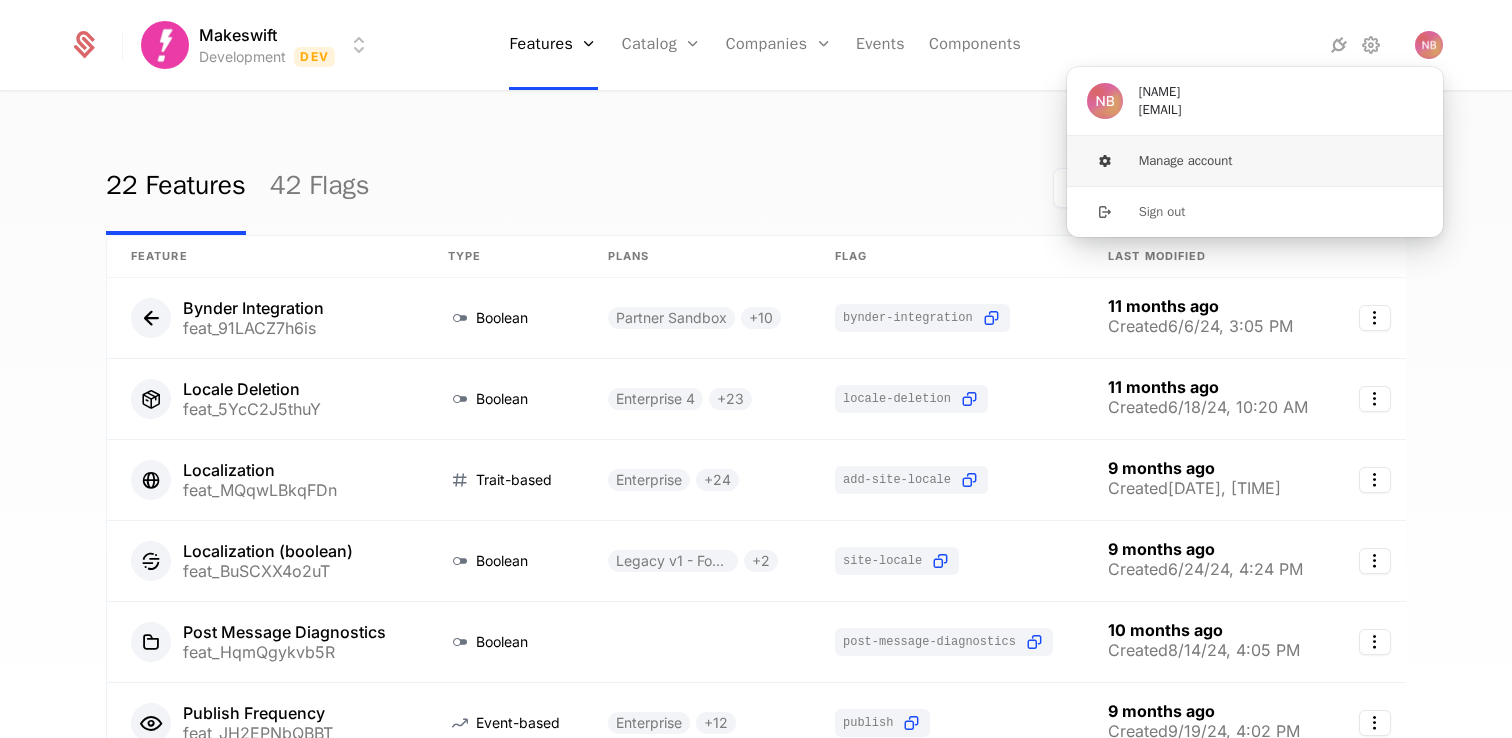 click on "Manage account" at bounding box center [1255, 161] 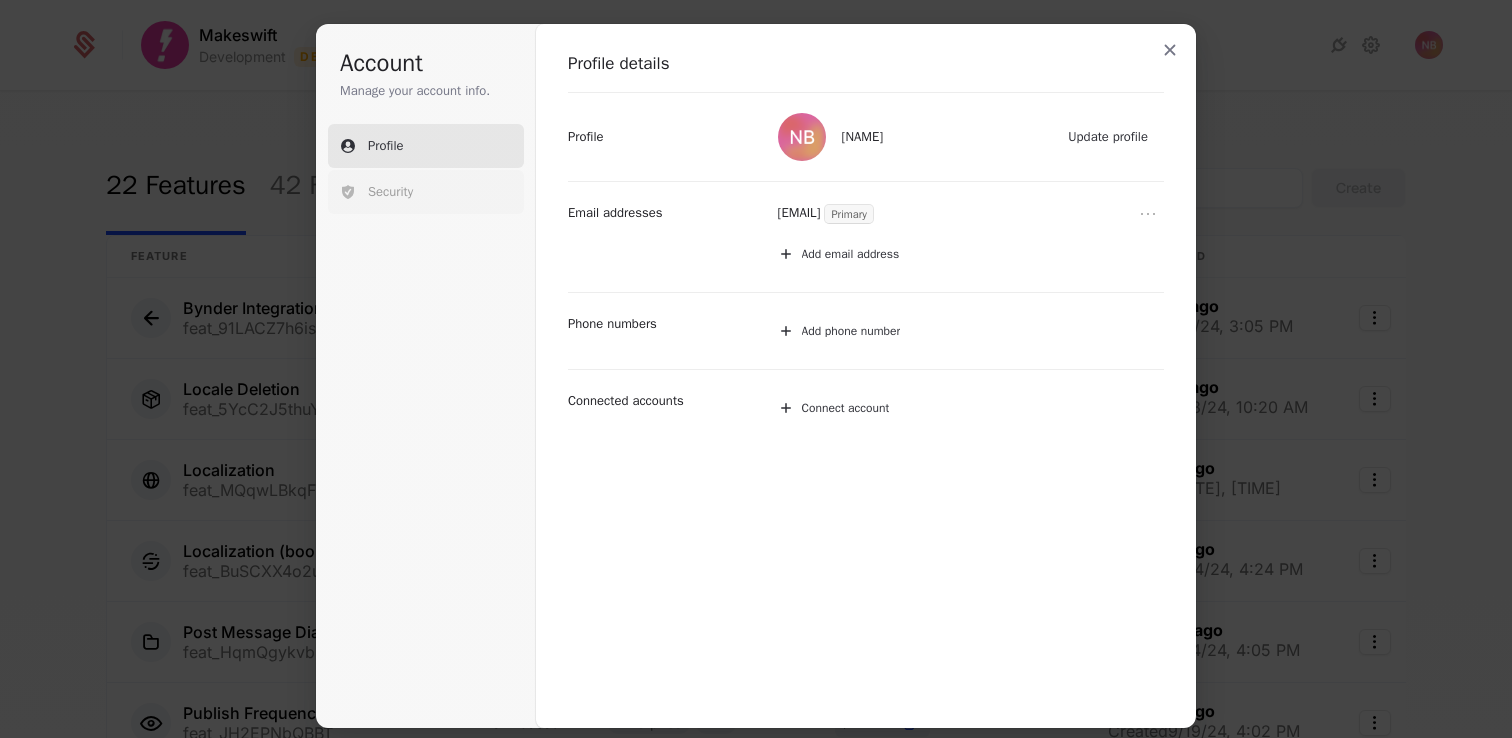 click on "Security" at bounding box center (390, 192) 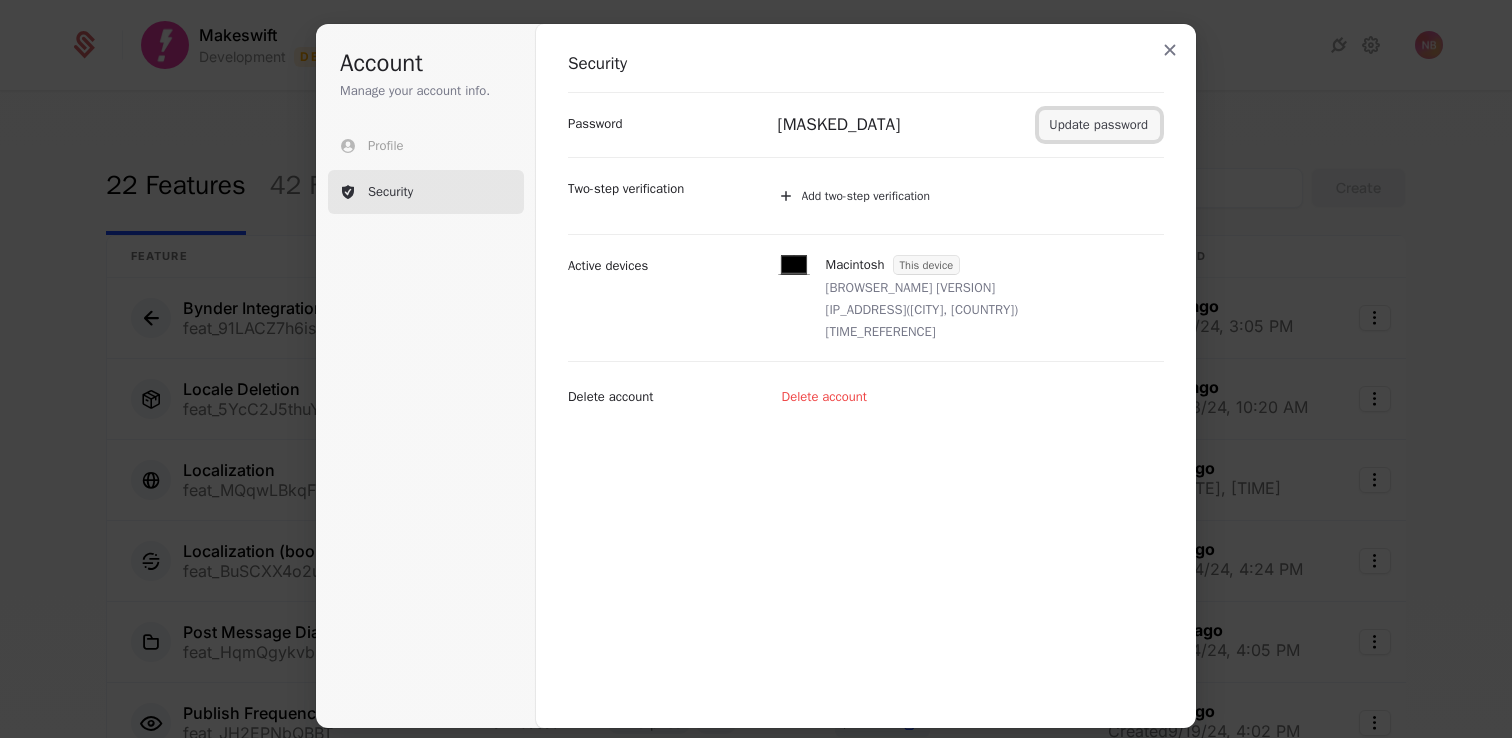 click on "Update password" at bounding box center (1099, 125) 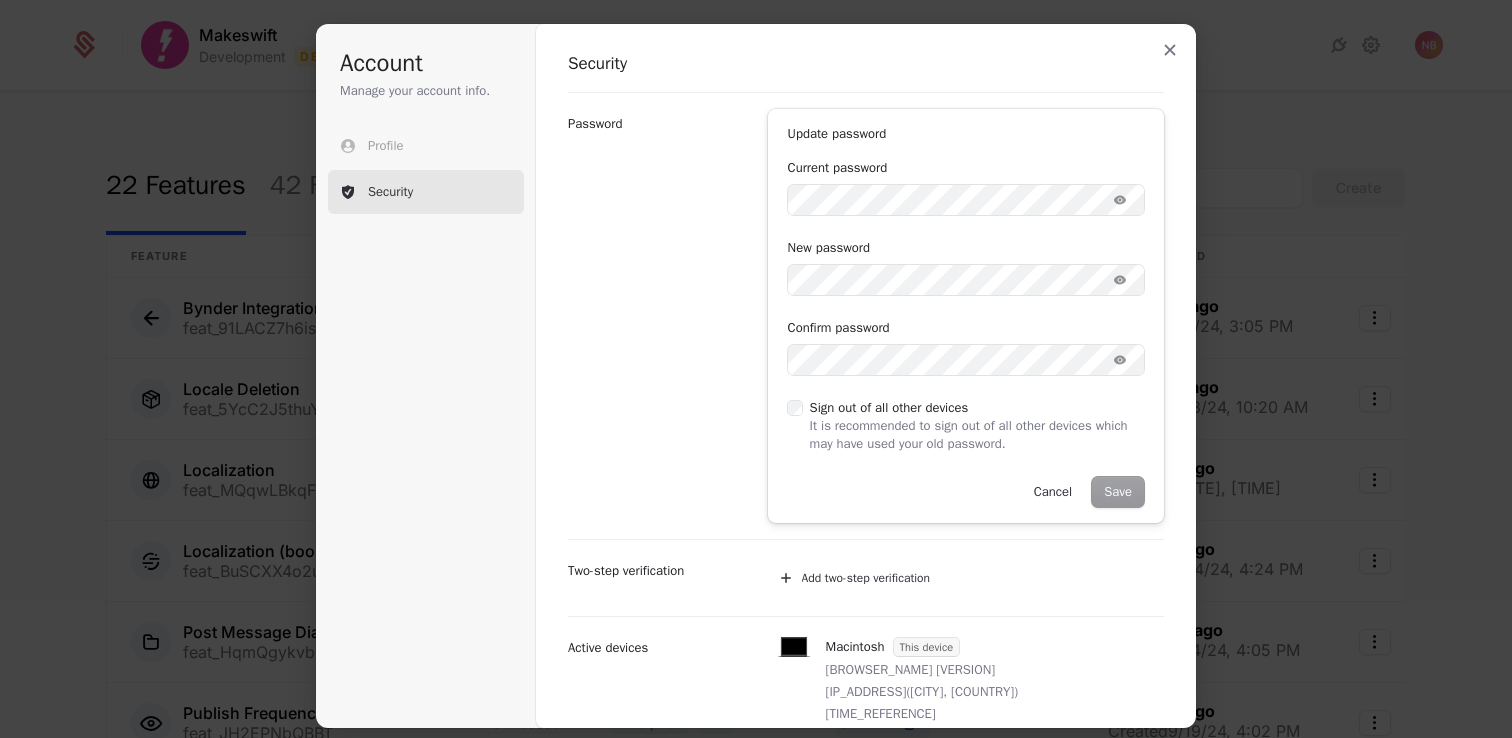 scroll, scrollTop: 114, scrollLeft: 0, axis: vertical 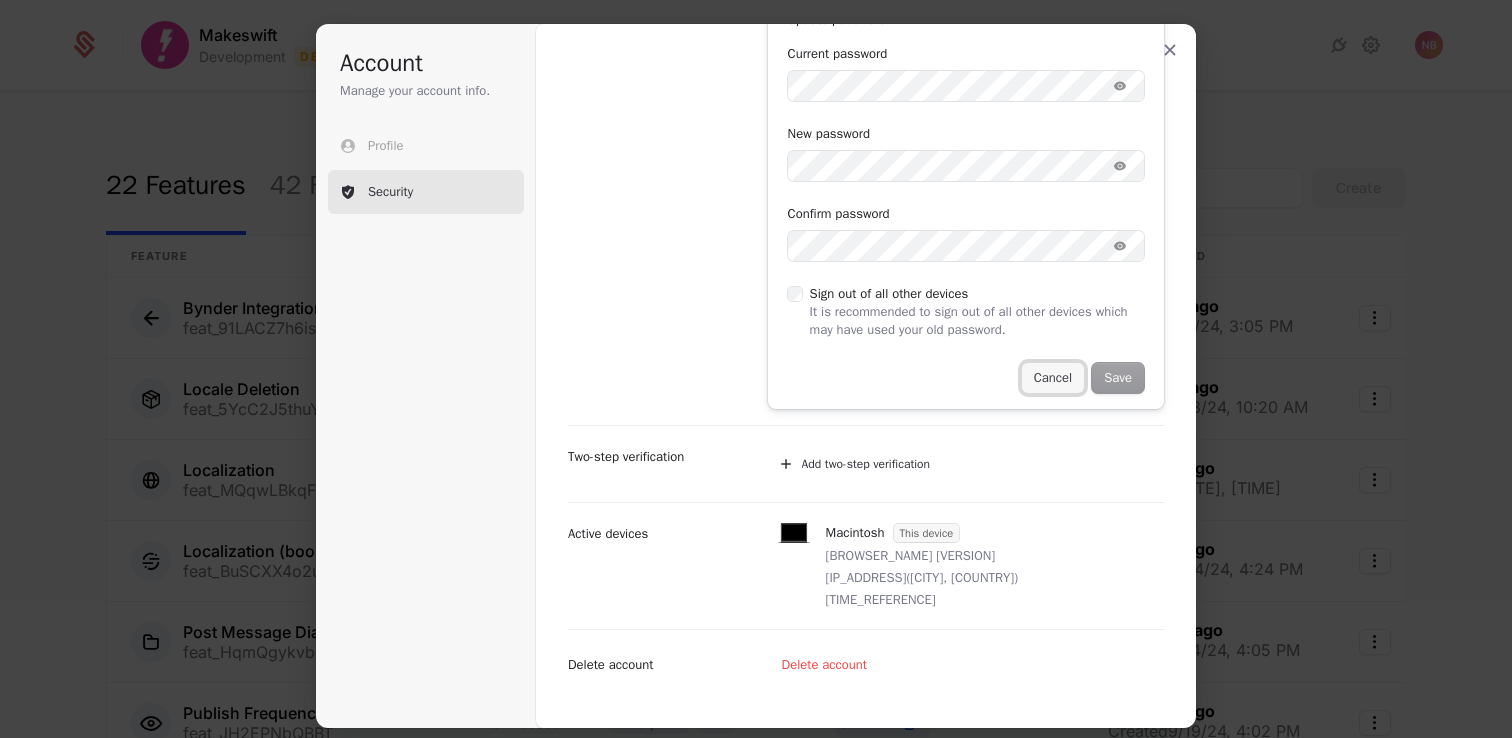 click on "Cancel" at bounding box center [1053, 378] 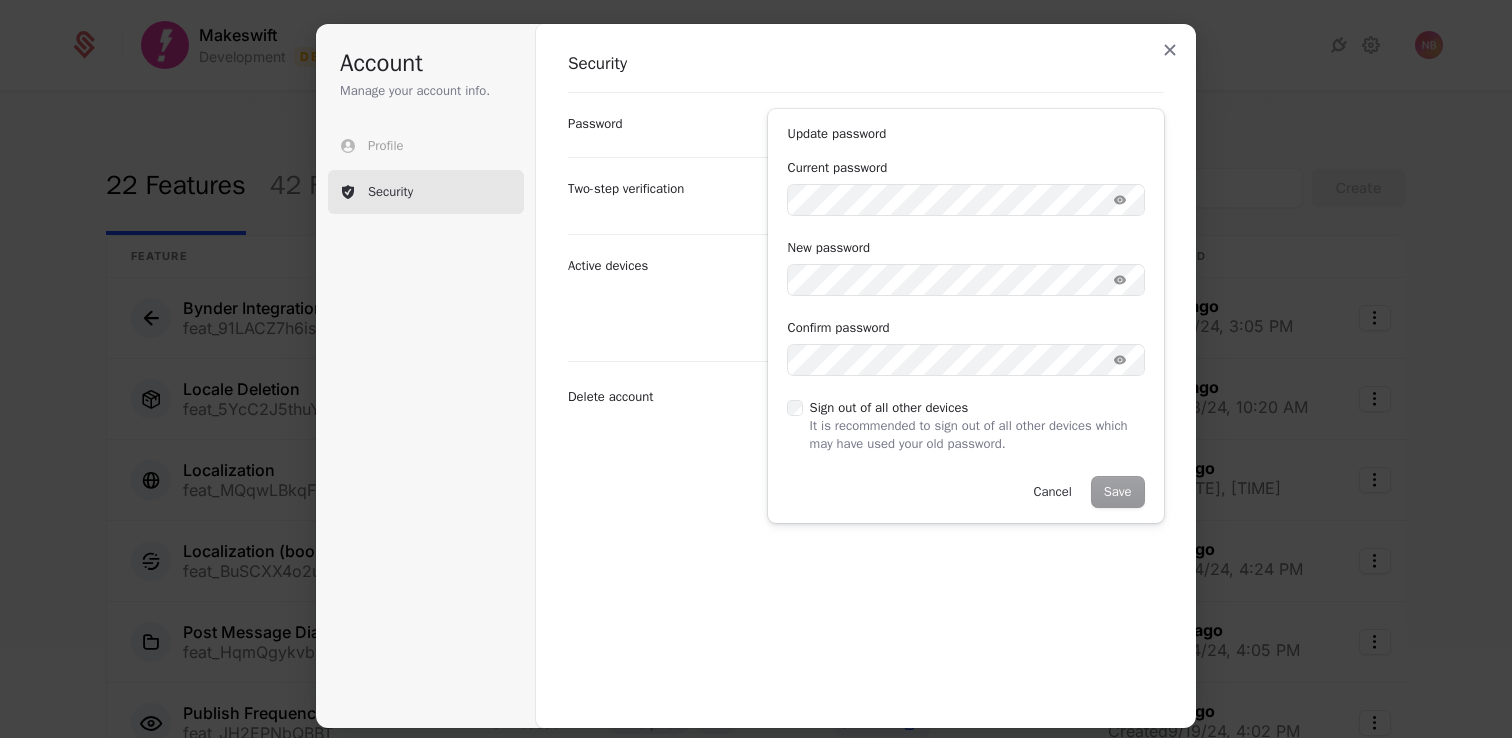 scroll, scrollTop: 0, scrollLeft: 0, axis: both 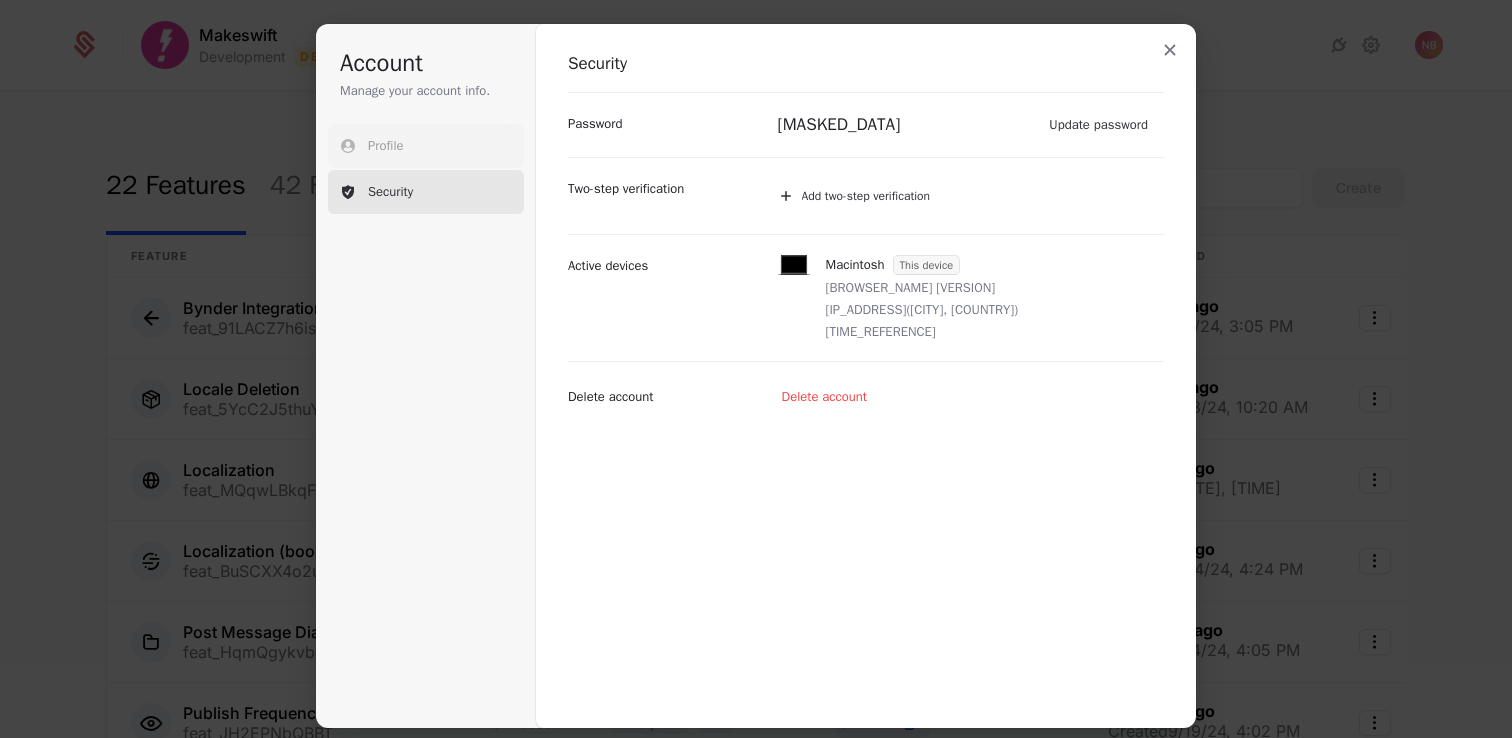 click on "Profile" at bounding box center (426, 146) 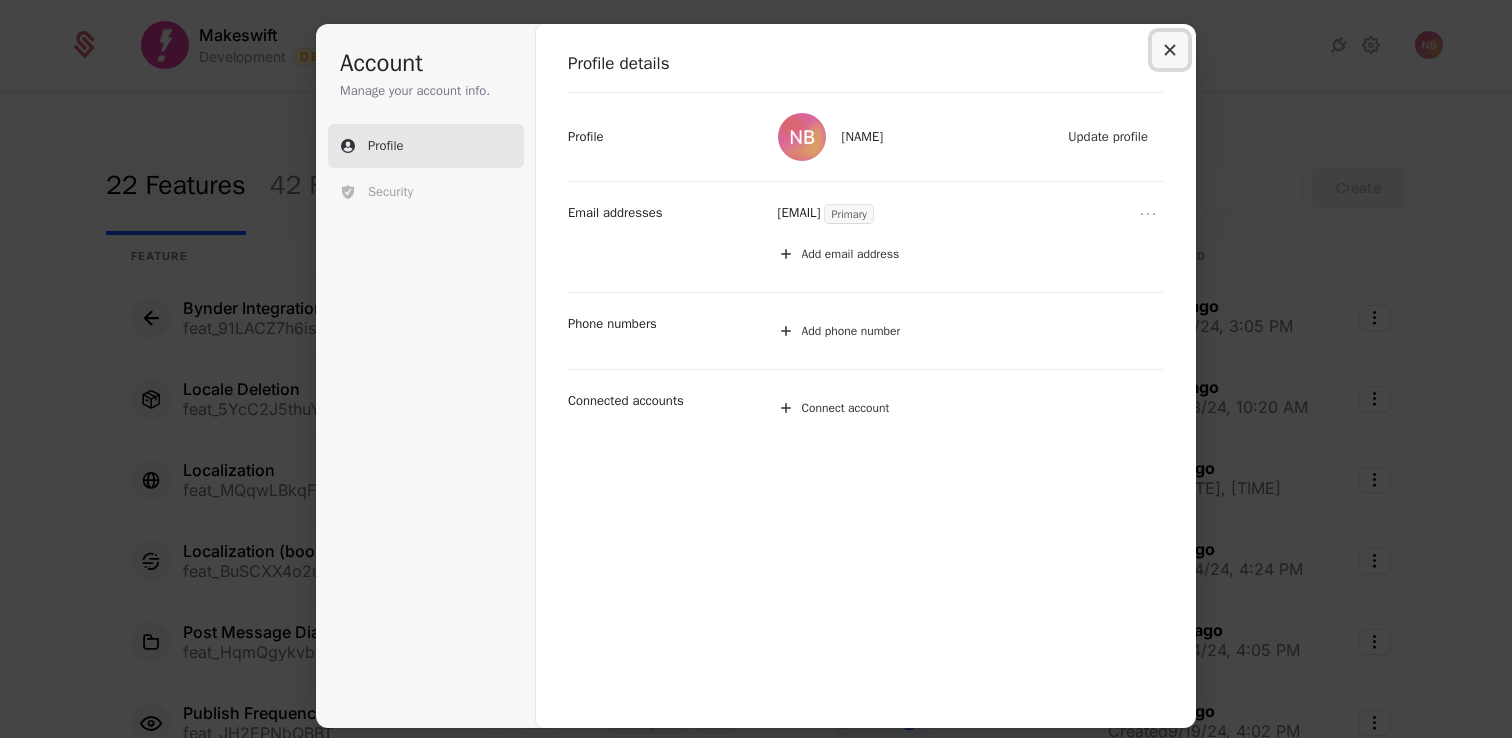 click 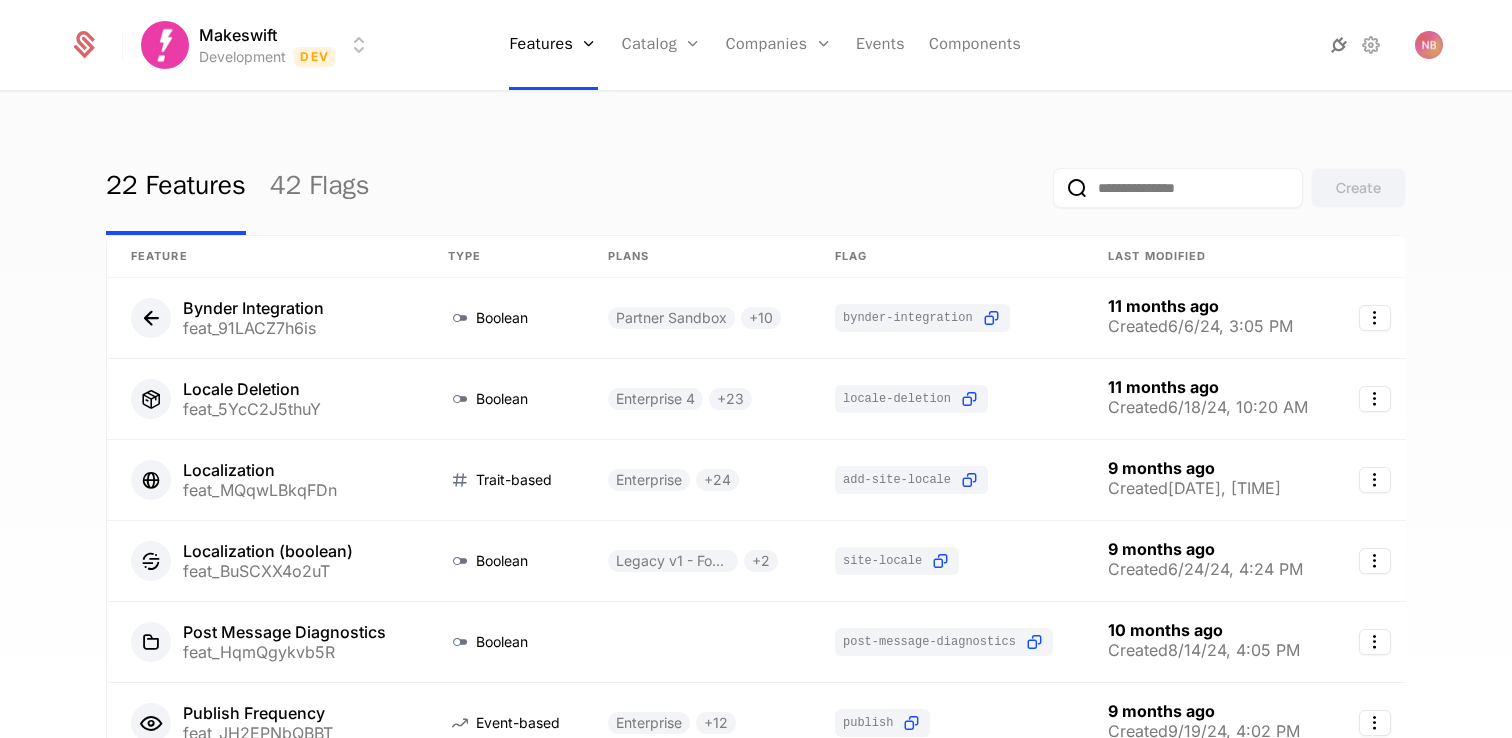 click at bounding box center [1339, 45] 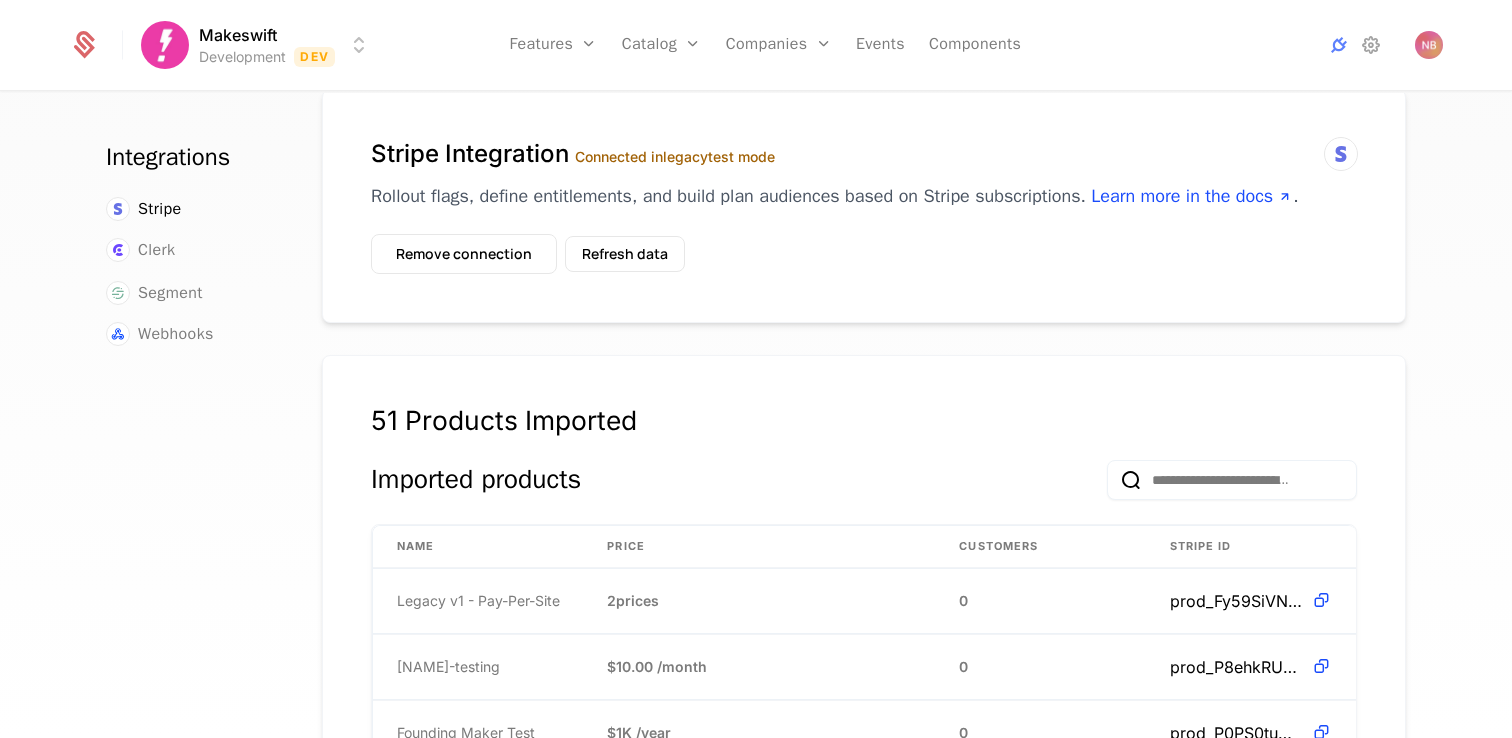 scroll, scrollTop: 0, scrollLeft: 0, axis: both 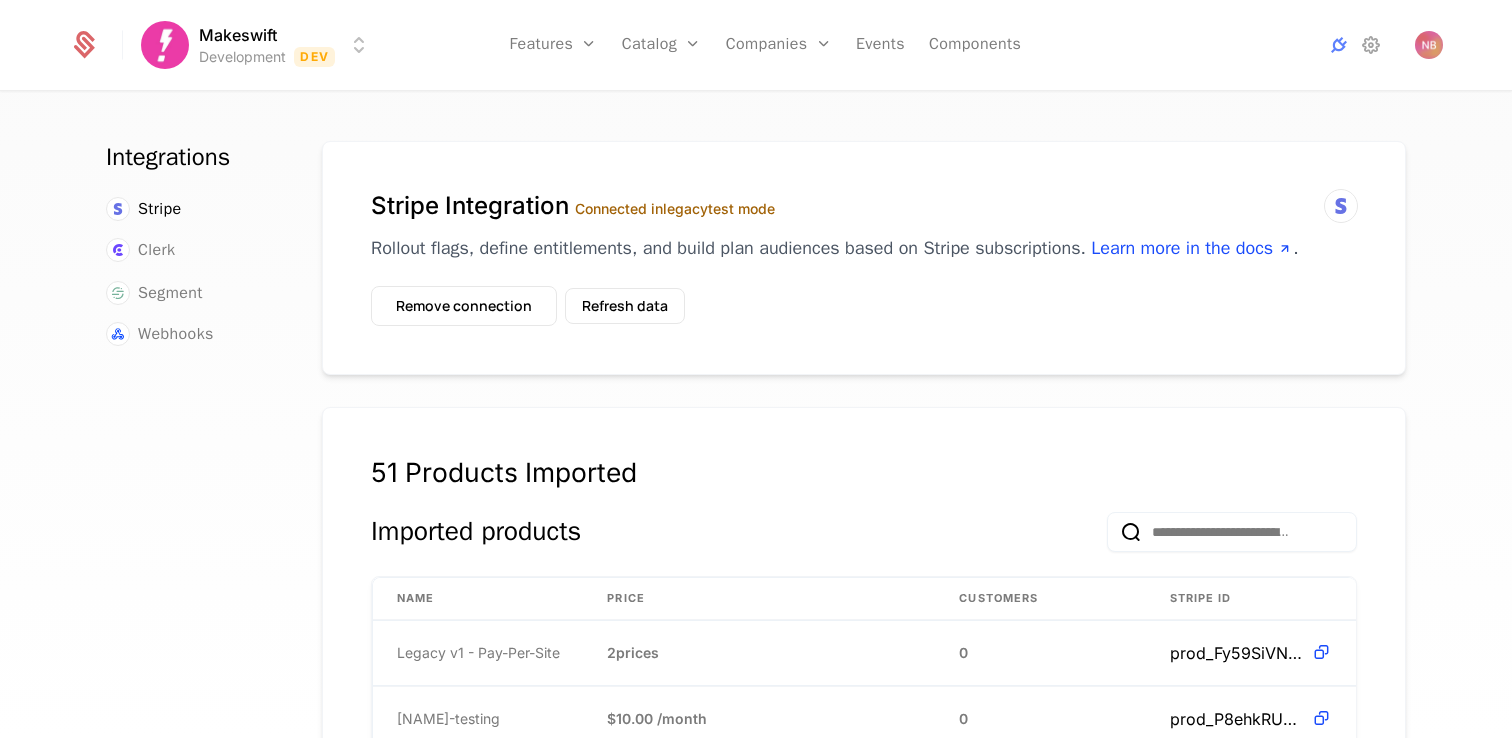 click on "Integrations Stripe Clerk Segment Webhooks" at bounding box center [190, 445] 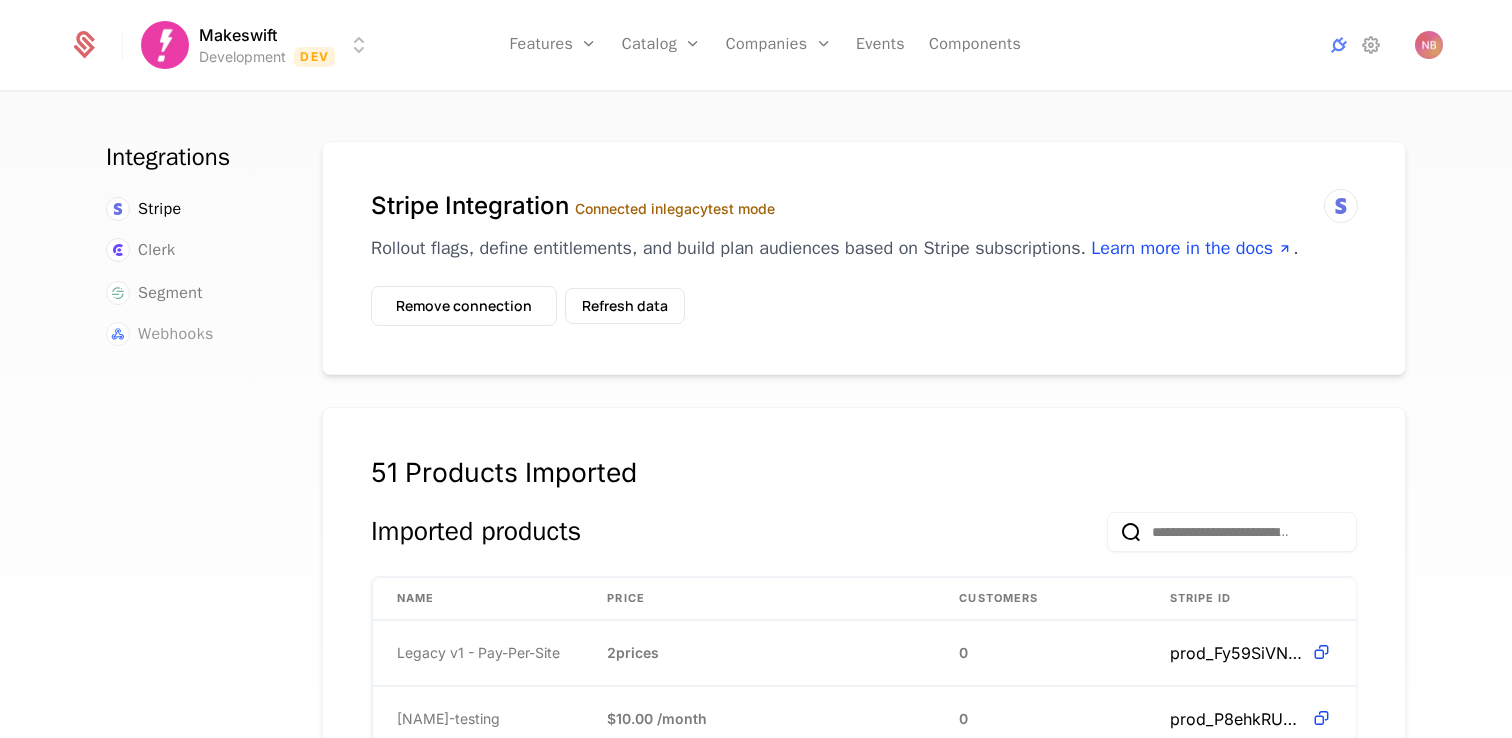 click on "Webhooks" at bounding box center [176, 334] 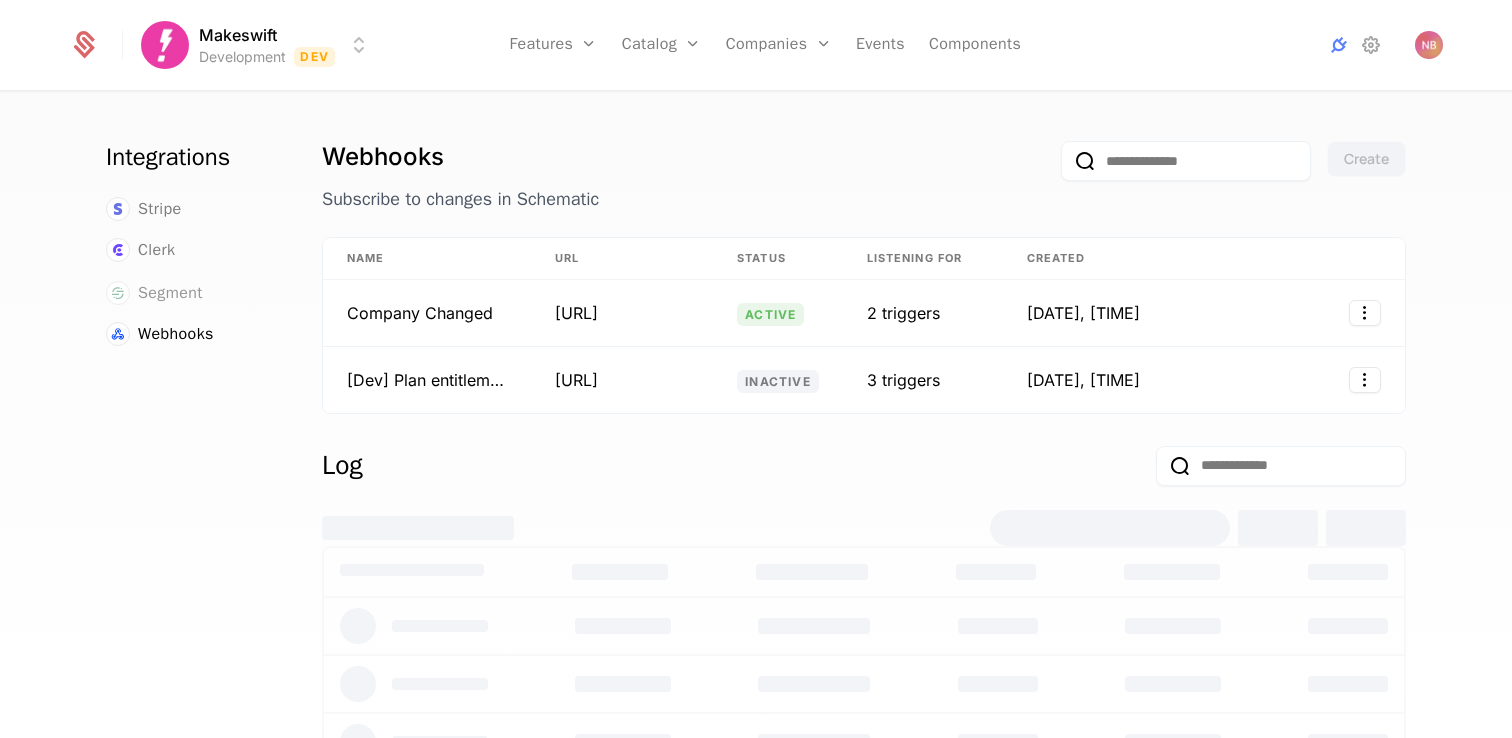 click on "Segment" at bounding box center (170, 293) 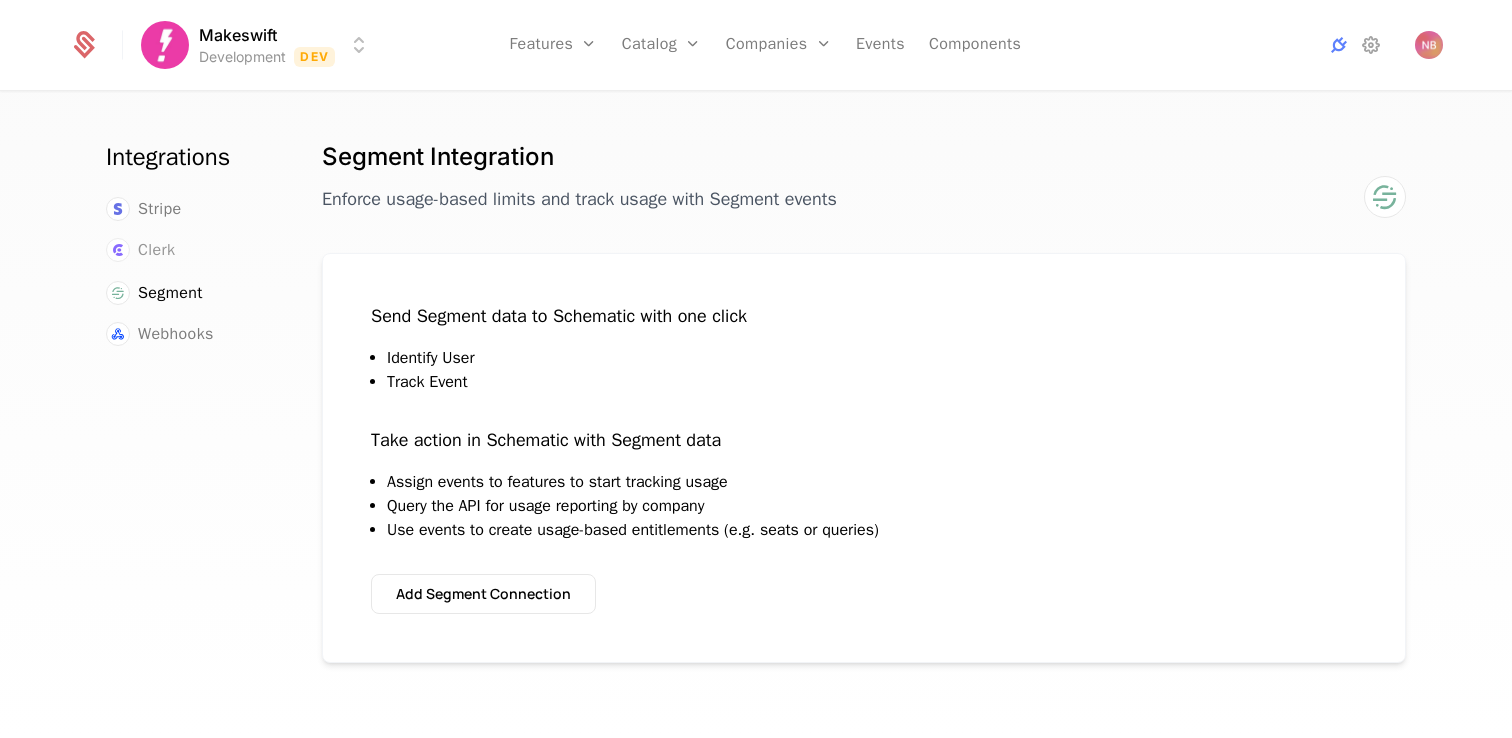 click on "Clerk" at bounding box center [156, 250] 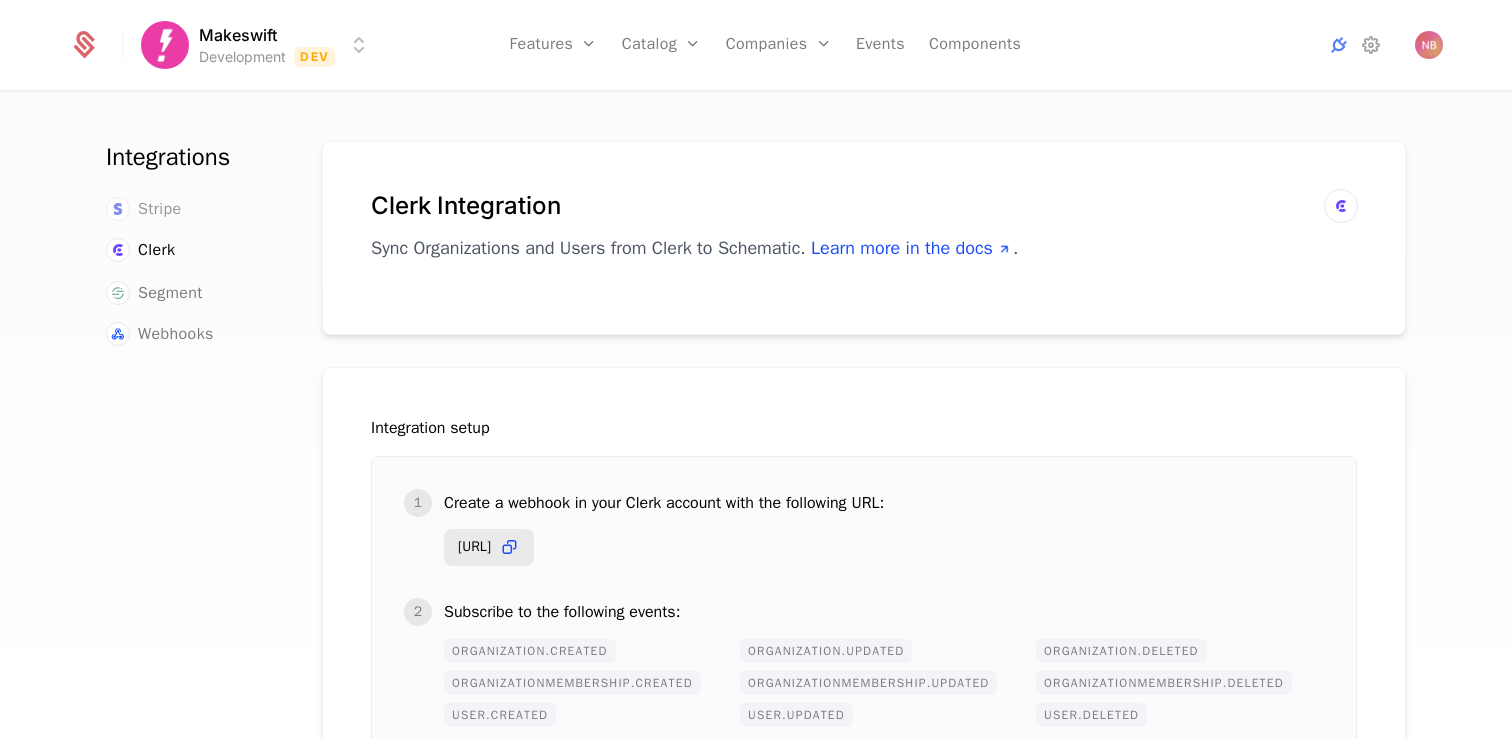 click on "Stripe" at bounding box center [160, 209] 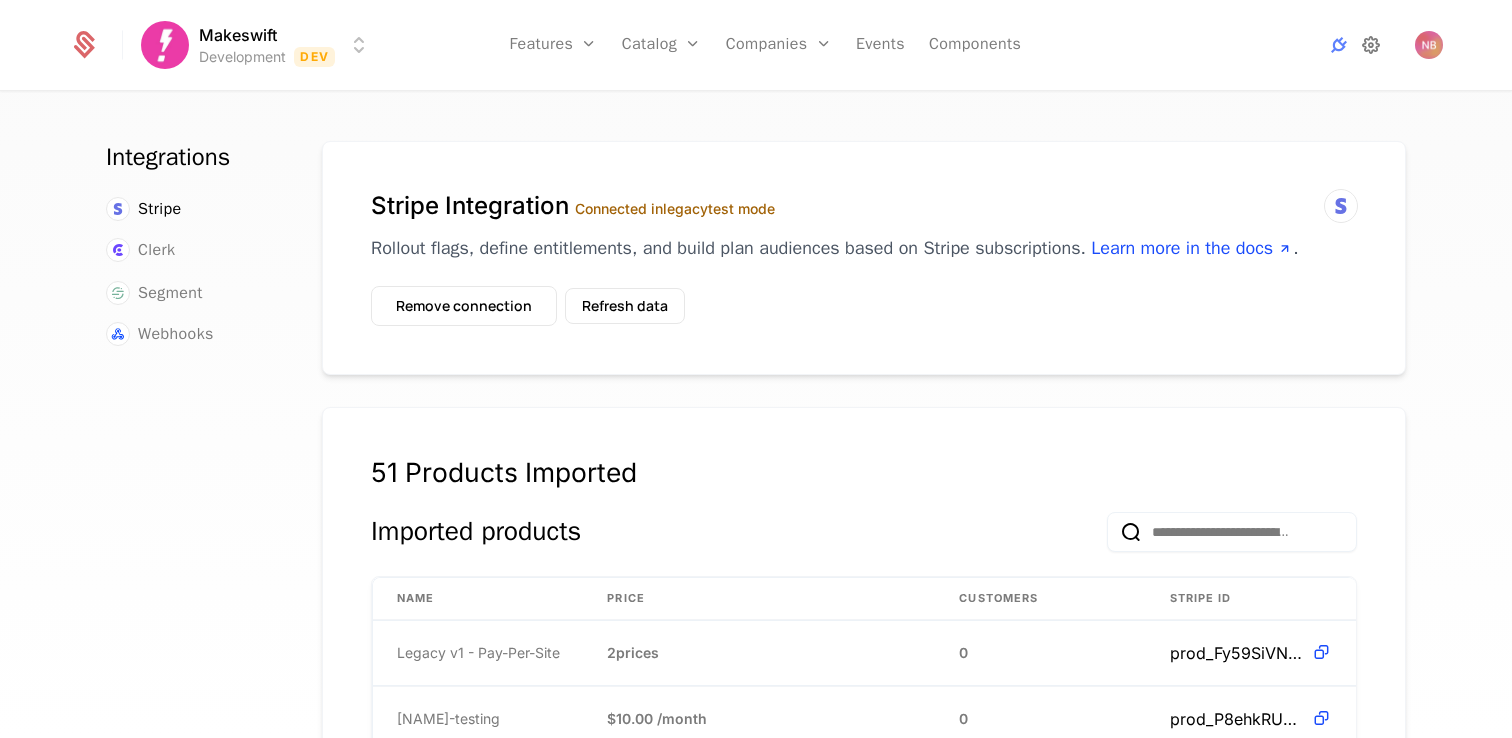 click at bounding box center [1371, 45] 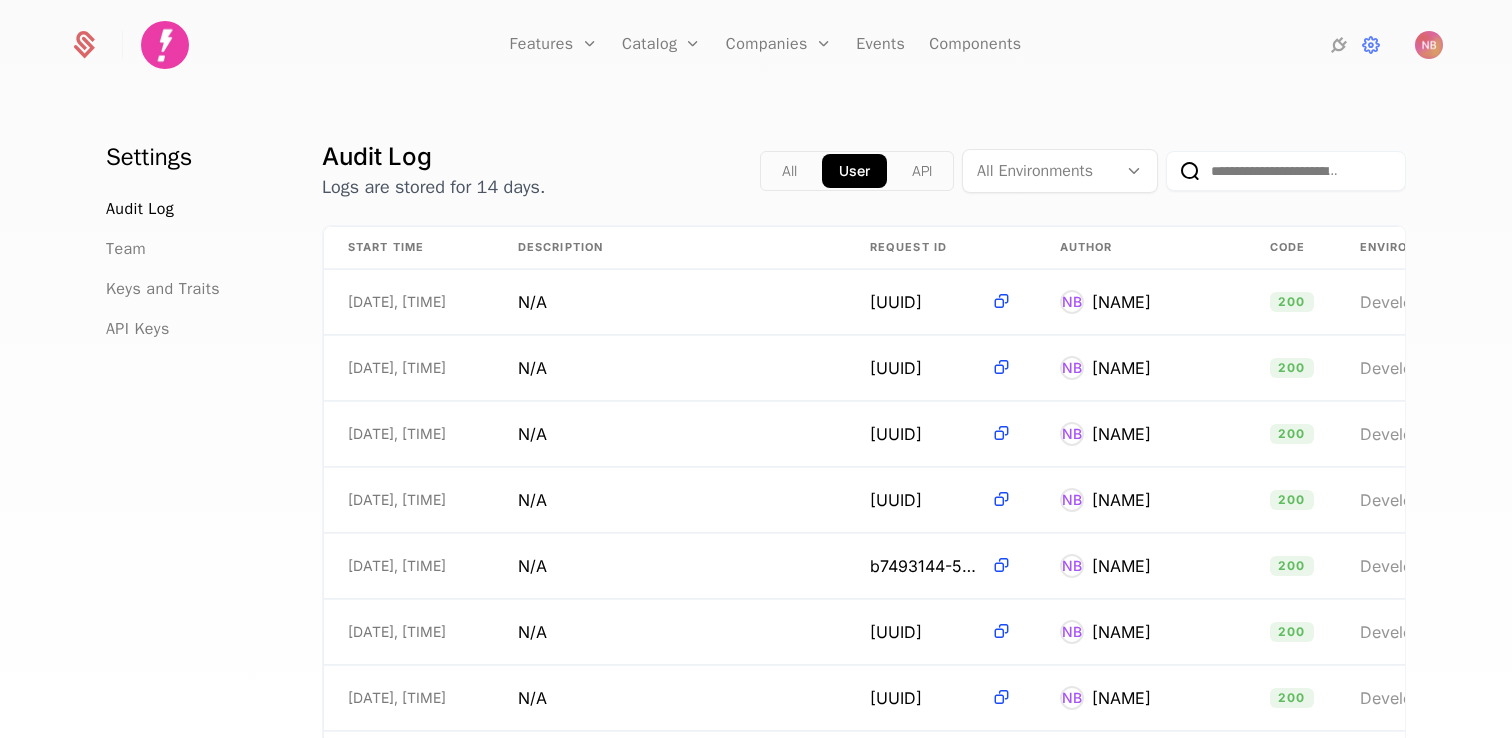click on "Settings Audit Log Team Keys and Traits API Keys Audit Log Logs are stored for 14 days. All User API All Environments Start Time Description Request ID Author Code Environment URL 7/14/25, 10:55 AM N/A 945f1bc4-9463-46be-8bcc-e0ec5f2cf4f4 NB Nathan Booker 200 Development Dev /billing/products?limit=10&offset=10 7/14/25, 10:55 AM N/A 393adda4-fe52-416b-b97f-3c0870ea8a7f NB Nathan Booker 200 Development Dev /billing/products?limit=10&offset=0 7/14/25, 10:55 AM N/A 9158b200-87b3-415e-aa37-d4b77ee8d55b NB Nathan Booker 200 Development Dev /billing/products?limit=10&offset=0 7/14/25, 10:55 AM N/A 814f5958-5838-44c7-9fab-cf5a4ea5e93b NB Nathan Booker 200 Development Dev /integrations?type=stripe 7/14/25, 10:55 AM N/A b7493144-5c0e-4634-b4fa-eefc8eea3837 NB Nathan Booker 200 Development Dev /integrations?type=clerk 7/14/25, 10:55 AM N/A ec4a02ce-b562-4325-93c7-47840d0fea14 NB Nathan Booker 200 Development Dev /integrations/clerk/webhook-url 7/14/25, 10:55 AM N/A dc75088c-010a-42bd-a73e-5a69b7fb4787 NB Nathan Booker" at bounding box center (756, 421) 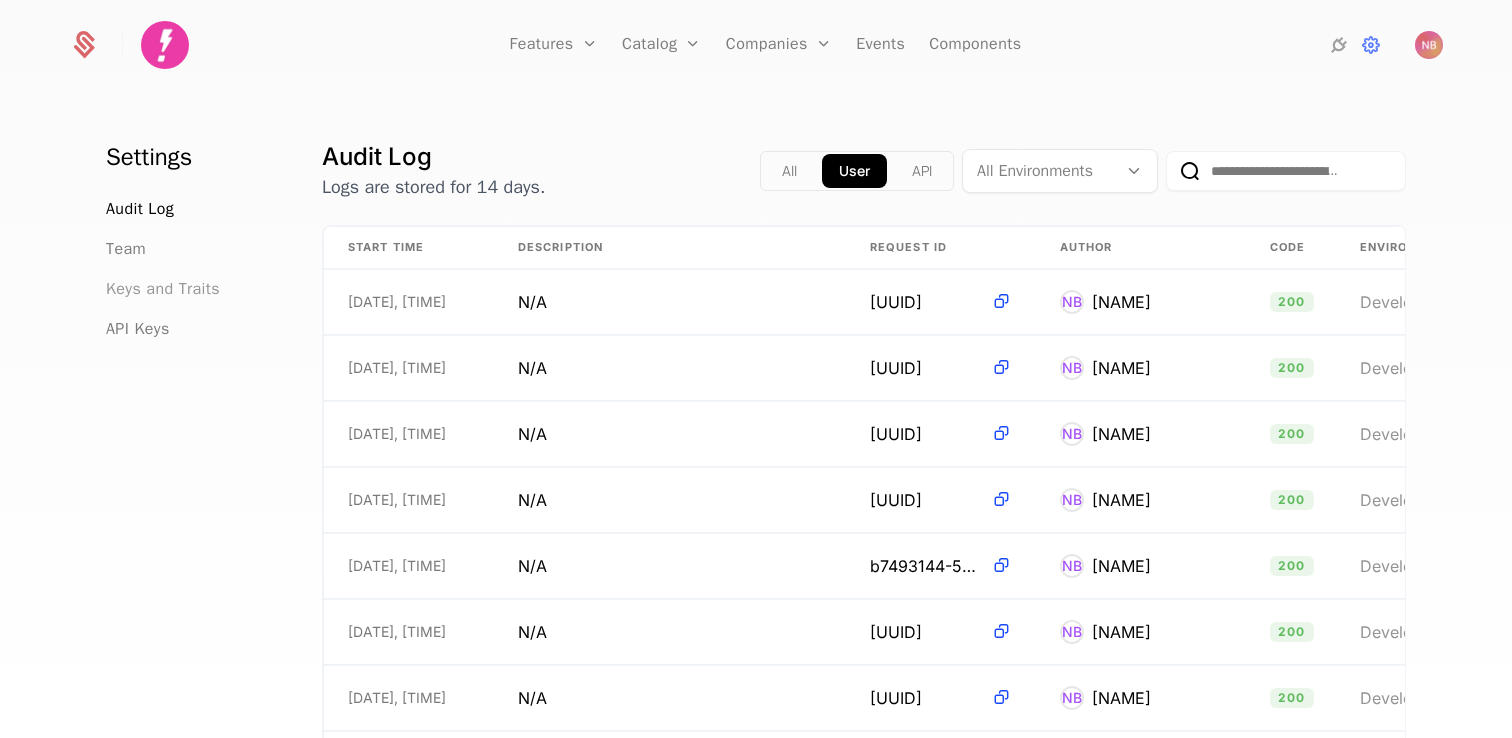 click on "Keys and Traits" at bounding box center [163, 289] 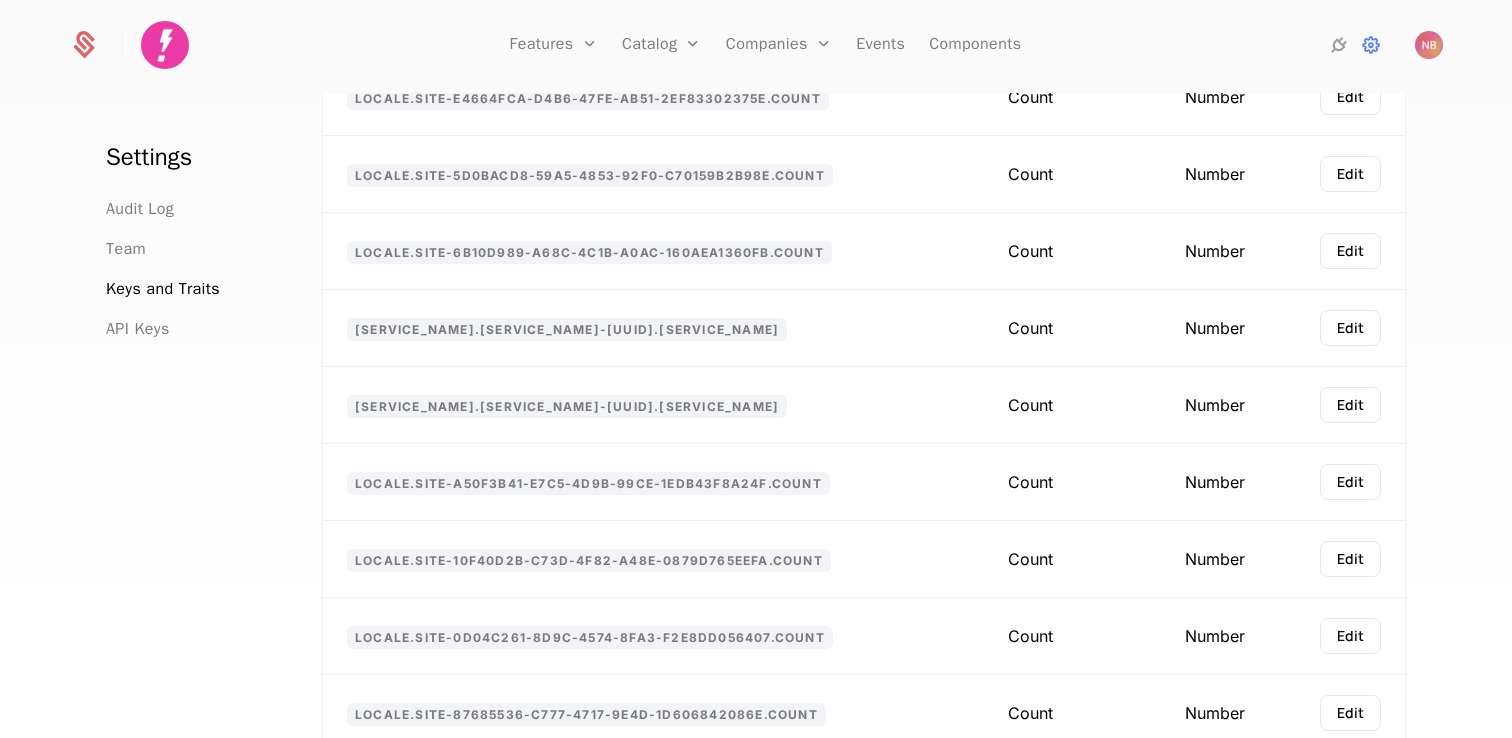 scroll, scrollTop: 0, scrollLeft: 0, axis: both 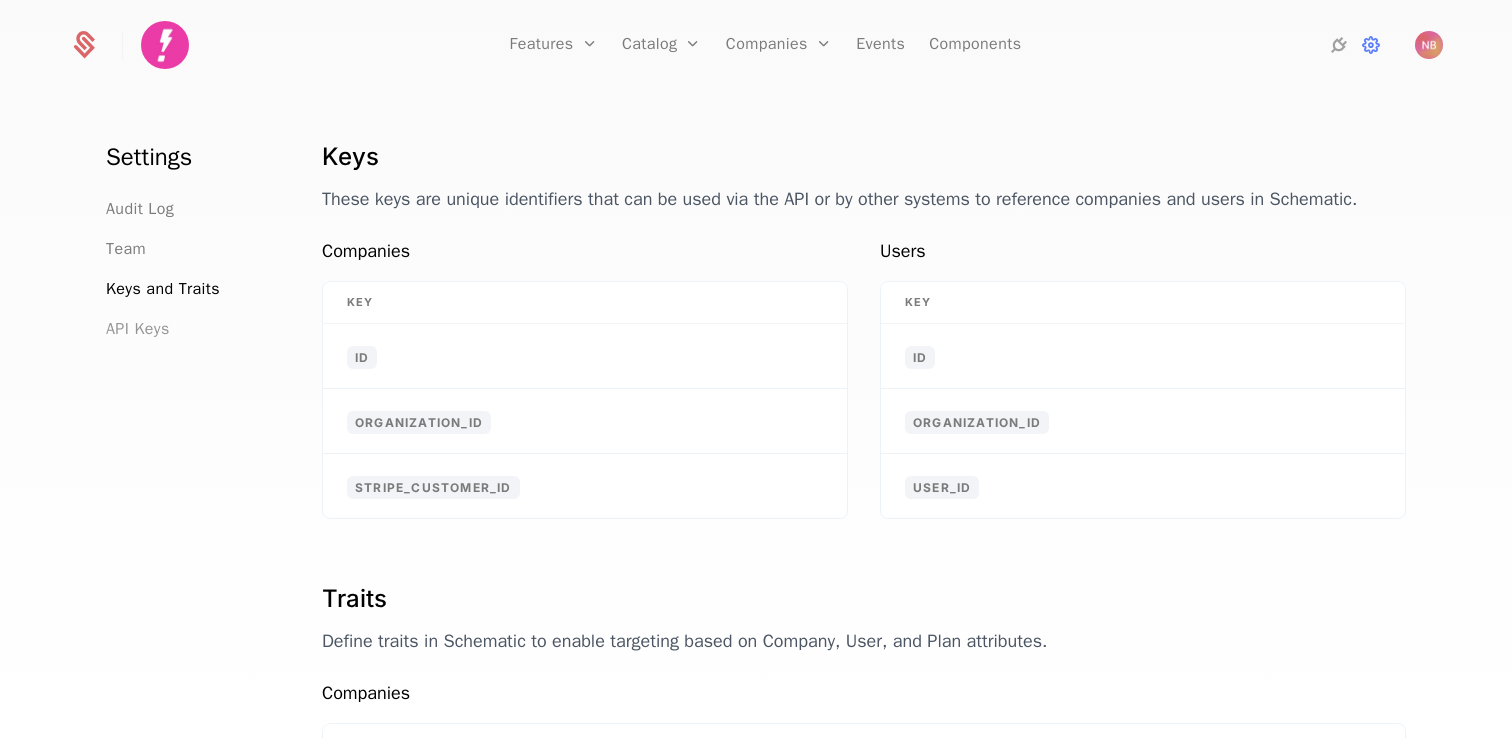 click on "API Keys" at bounding box center [138, 329] 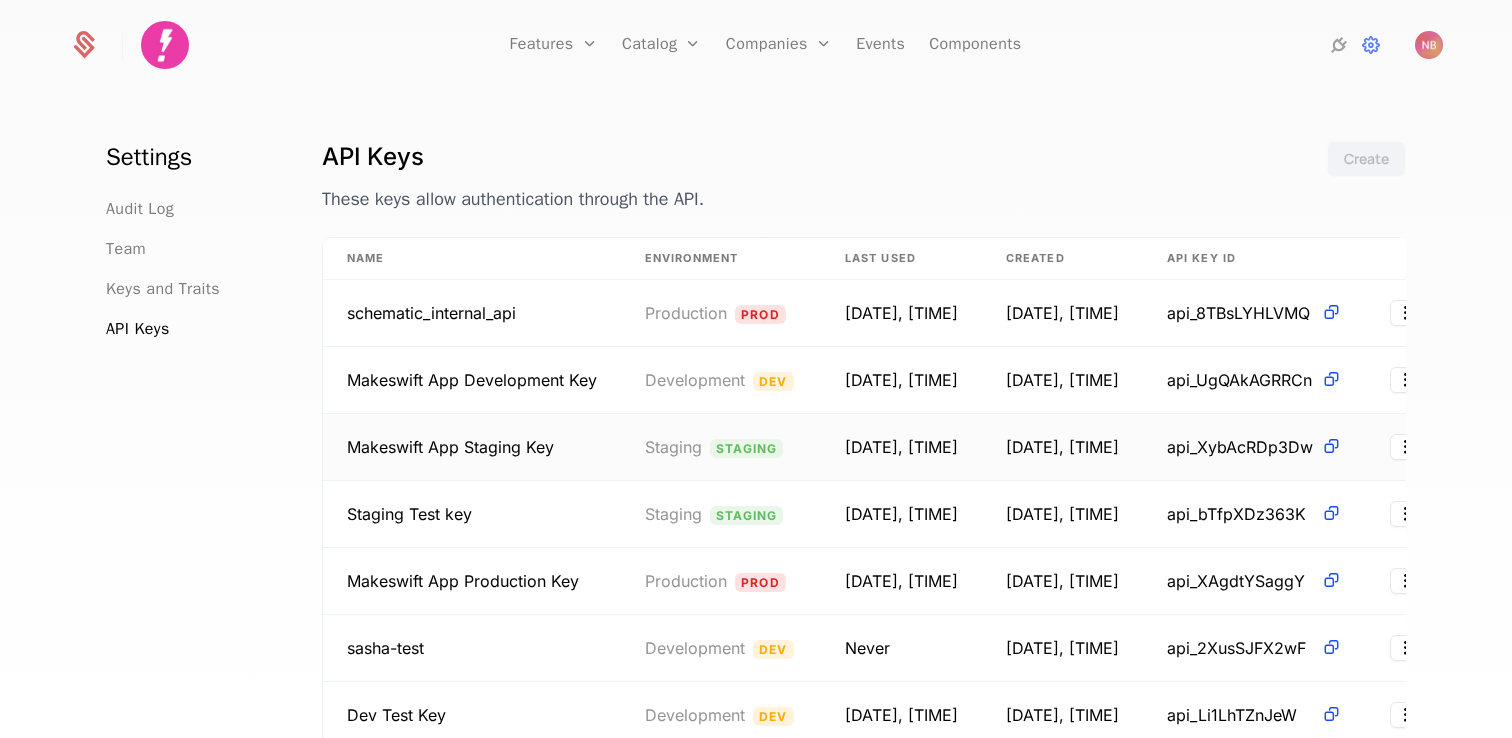 scroll, scrollTop: 331, scrollLeft: 0, axis: vertical 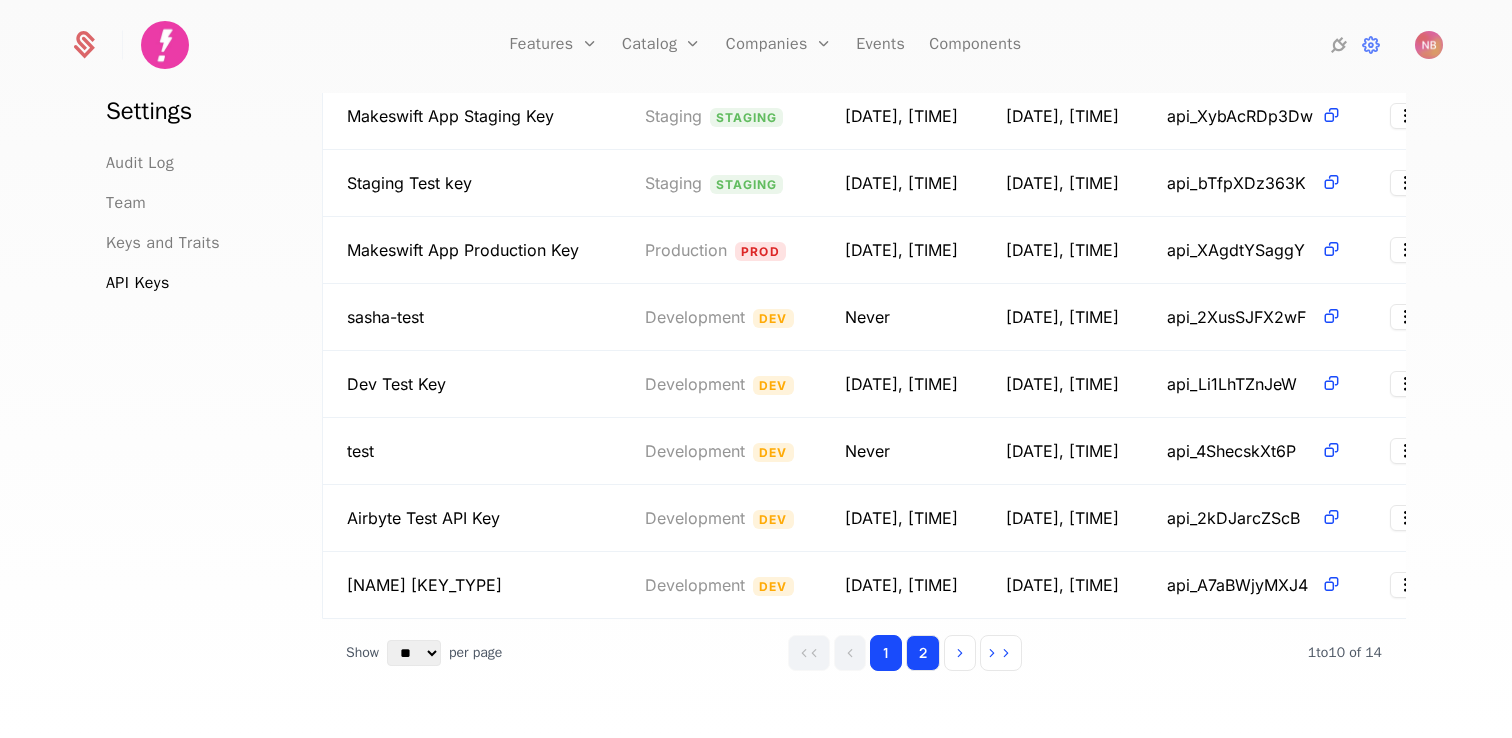 click on "2" at bounding box center [923, 653] 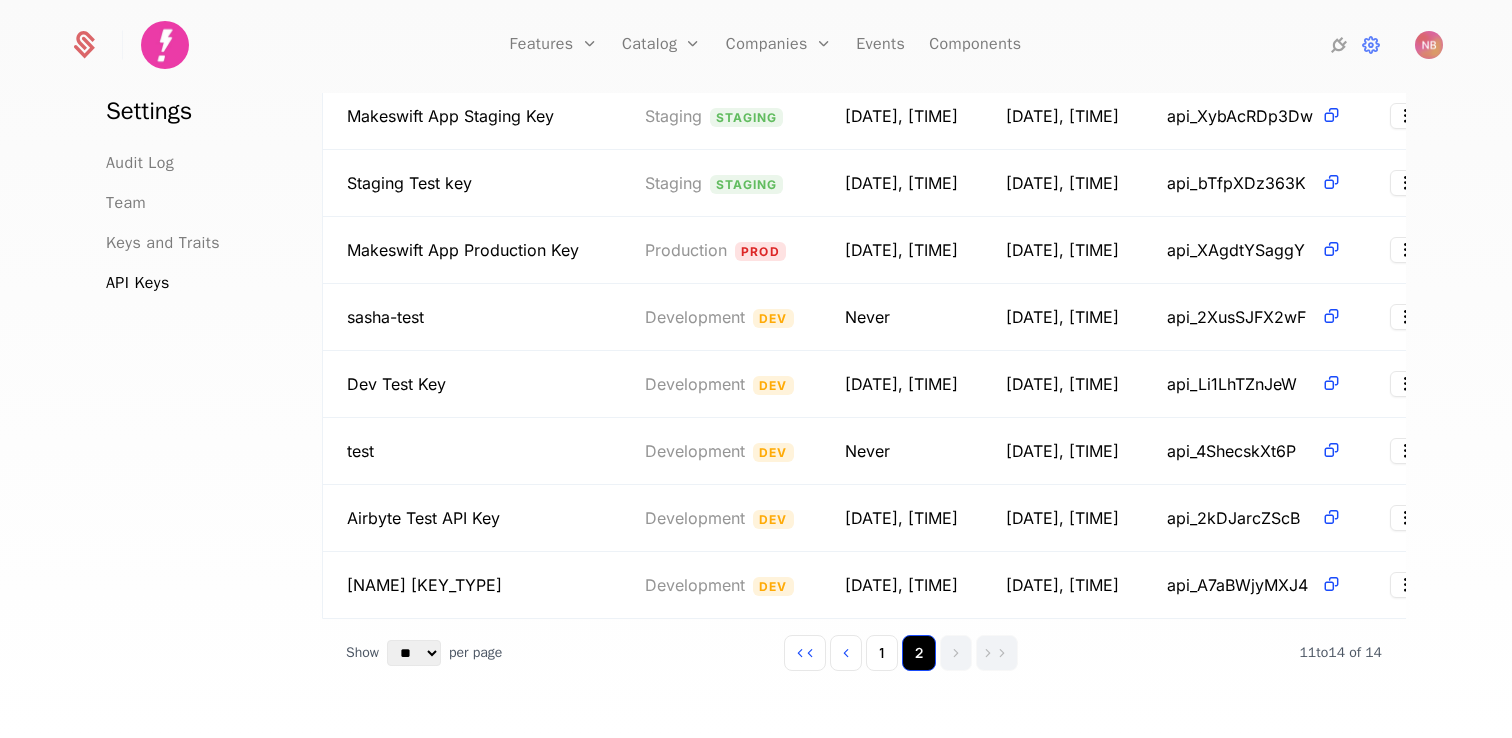 scroll, scrollTop: 47, scrollLeft: 0, axis: vertical 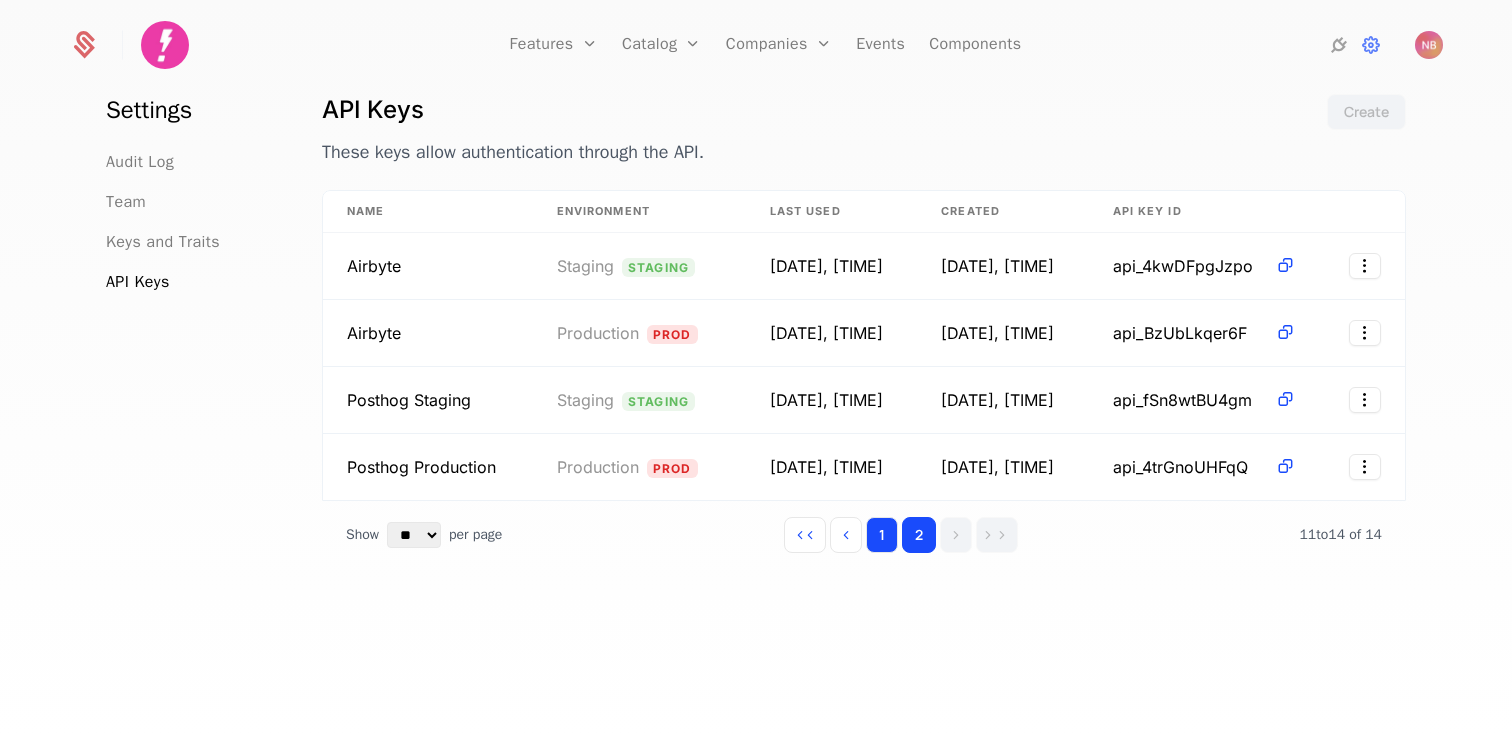 click on "1" at bounding box center [882, 535] 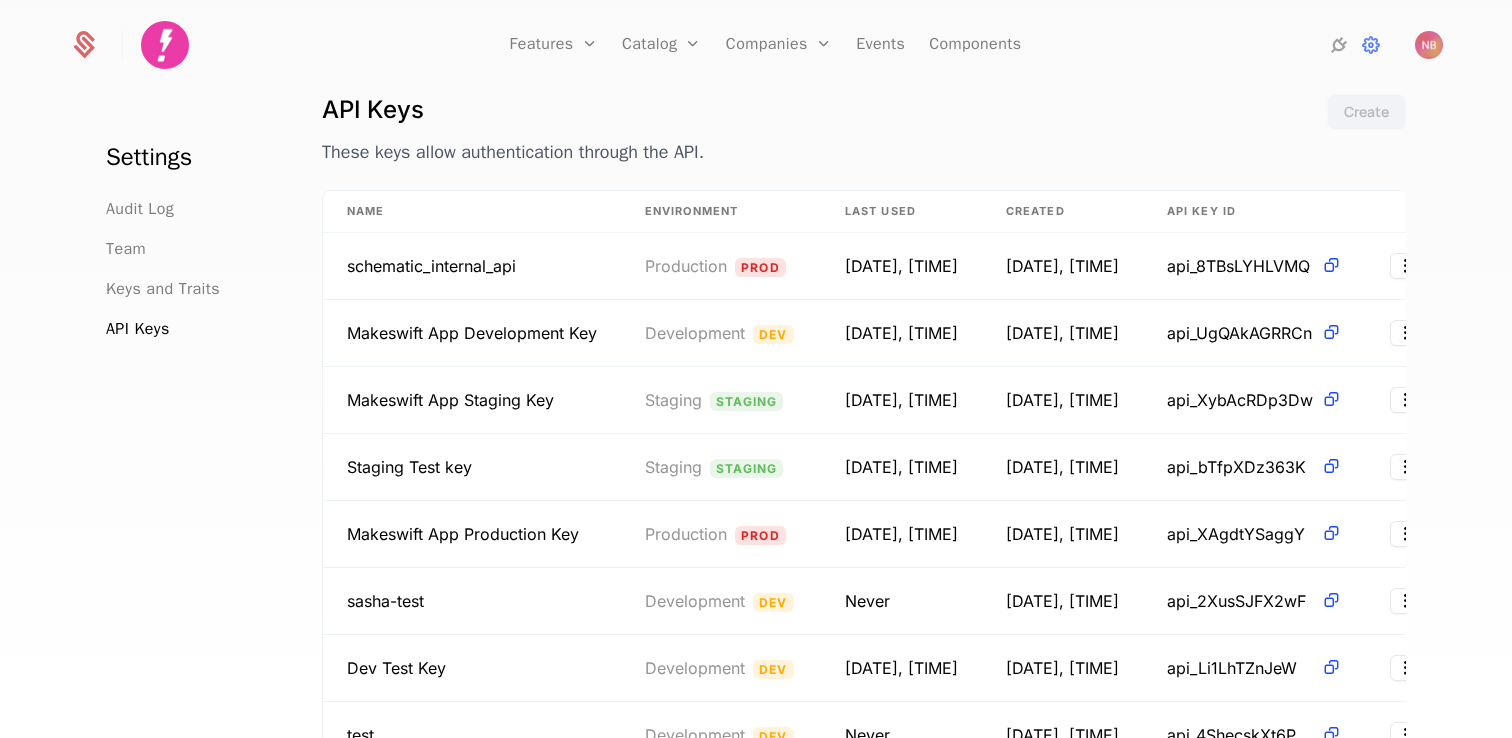 type 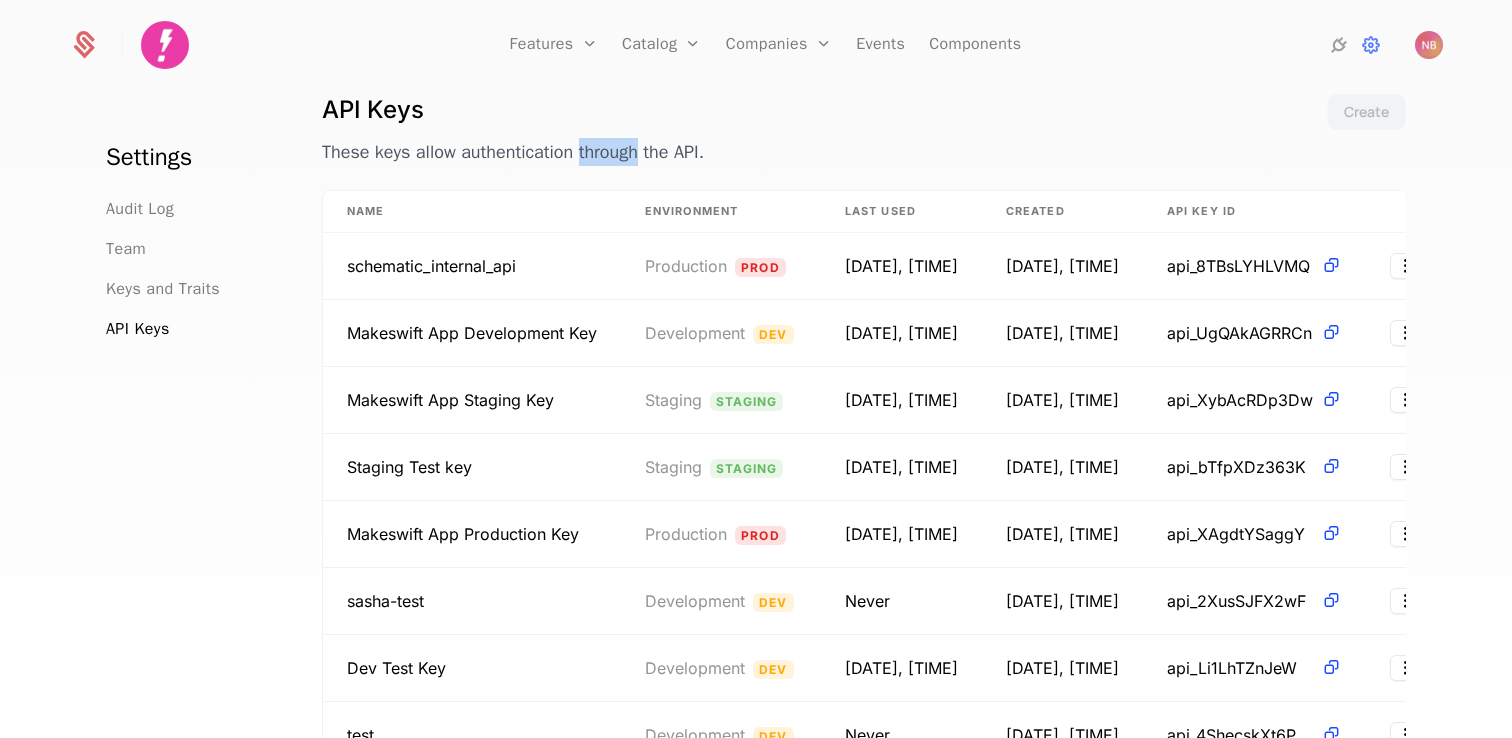 click on "These keys allow authentication through the API." at bounding box center (816, 152) 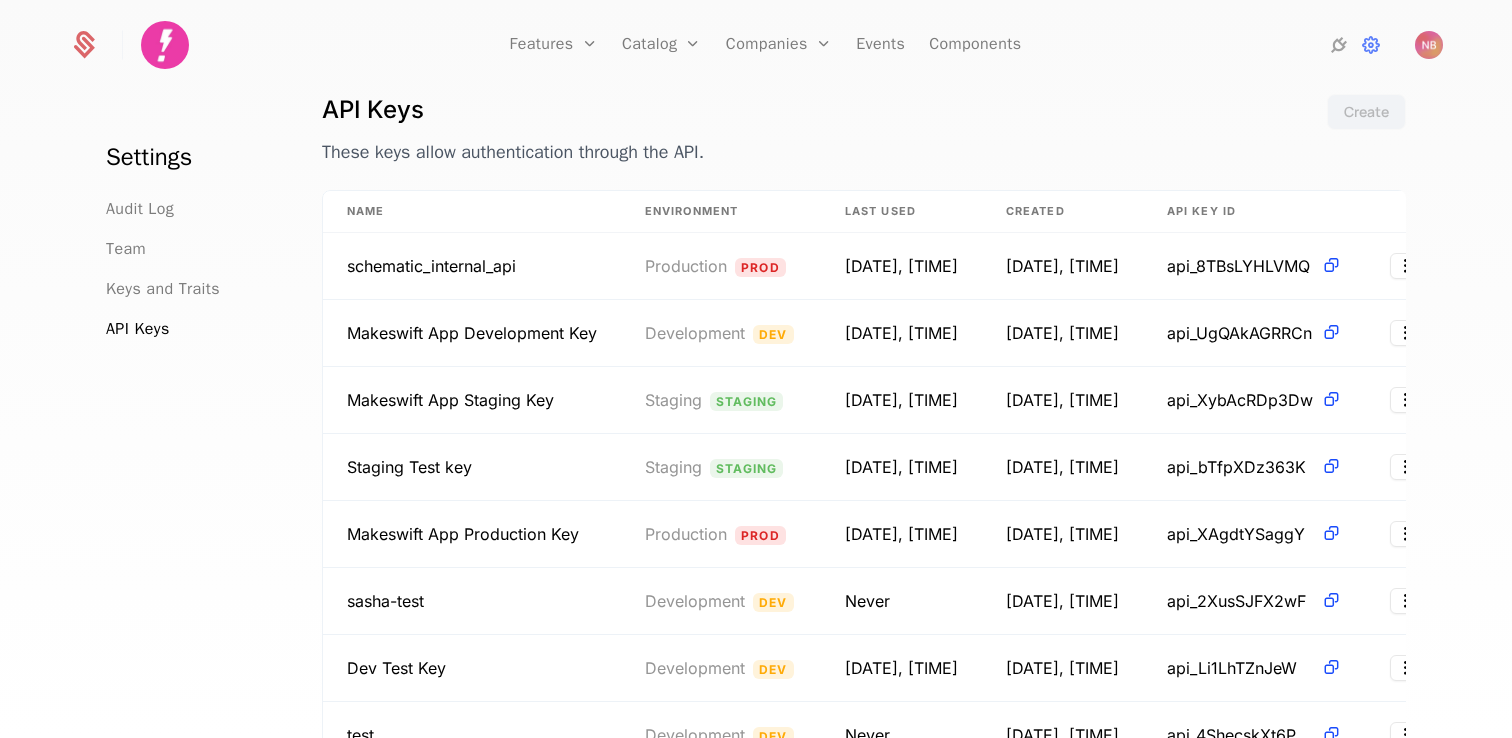 click on "These keys allow authentication through the API." at bounding box center [816, 152] 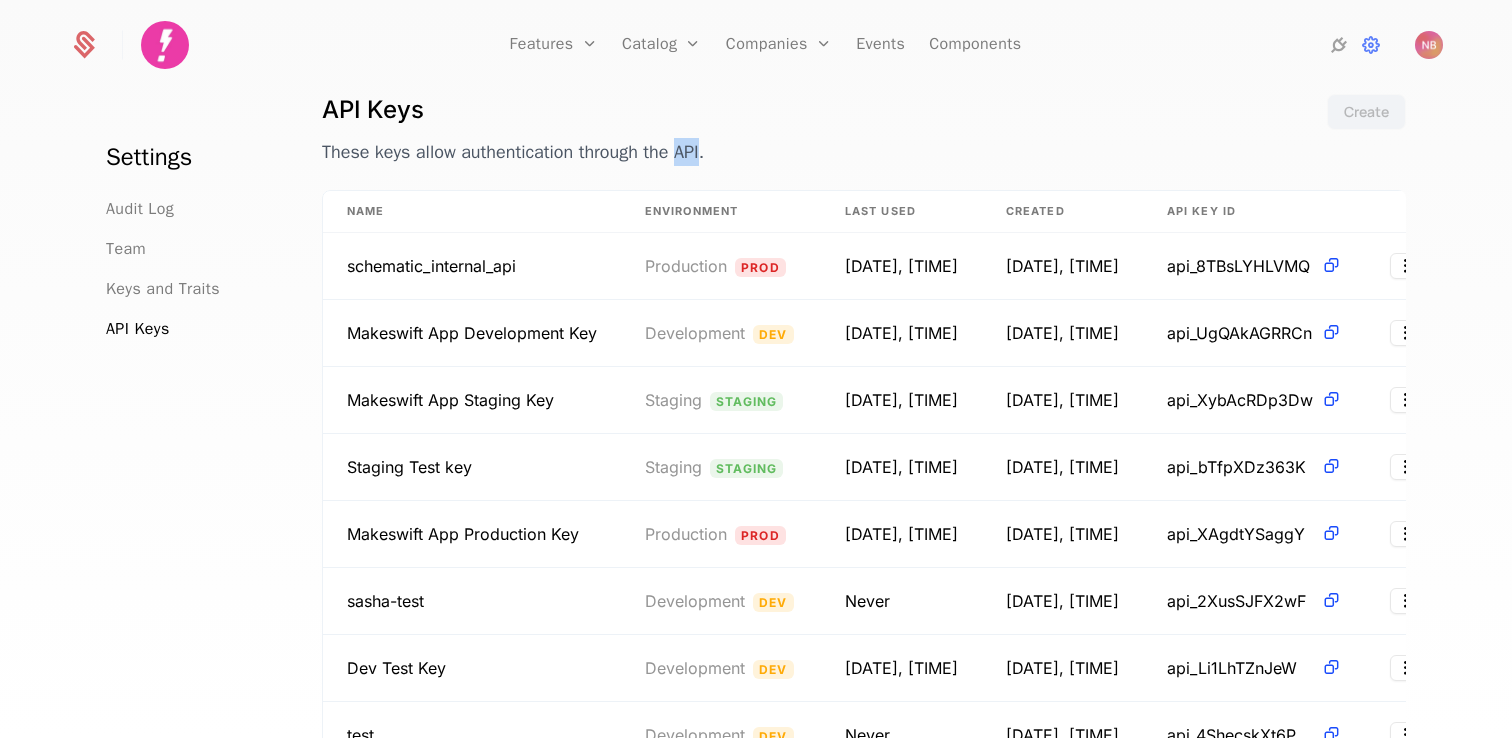 click on "These keys allow authentication through the API." at bounding box center (816, 152) 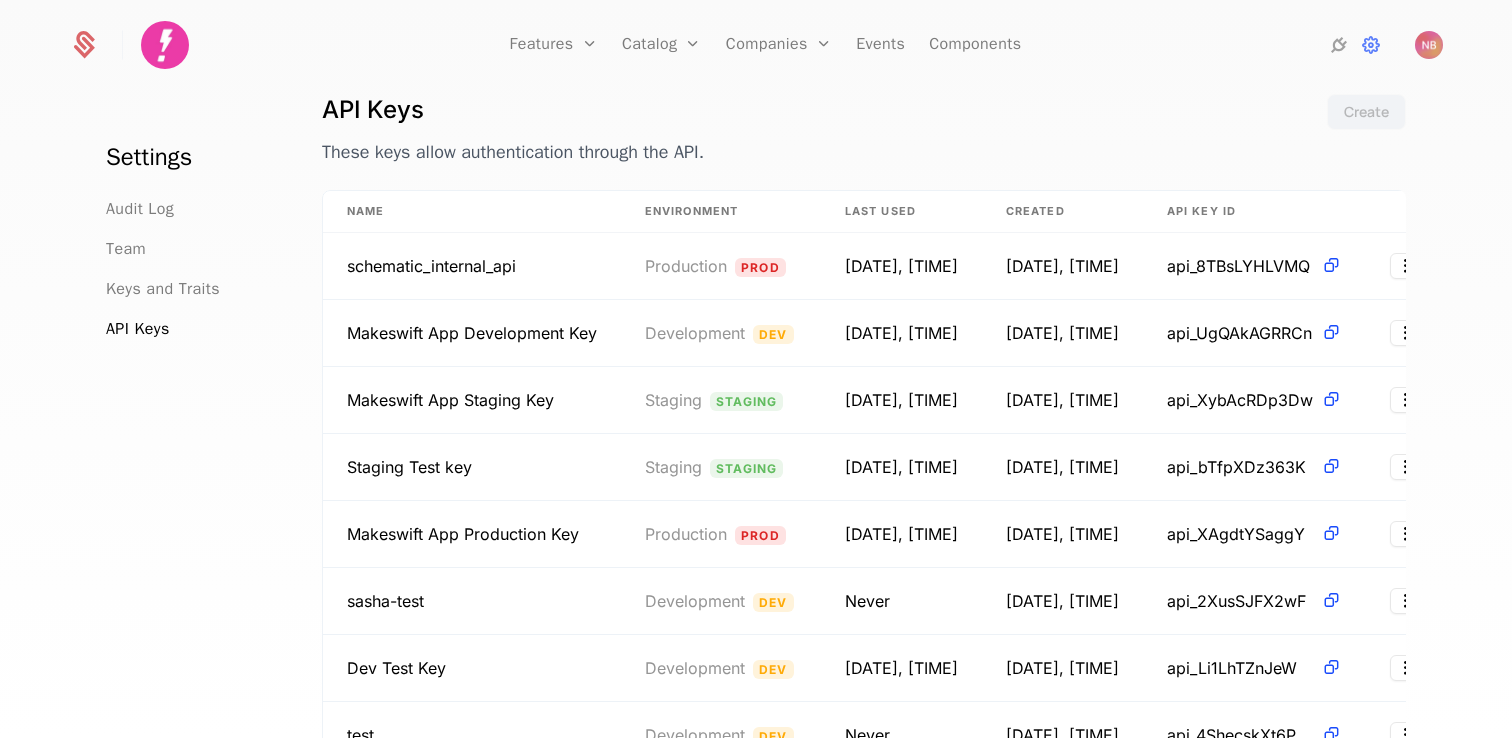 click on "These keys allow authentication through the API." at bounding box center [816, 152] 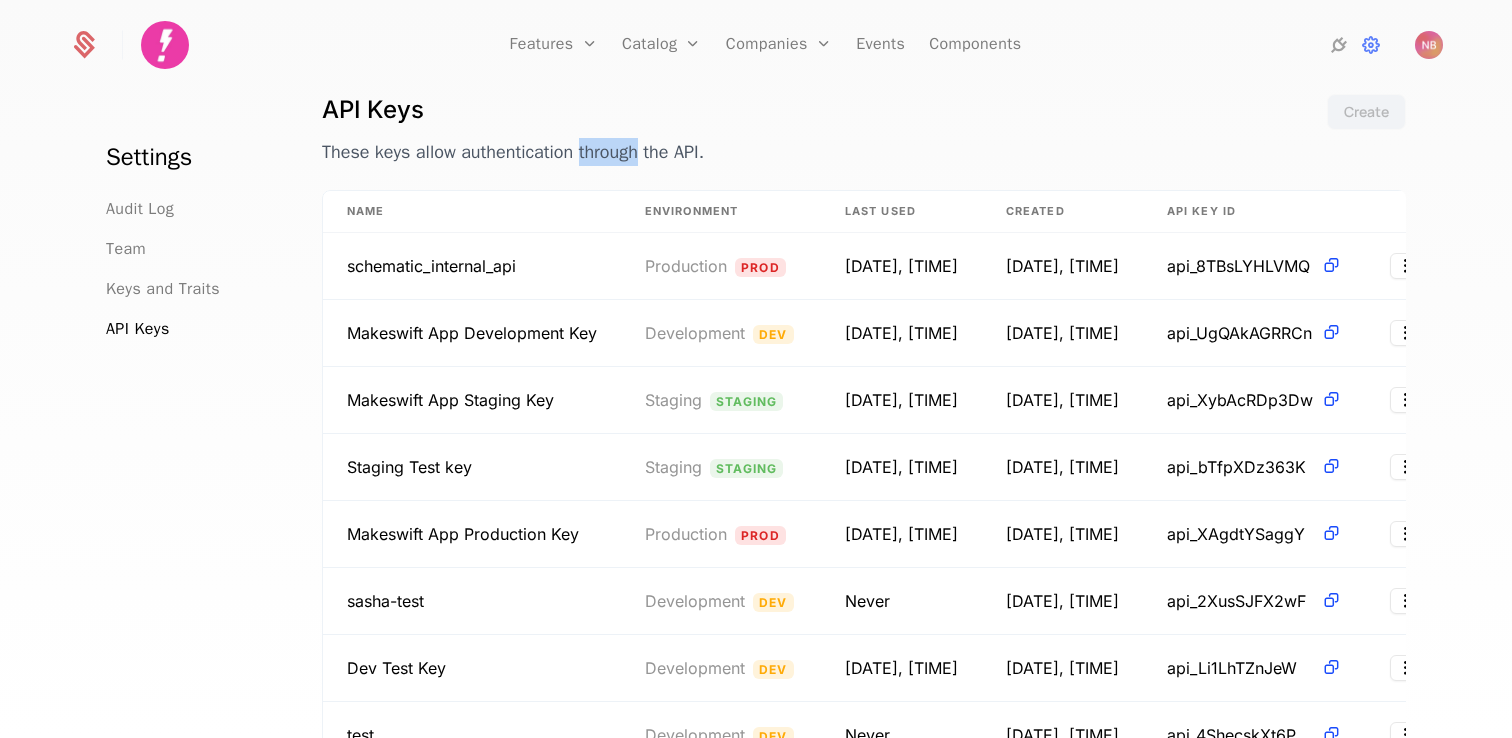 click on "These keys allow authentication through the API." at bounding box center (816, 152) 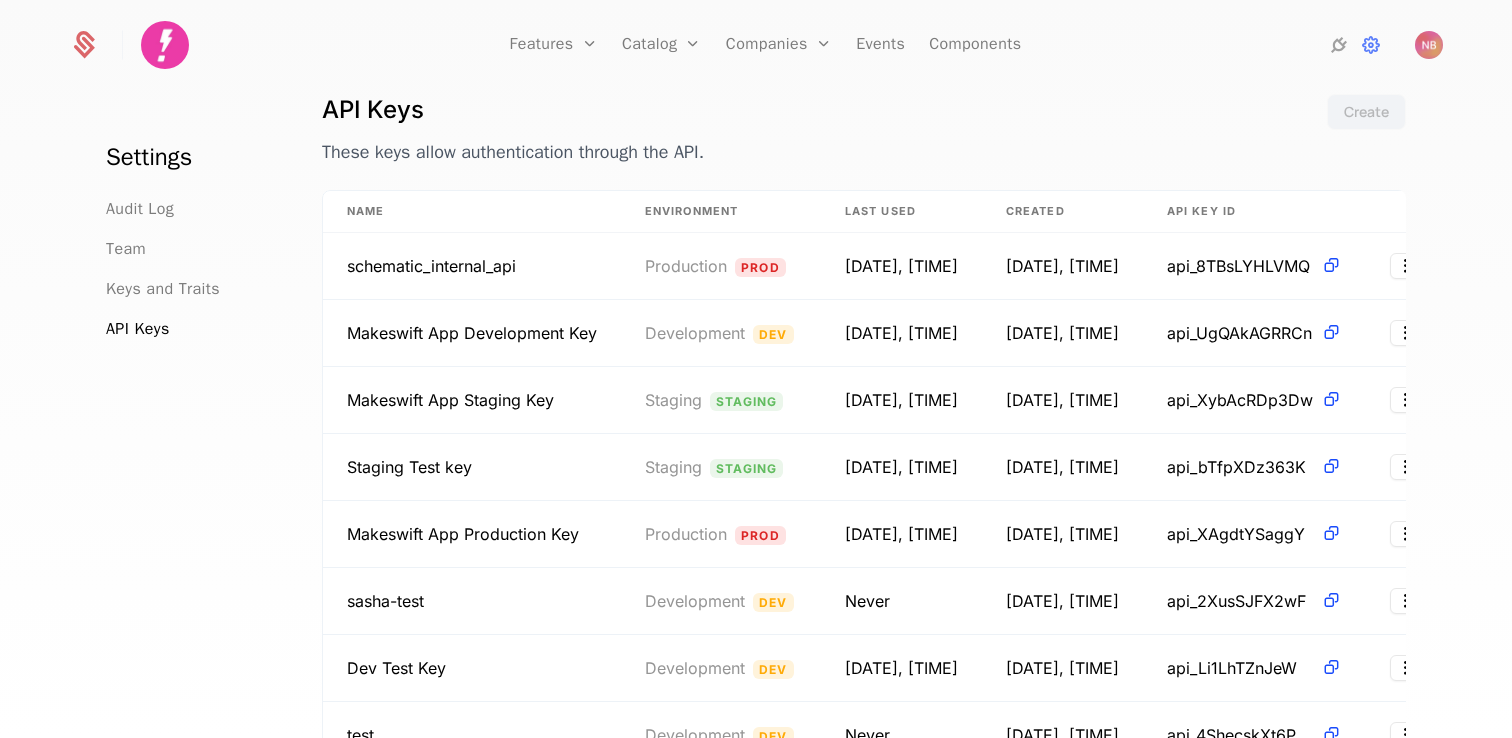 click on "API Keys     These keys allow authentication through the API." at bounding box center (816, 130) 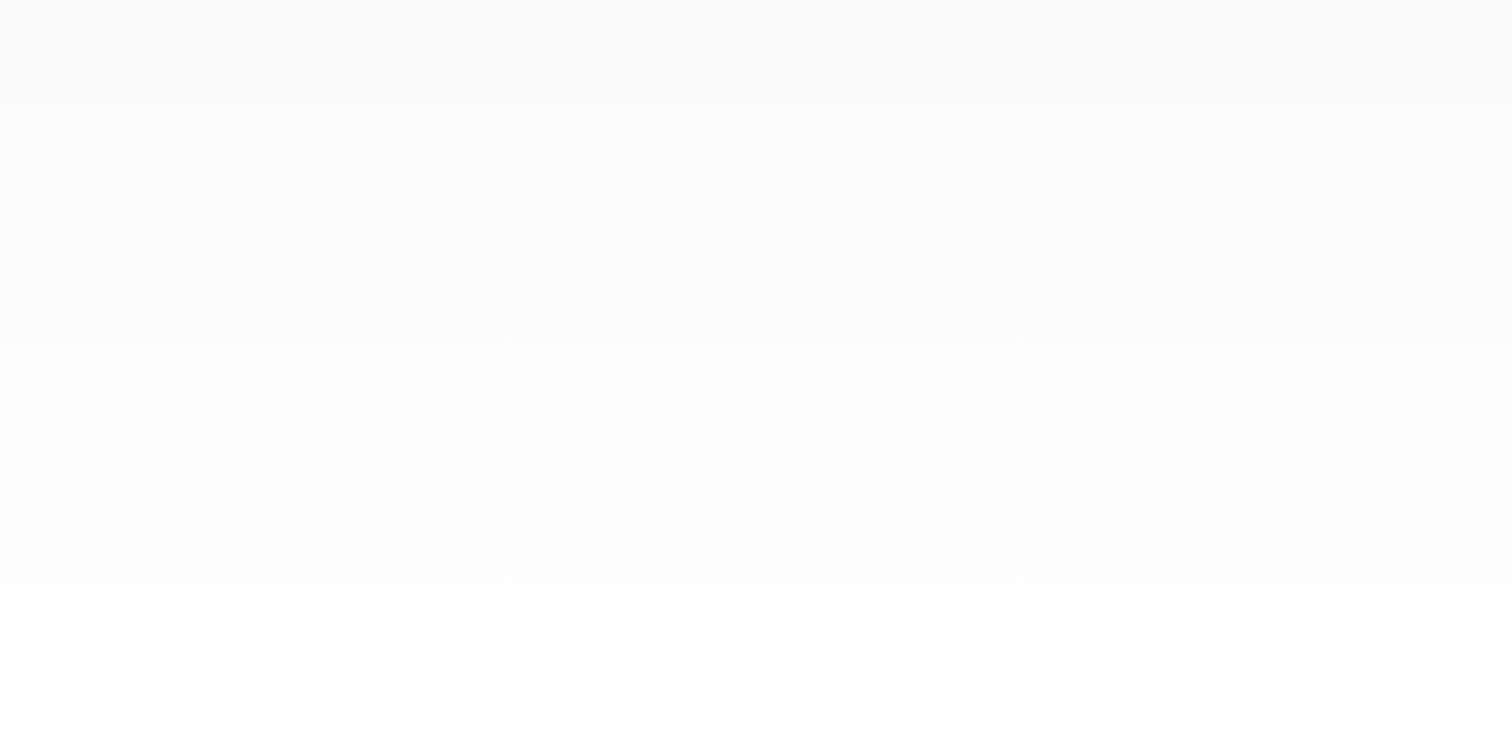 scroll, scrollTop: 0, scrollLeft: 0, axis: both 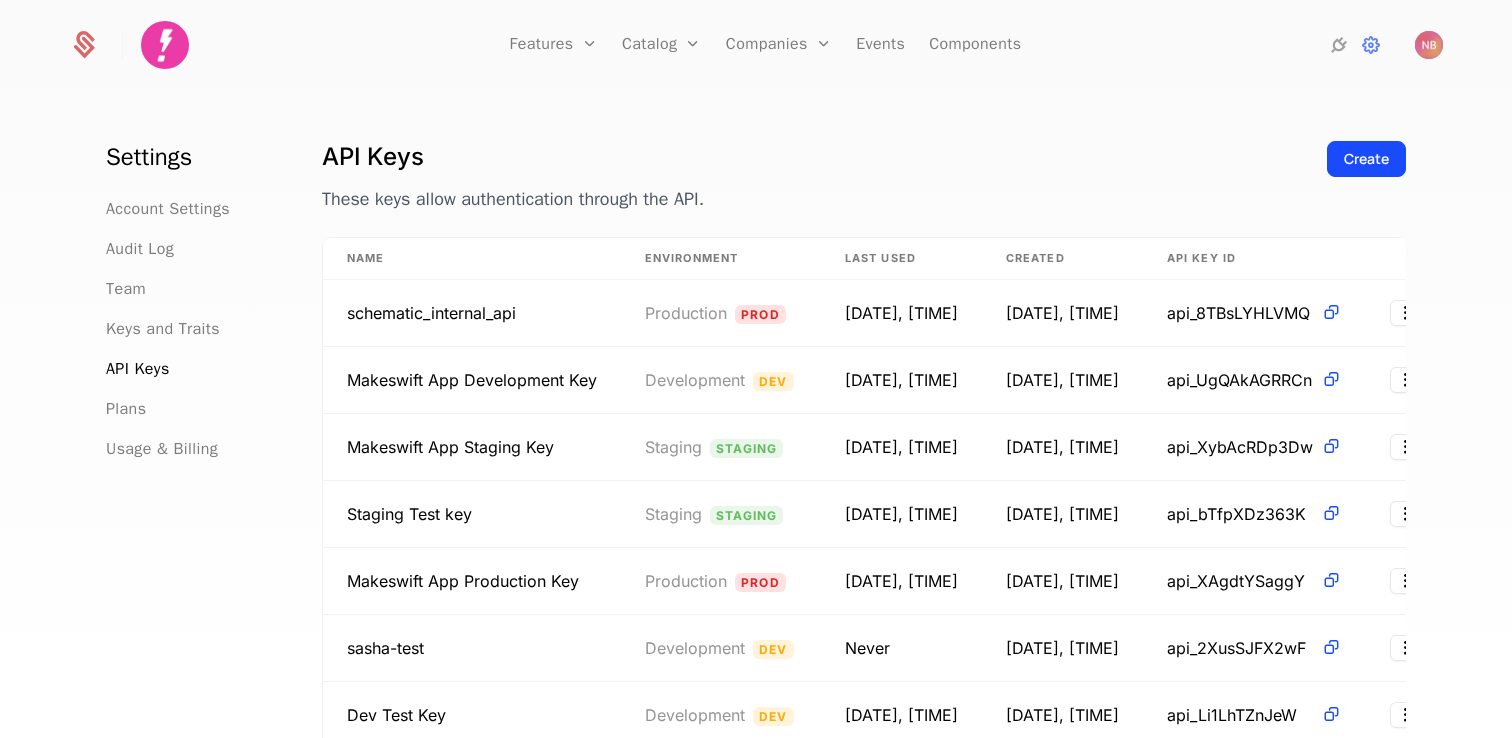 click on "API Keys" at bounding box center (816, 157) 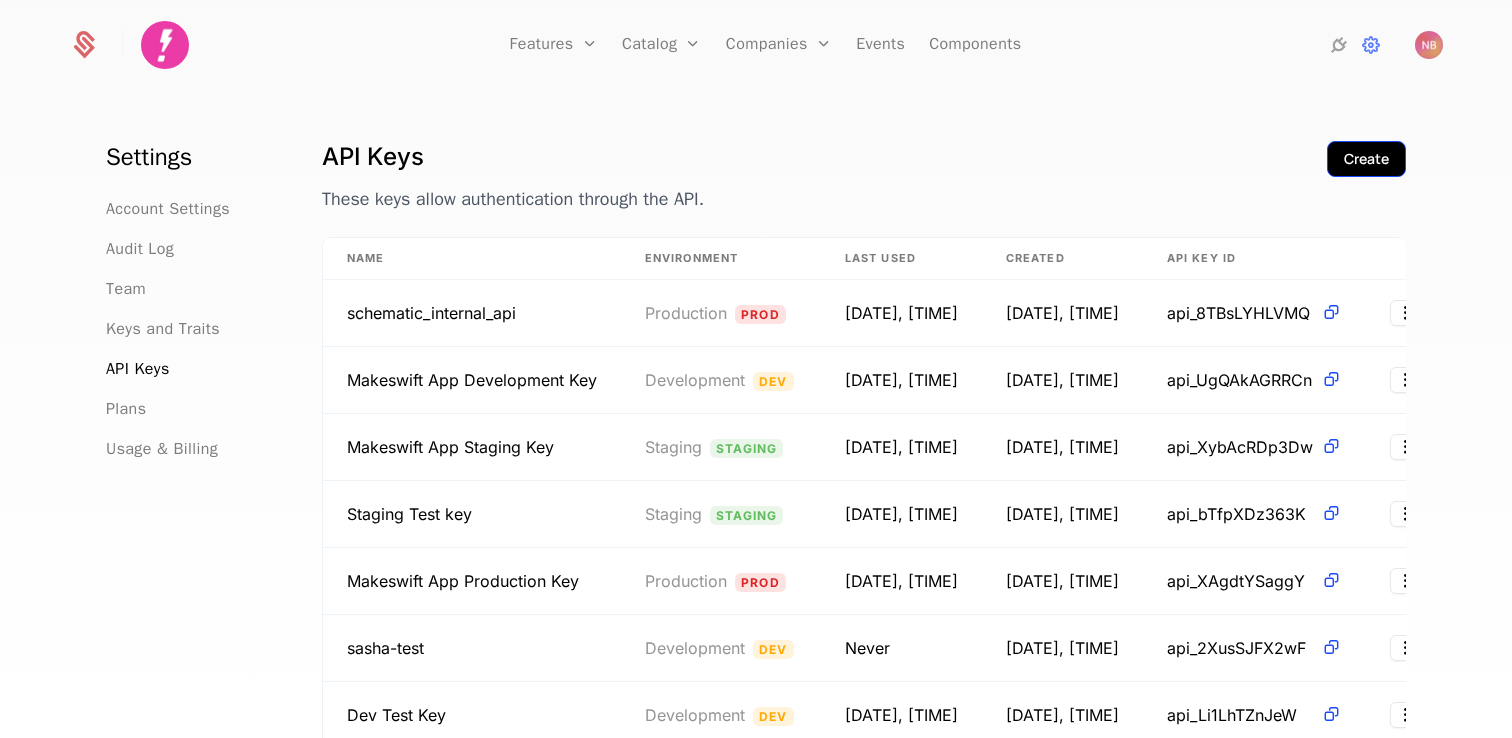 click on "Create" at bounding box center [1366, 159] 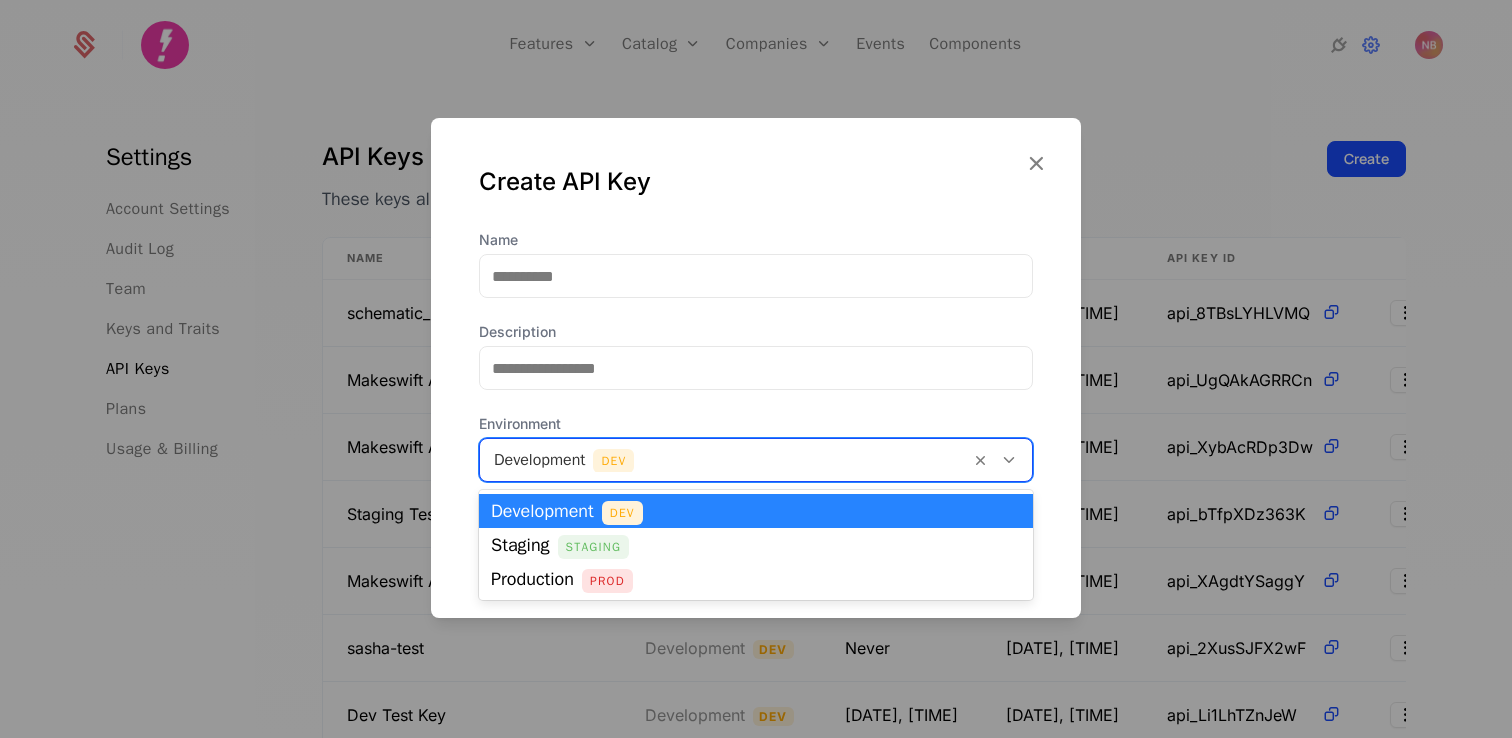 click on "Development Dev" at bounding box center (725, 460) 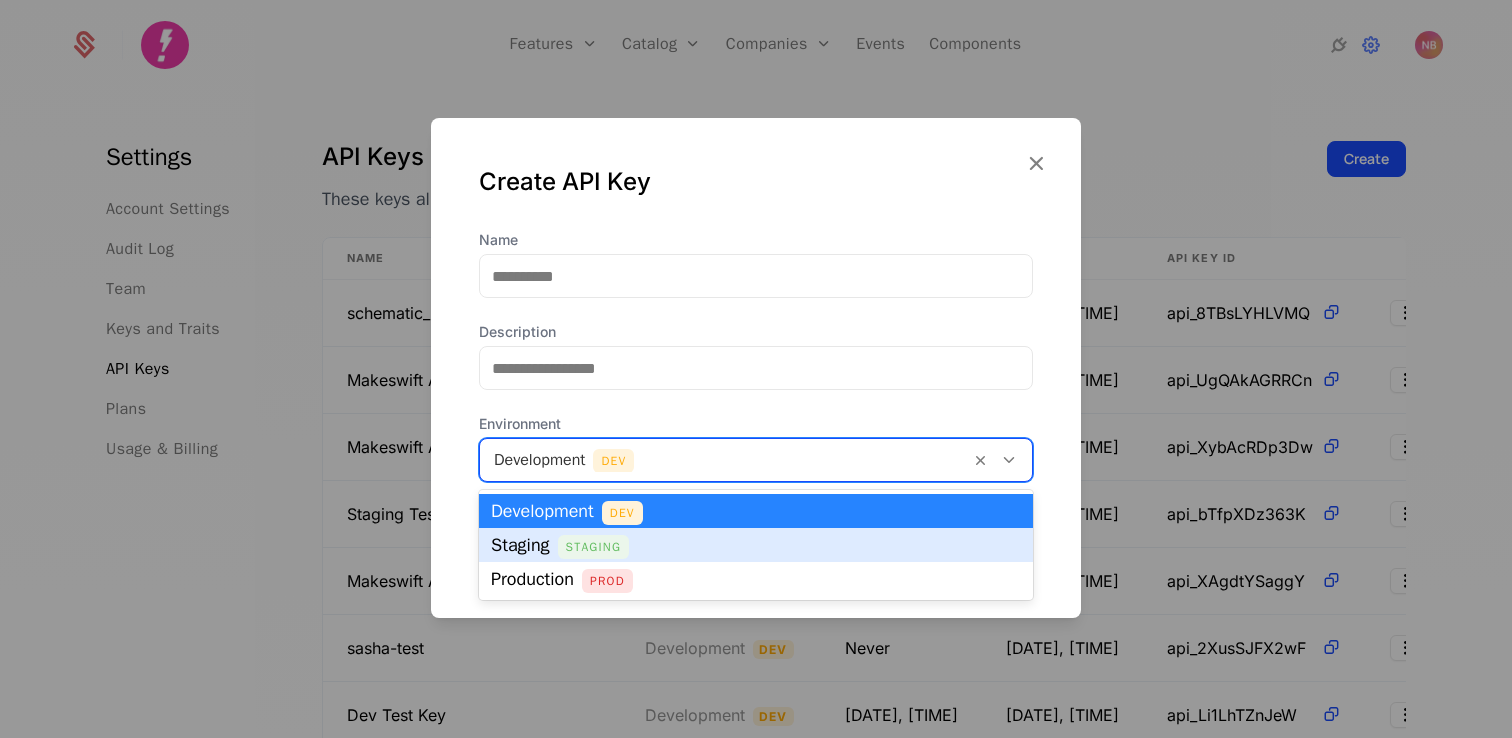 click on "Staging" at bounding box center [593, 547] 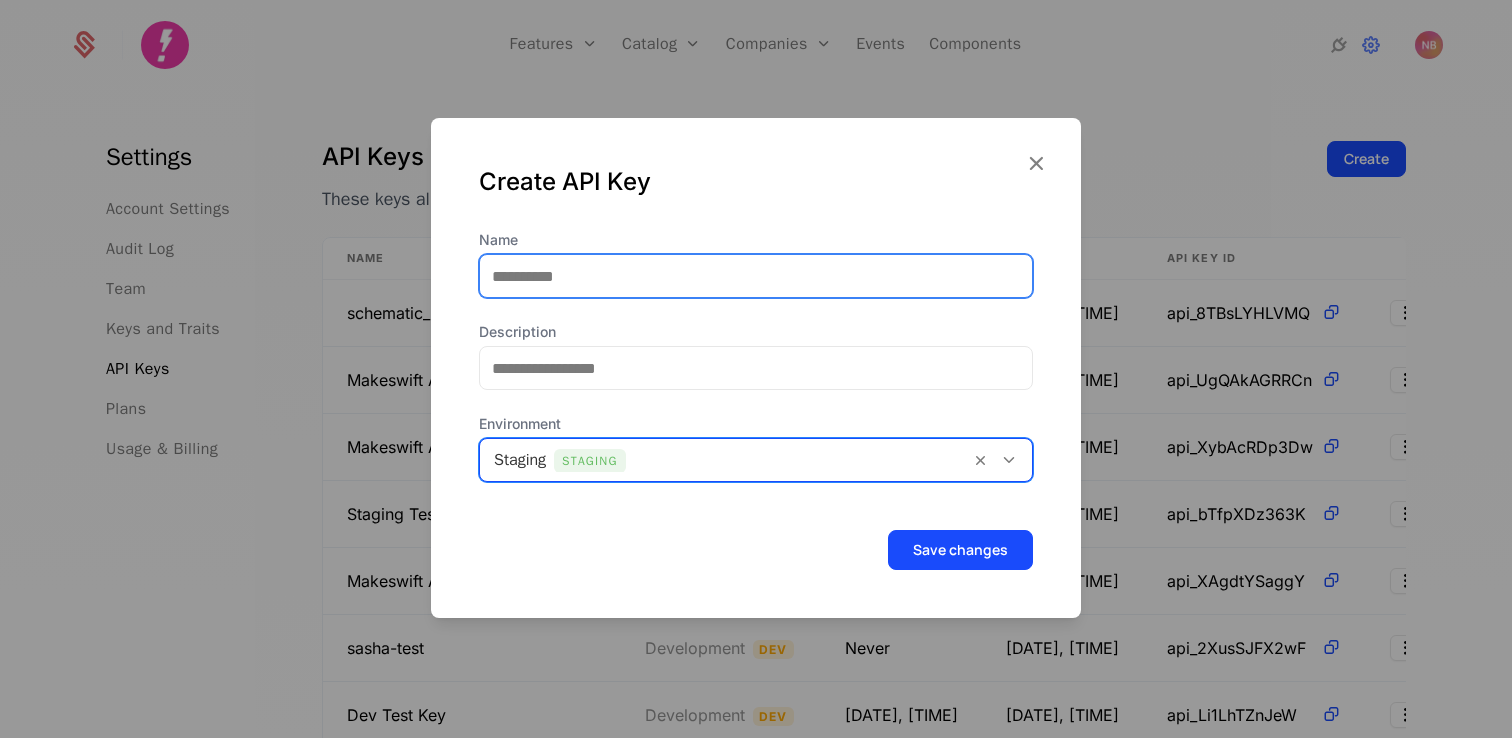 click on "Name" at bounding box center (756, 276) 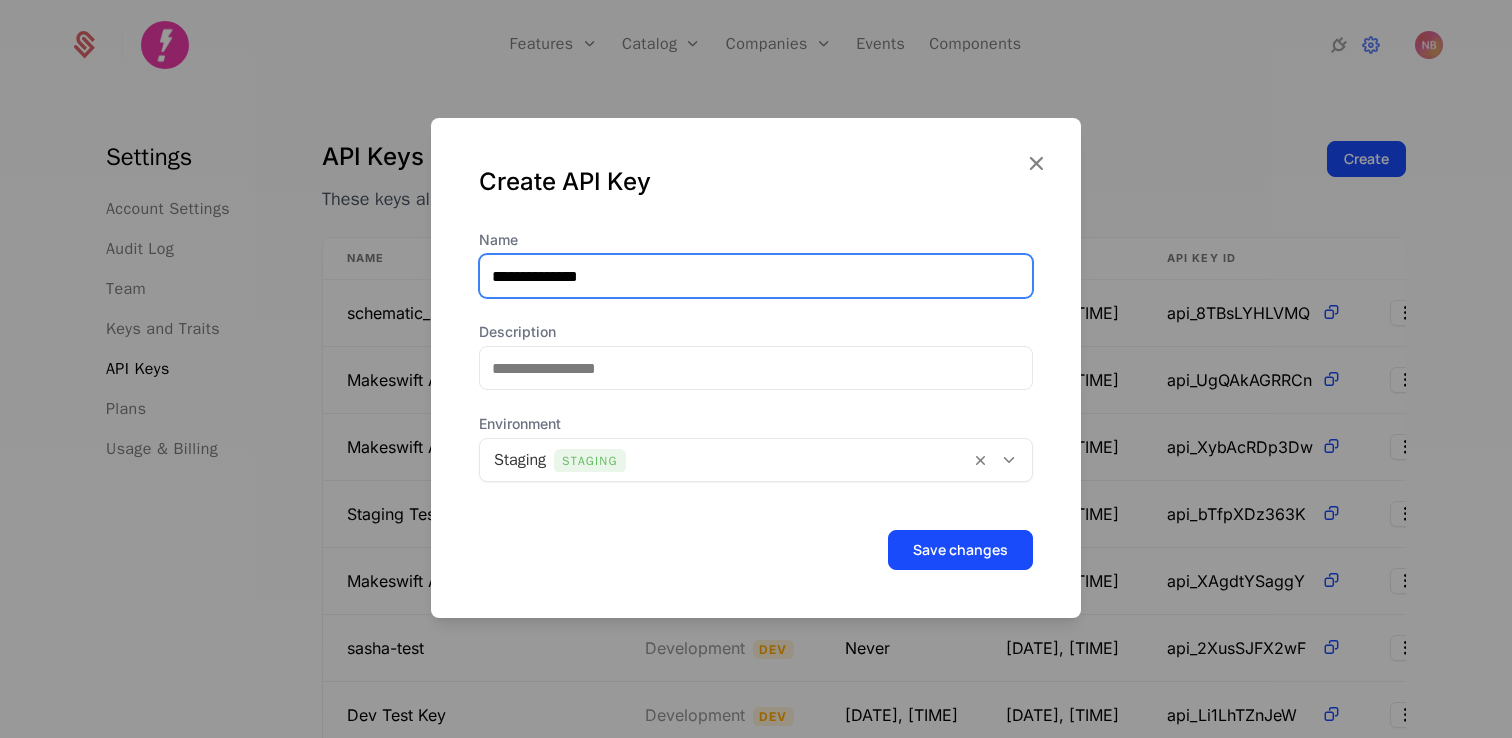 type on "**********" 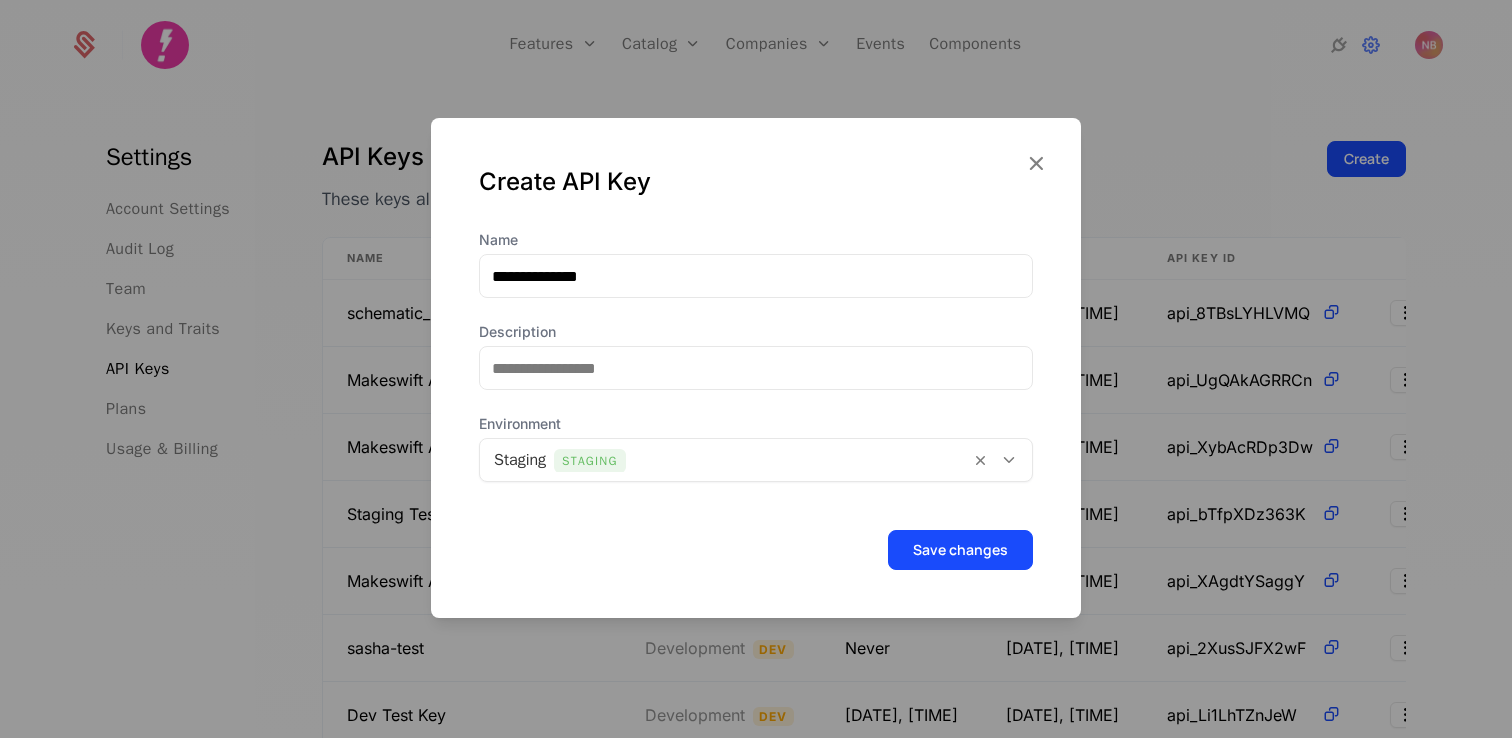 click on "Create API Key" at bounding box center (756, 182) 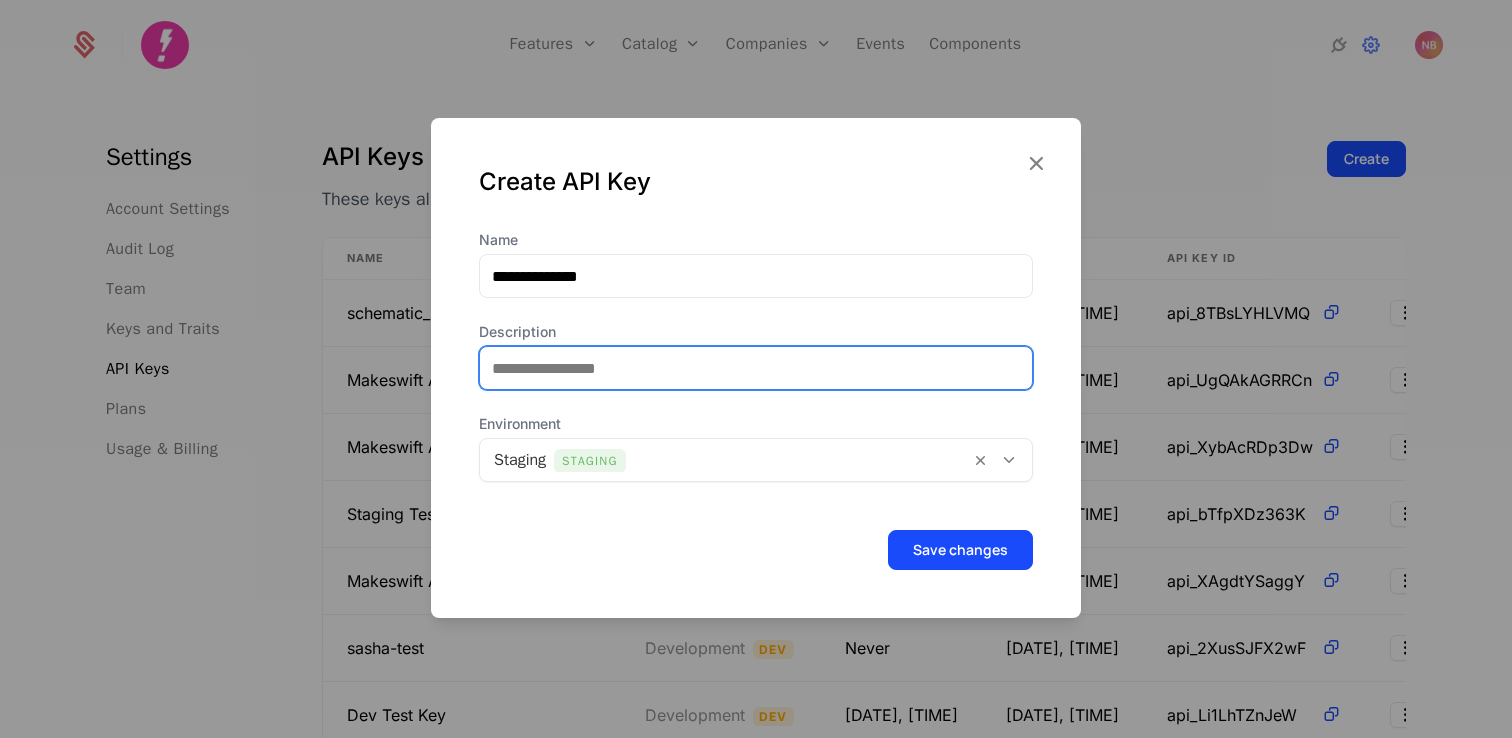 click on "Description" at bounding box center (756, 368) 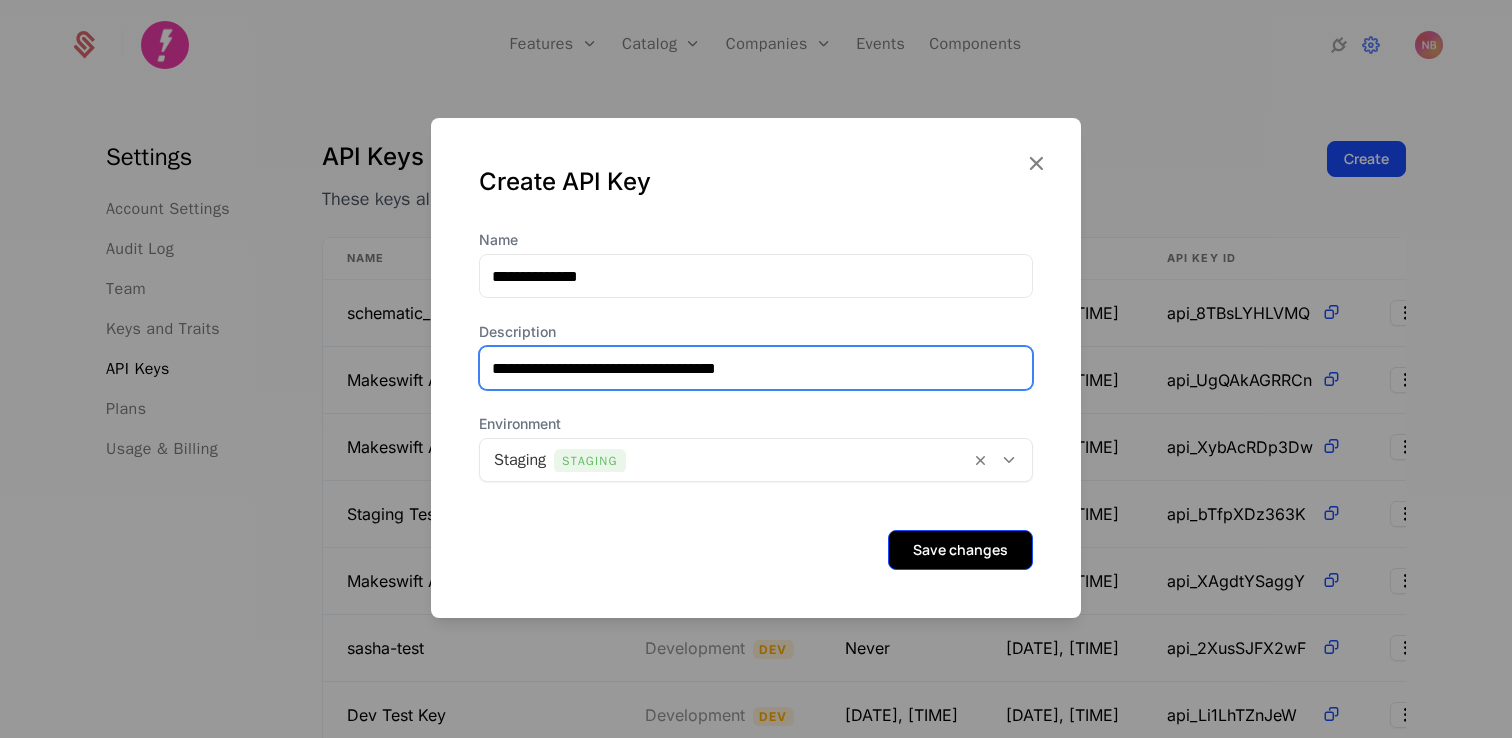 type on "**********" 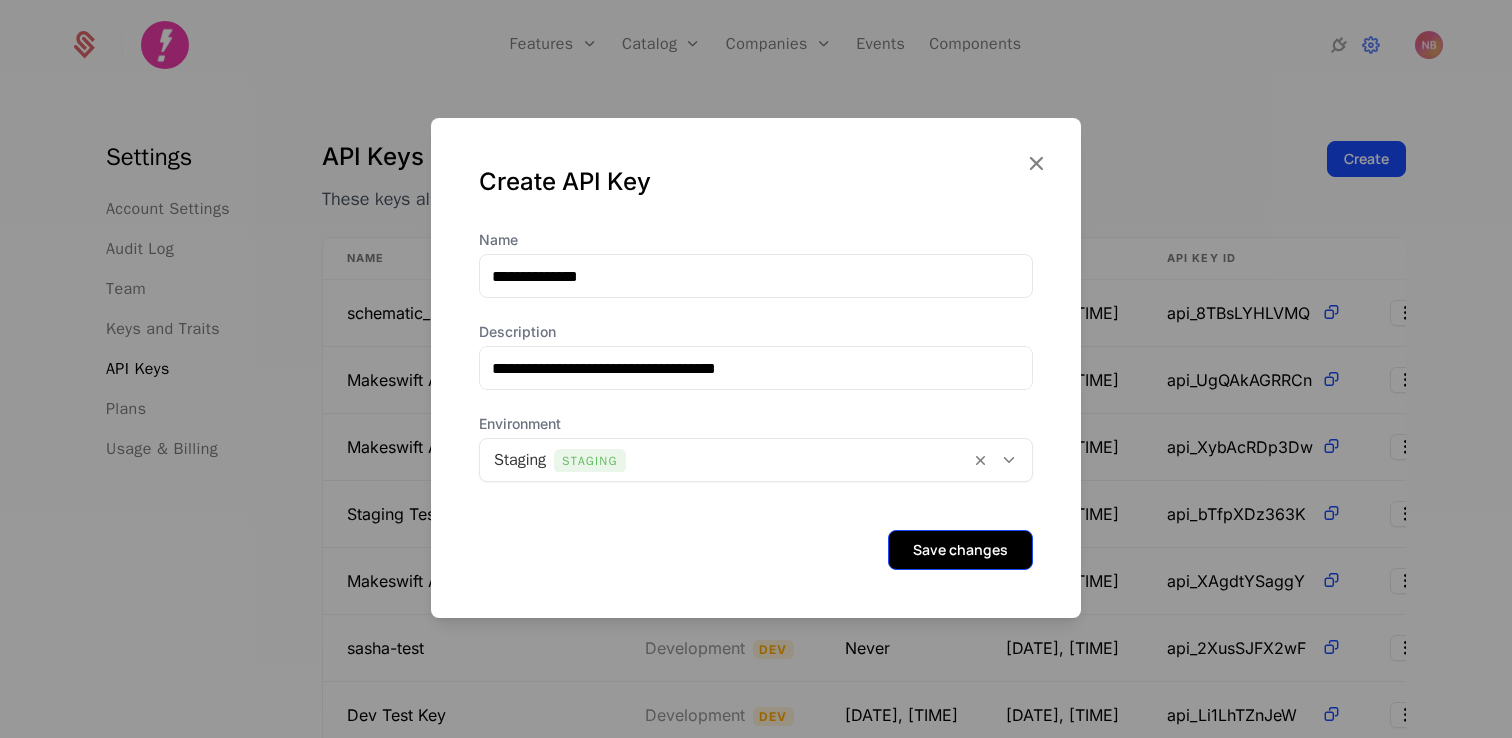 click on "Save changes" at bounding box center [960, 550] 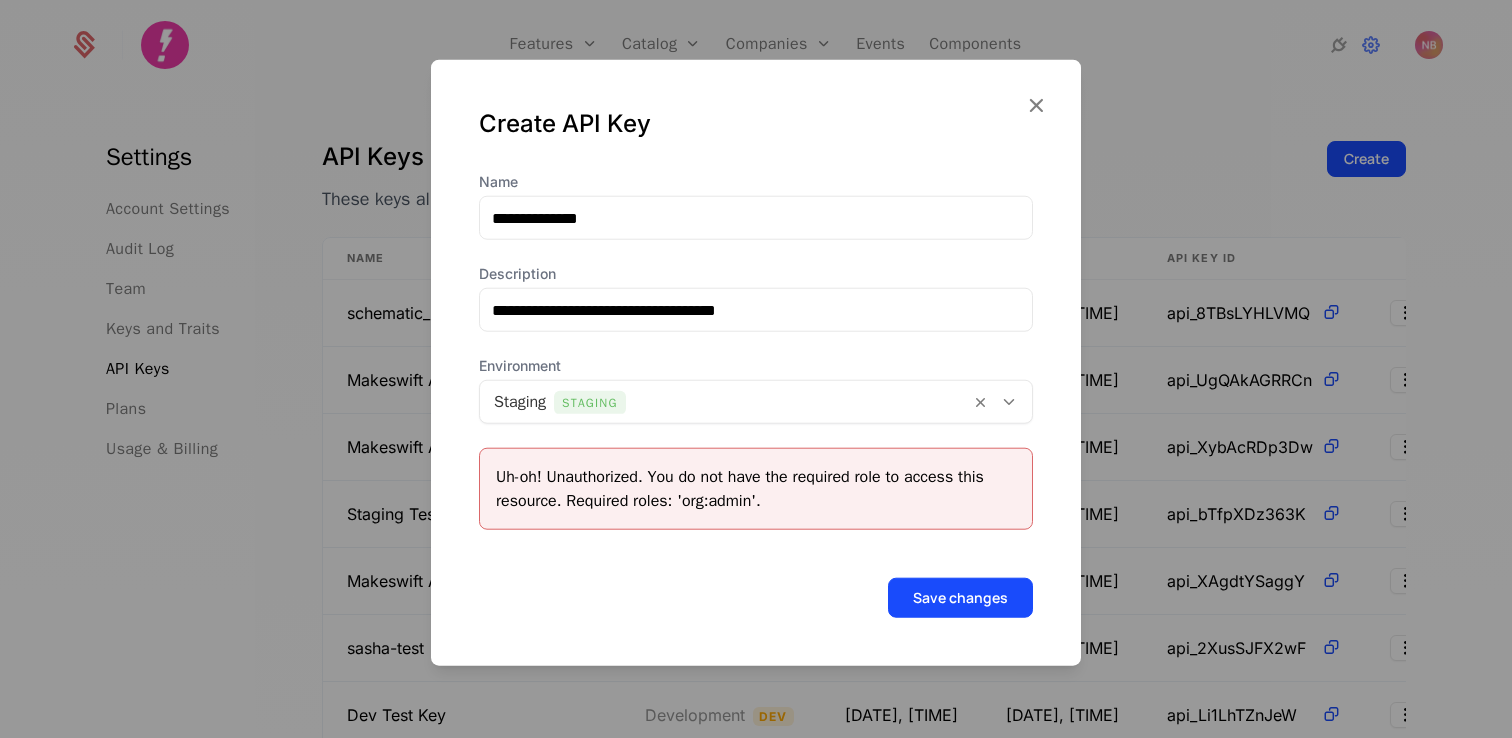 type 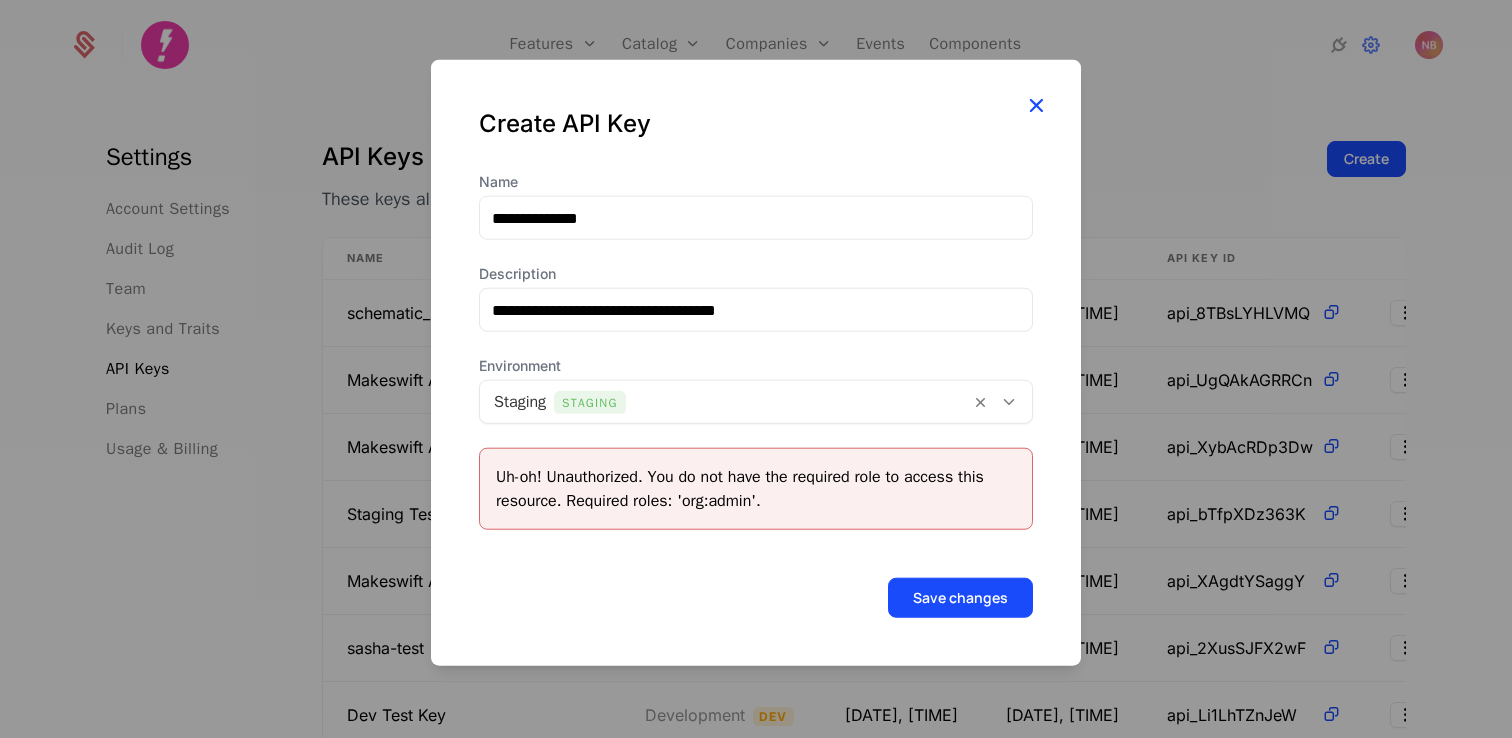 click at bounding box center (1036, 105) 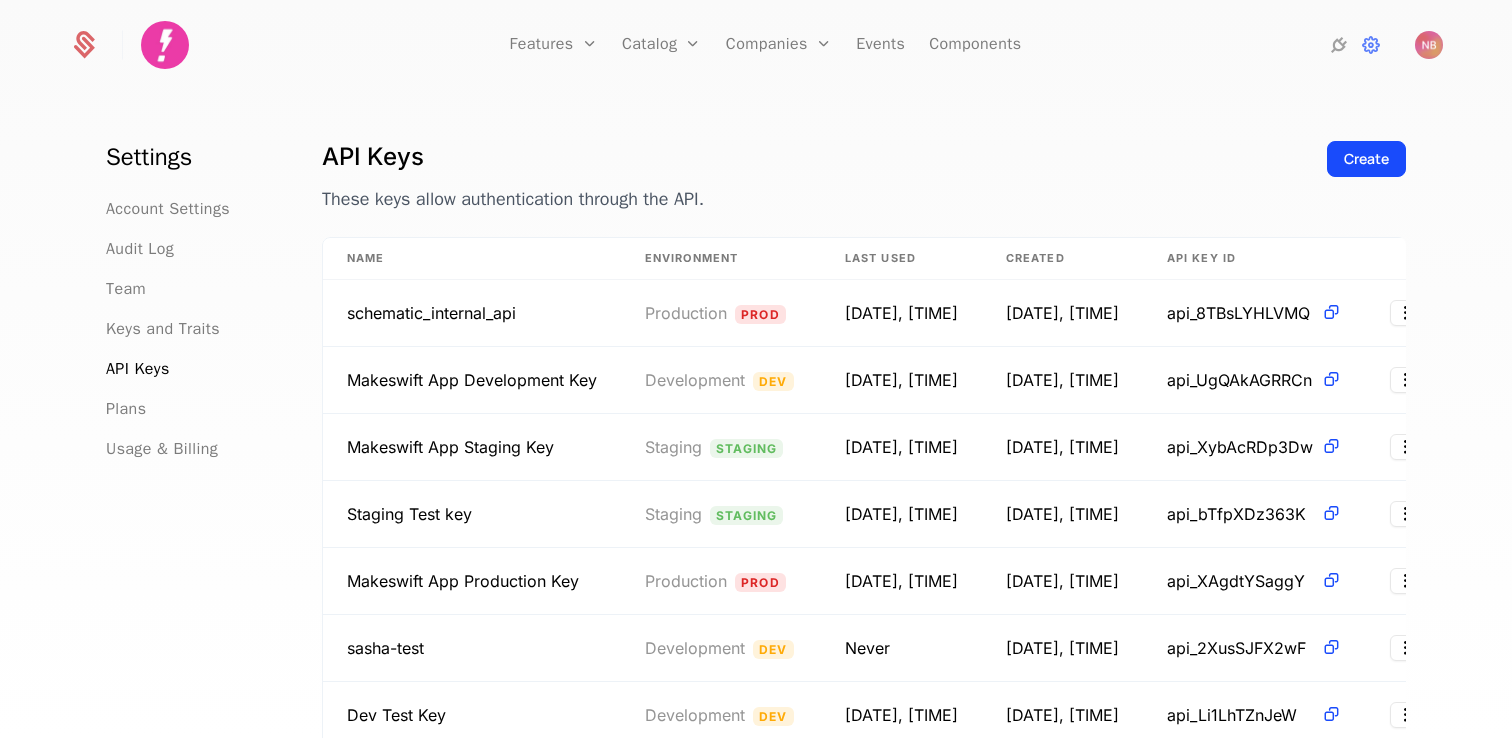 click on "Settings Account Settings Audit Log Team Keys and Traits API Keys Plans Usage & Billing API Keys     These keys allow authentication through the API. Create Name Environment Last Used Created API Key ID schematic_internal_api Production Prod 3/18/24, 12:54 AM 3/18/24, 12:07 AM api_8TBsLYHLVMQ Makeswift App Development Key Development Dev 7/14/25, 10:45 AM 12/7/23, 12:05 PM api_UgQAkAGRRCn Makeswift App Staging Key Staging Staging 7/14/25, 10:46 AM 2/20/24, 10:59 AM api_XybAcRDp3Dw Staging Test key Staging Staging 6/25/24, 9:01 AM 6/24/24, 7:16 PM api_bTfpXDz363K Makeswift App Production Key Production Prod 7/14/25, 10:57 AM 2/20/24, 11:00 AM api_XAgdtYSaggY sasha-test Development Dev Never 7/2/24, 11:26 AM api_2XusSJFX2wF Dev Test Key Development Dev 7/14/25, 10:38 AM 6/24/24, 9:40 AM api_Li1LhTZnJeW test Development Dev Never 7/1/24, 4:29 PM api_4ShecskXt6P Airbyte Test API Key Development Dev 10/20/24, 11:20 AM 10/8/24, 5:08 PM api_2kDJarcZScB Alex Dev Test Key Development Dev 12/10/24, 8:28 AM Show ** ** 1" at bounding box center (756, 421) 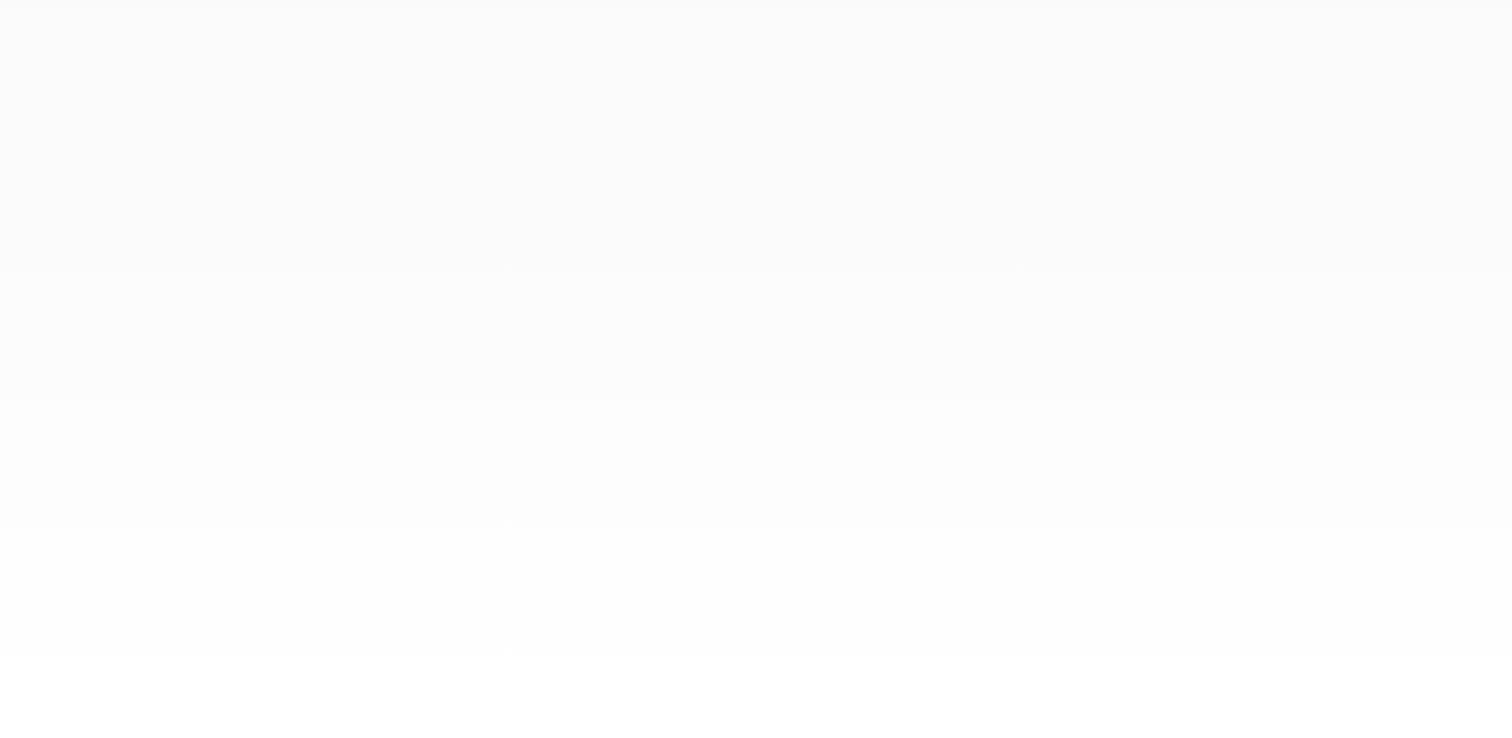 scroll, scrollTop: 0, scrollLeft: 0, axis: both 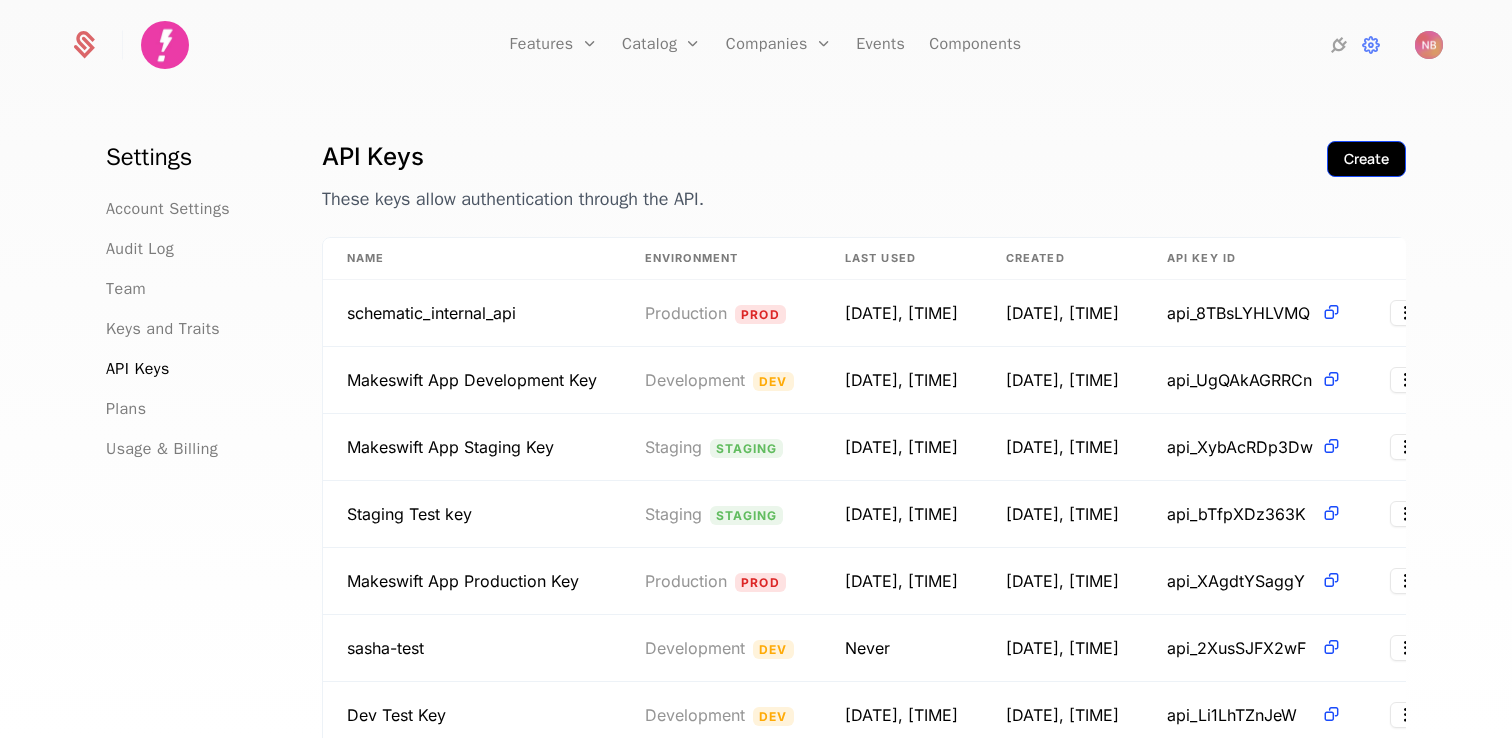 click on "Create" at bounding box center [1366, 159] 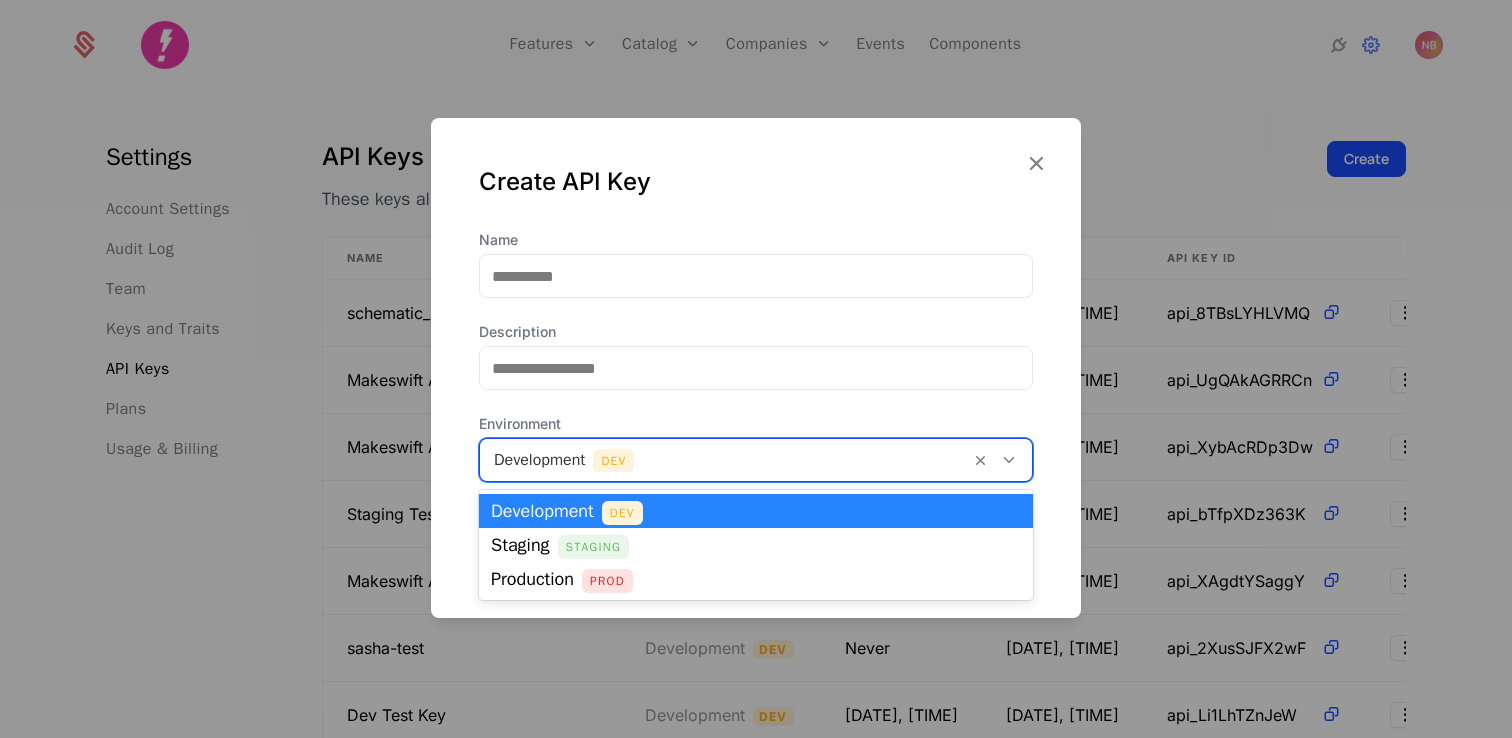 click at bounding box center (725, 460) 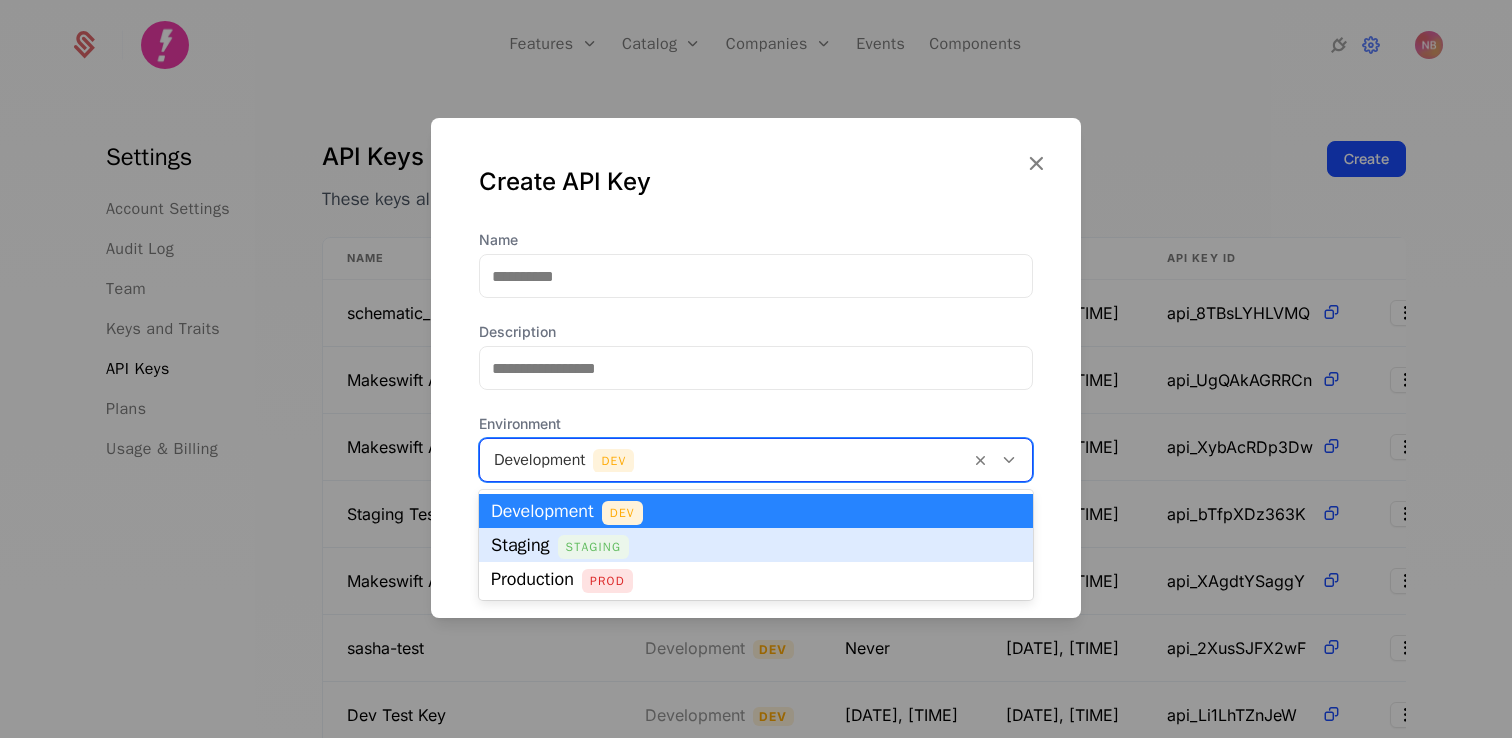click on "Staging" at bounding box center (593, 547) 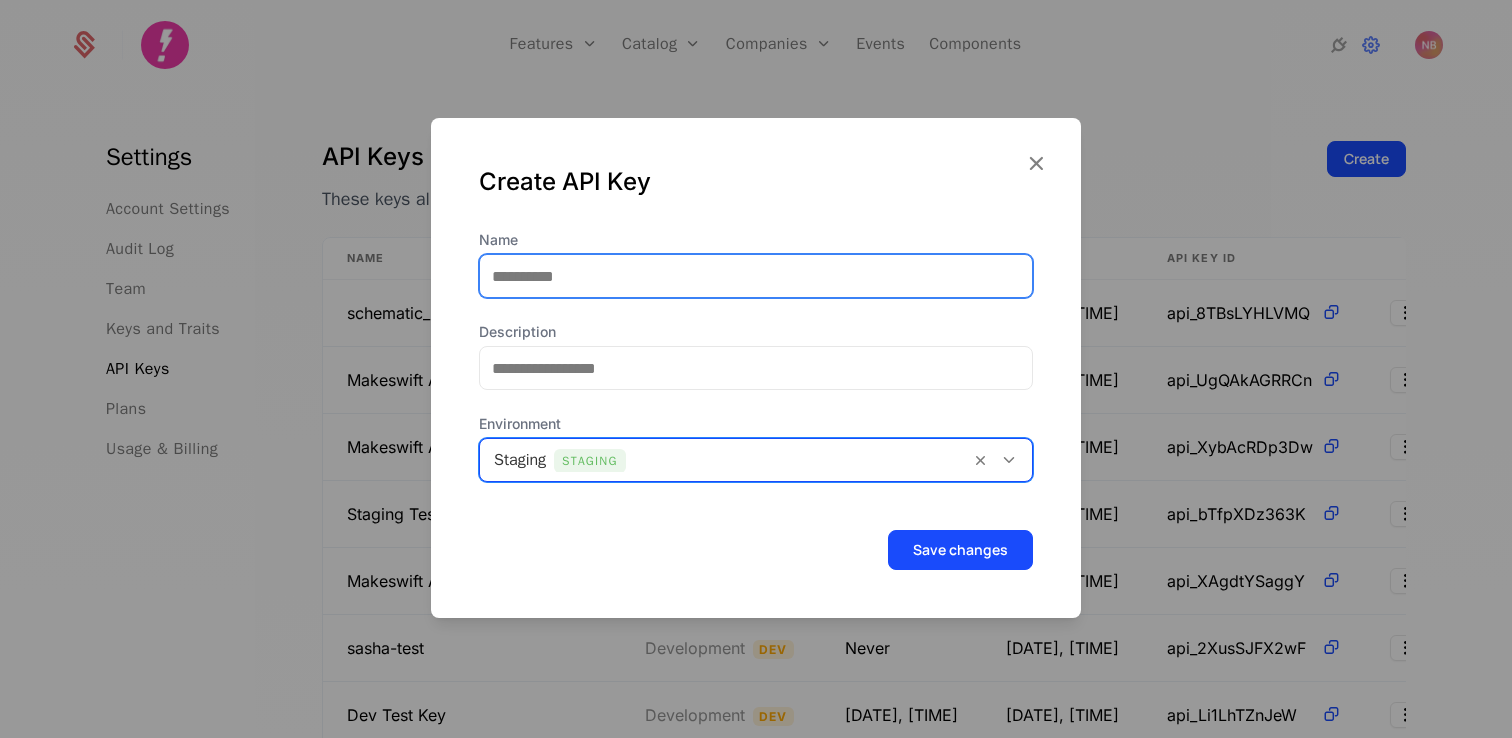 click on "Name" at bounding box center (756, 276) 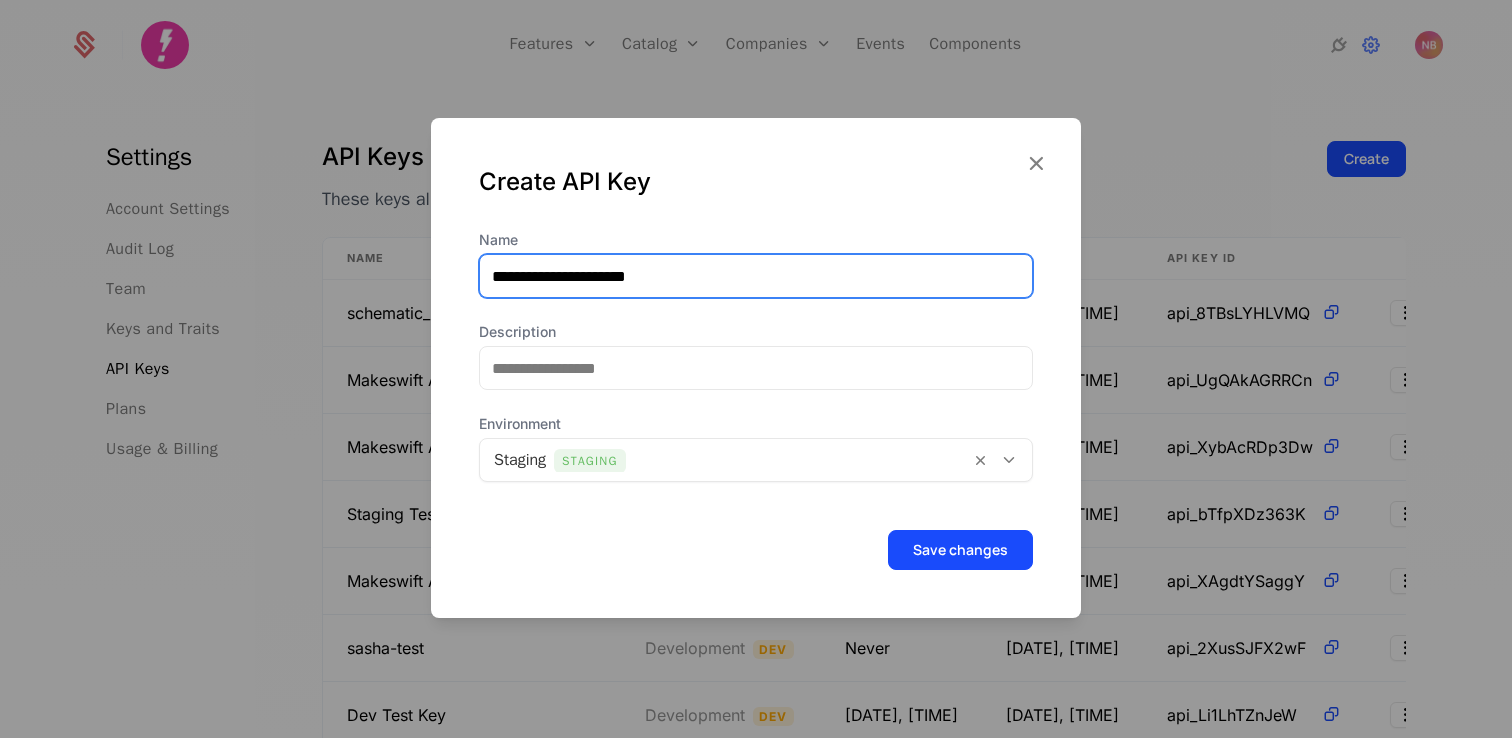 type on "**********" 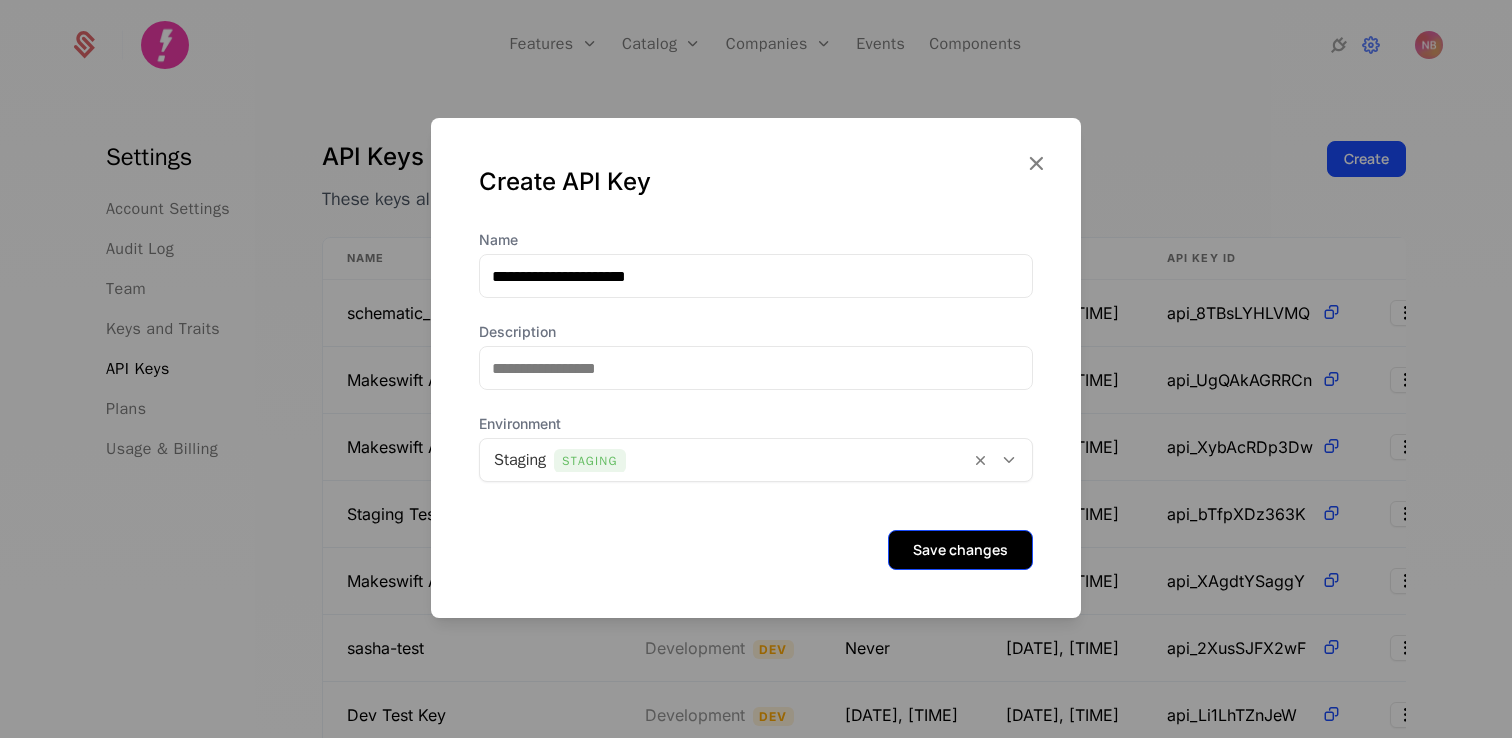 click on "Save changes" at bounding box center [960, 550] 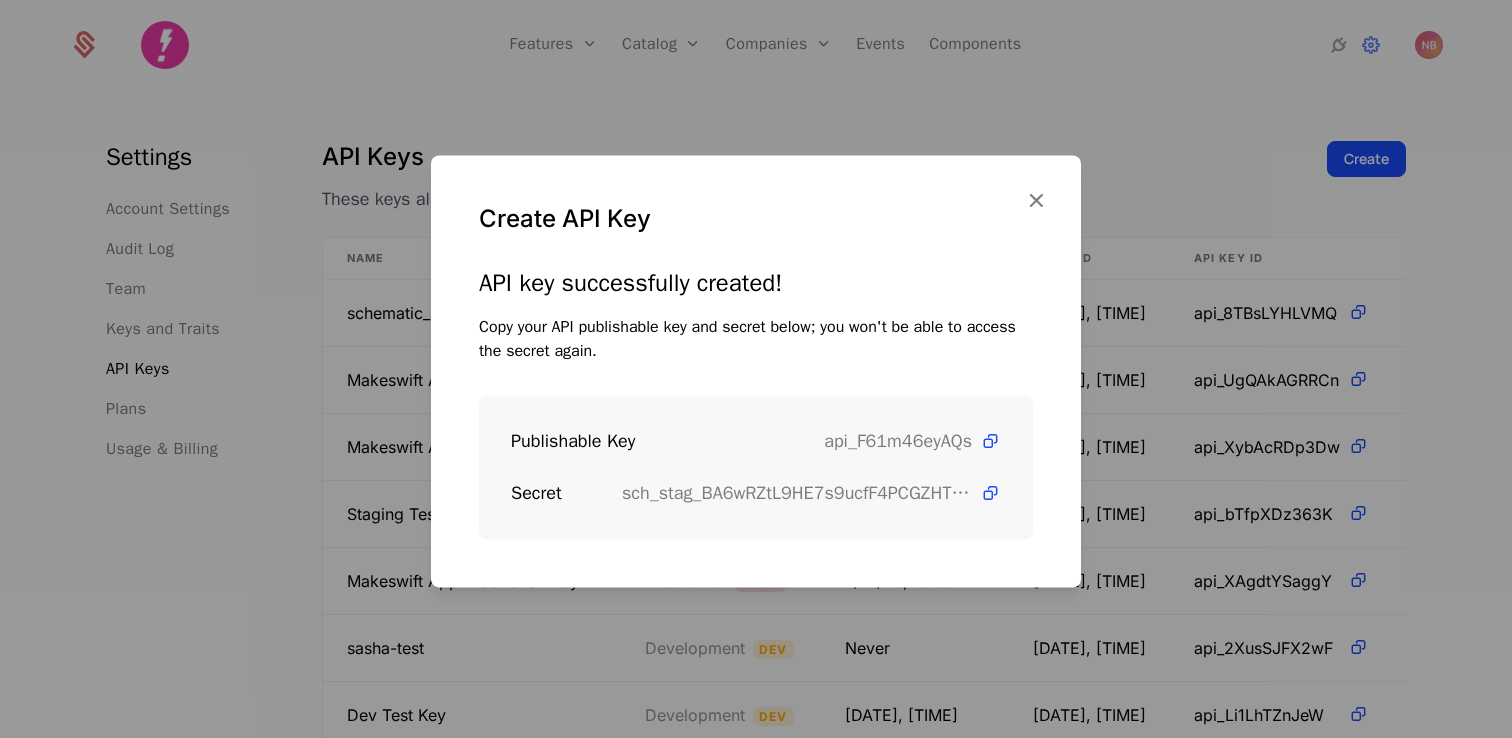 click on "Publishable Key api_F61m46eyAQs Secret sch_stag_BA6wRZtL9HE7s9ucfF4PCGZHTmS07mQQ" at bounding box center [756, 467] 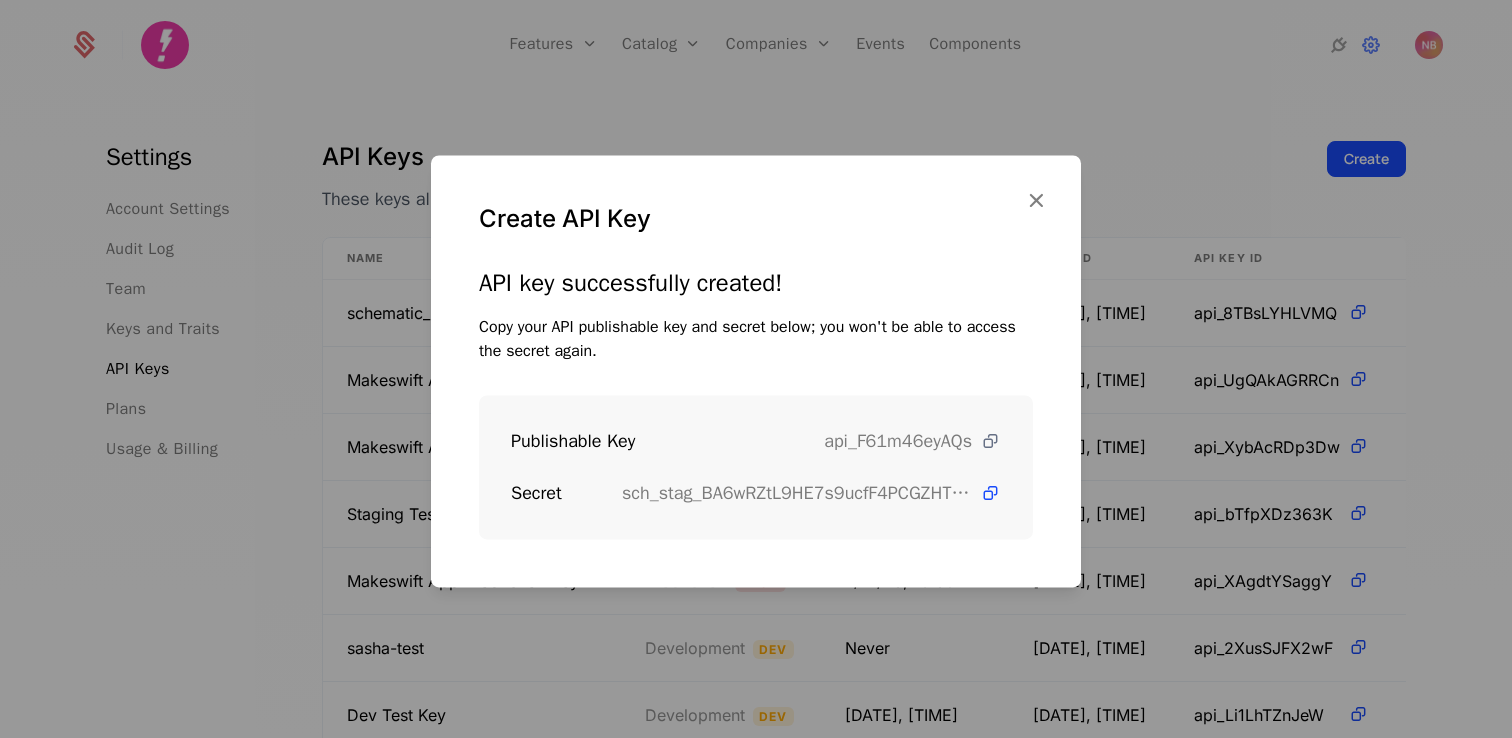 click at bounding box center (990, 441) 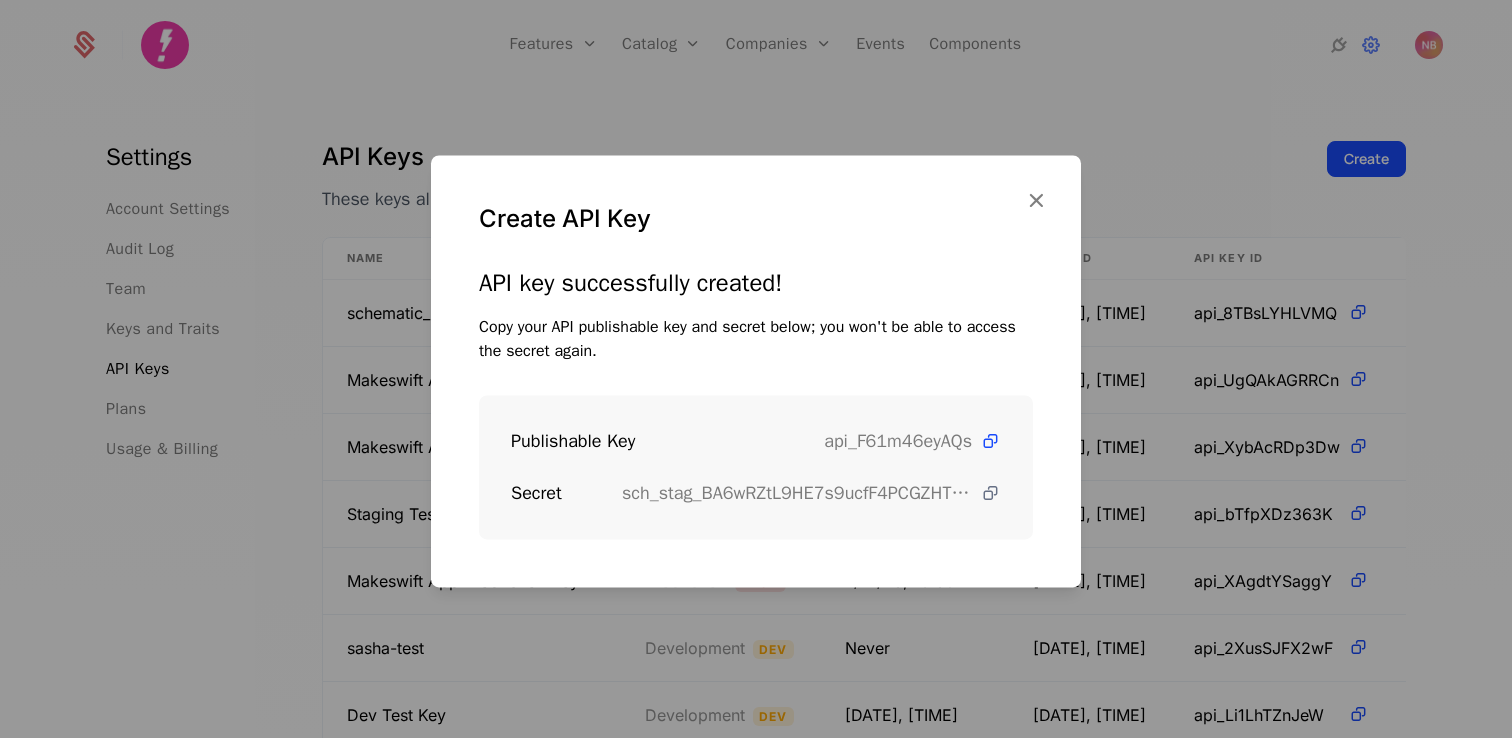 click at bounding box center (990, 493) 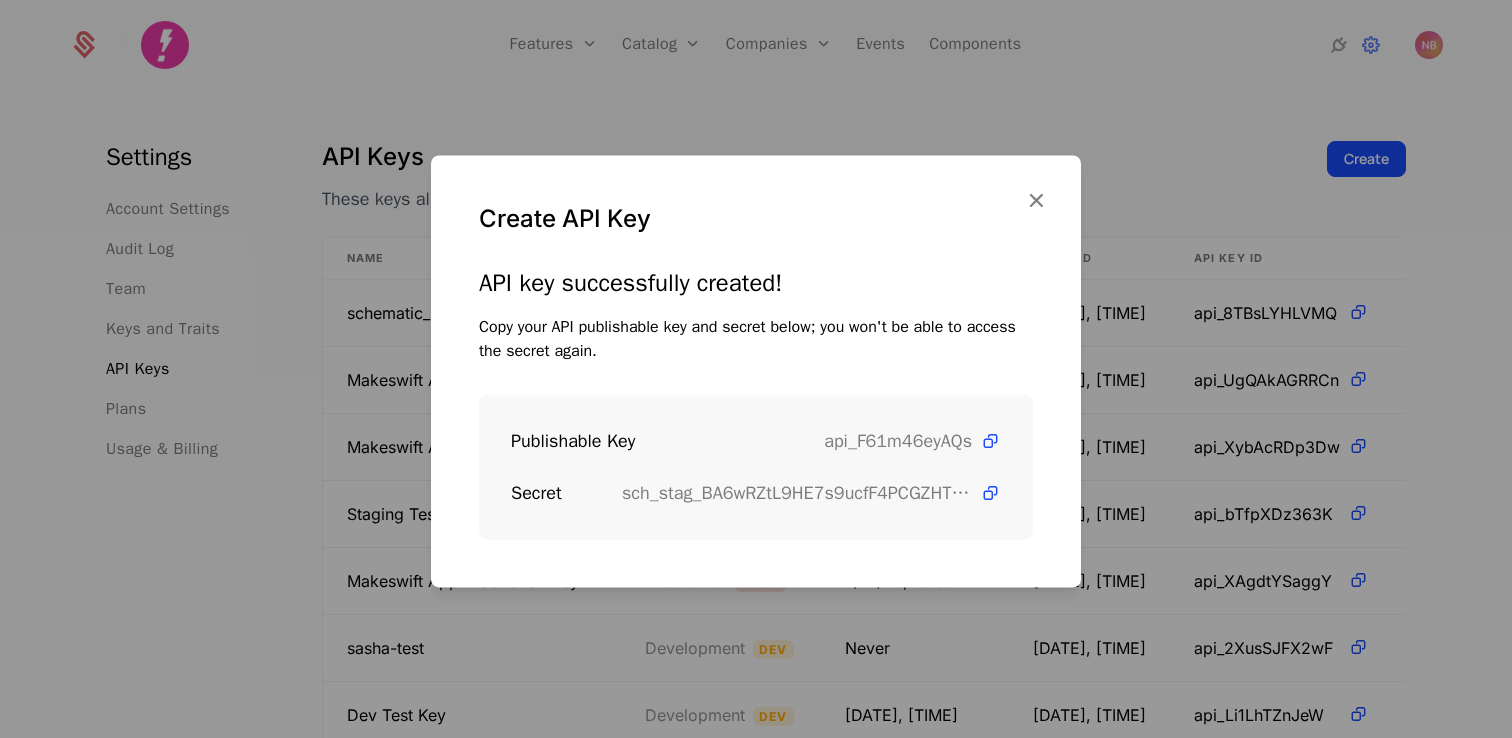 click at bounding box center [756, 369] 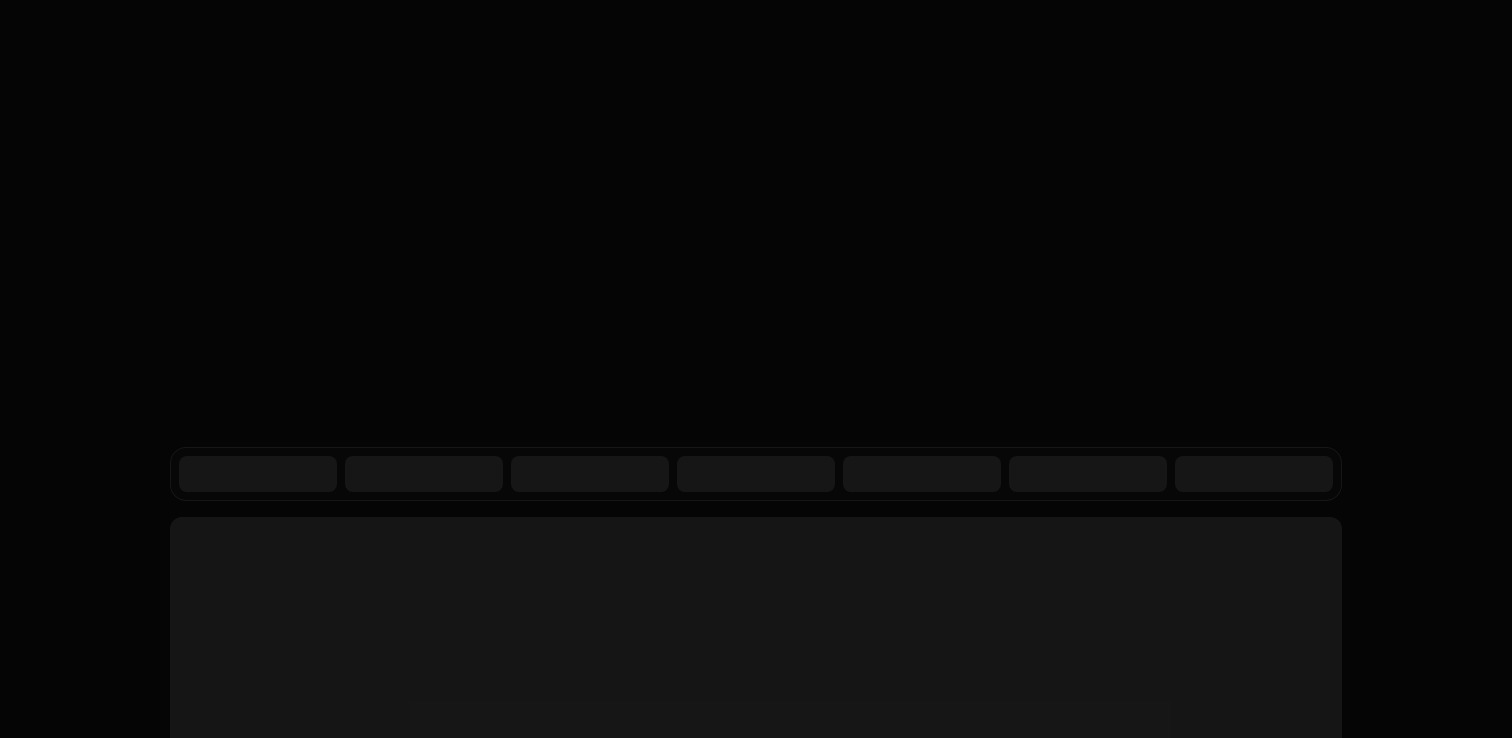 scroll, scrollTop: 0, scrollLeft: 0, axis: both 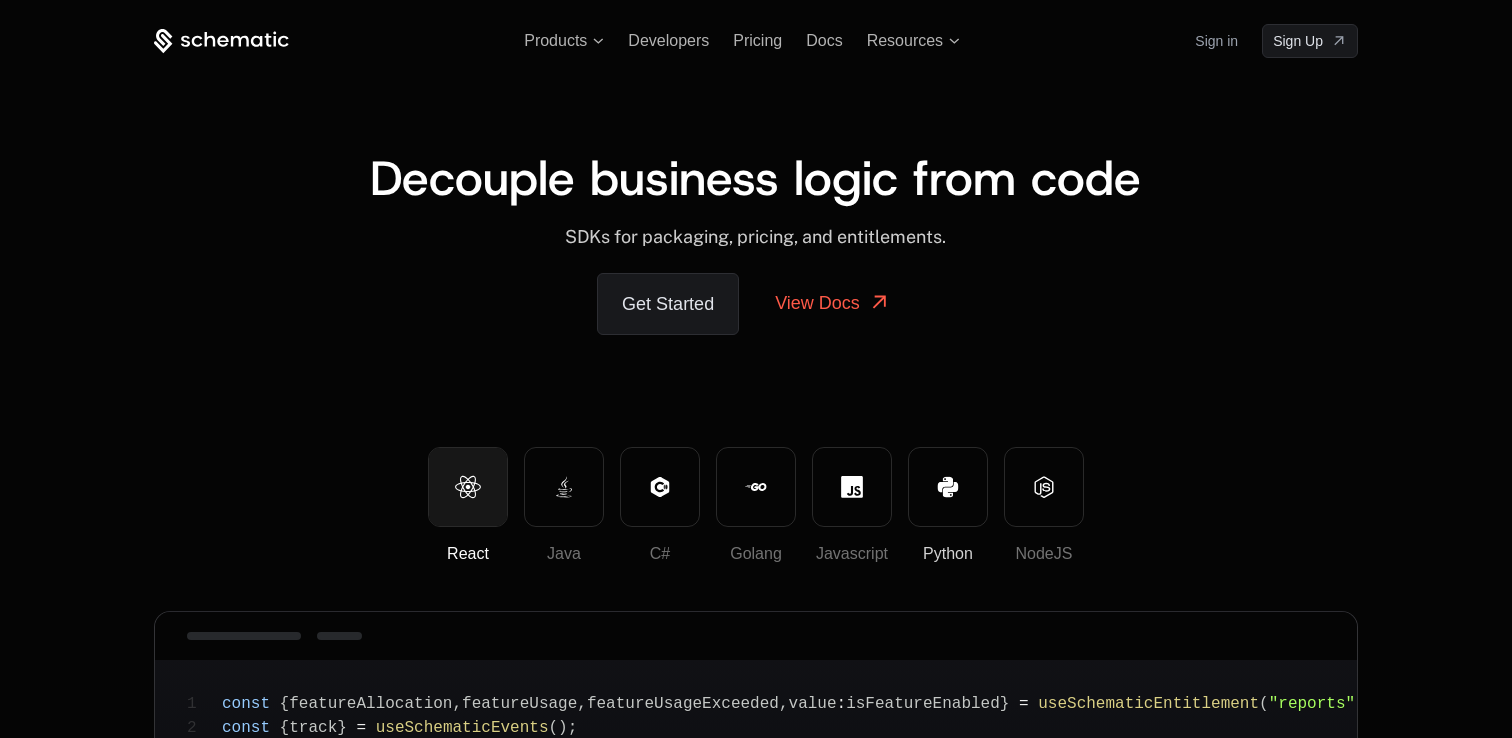 click 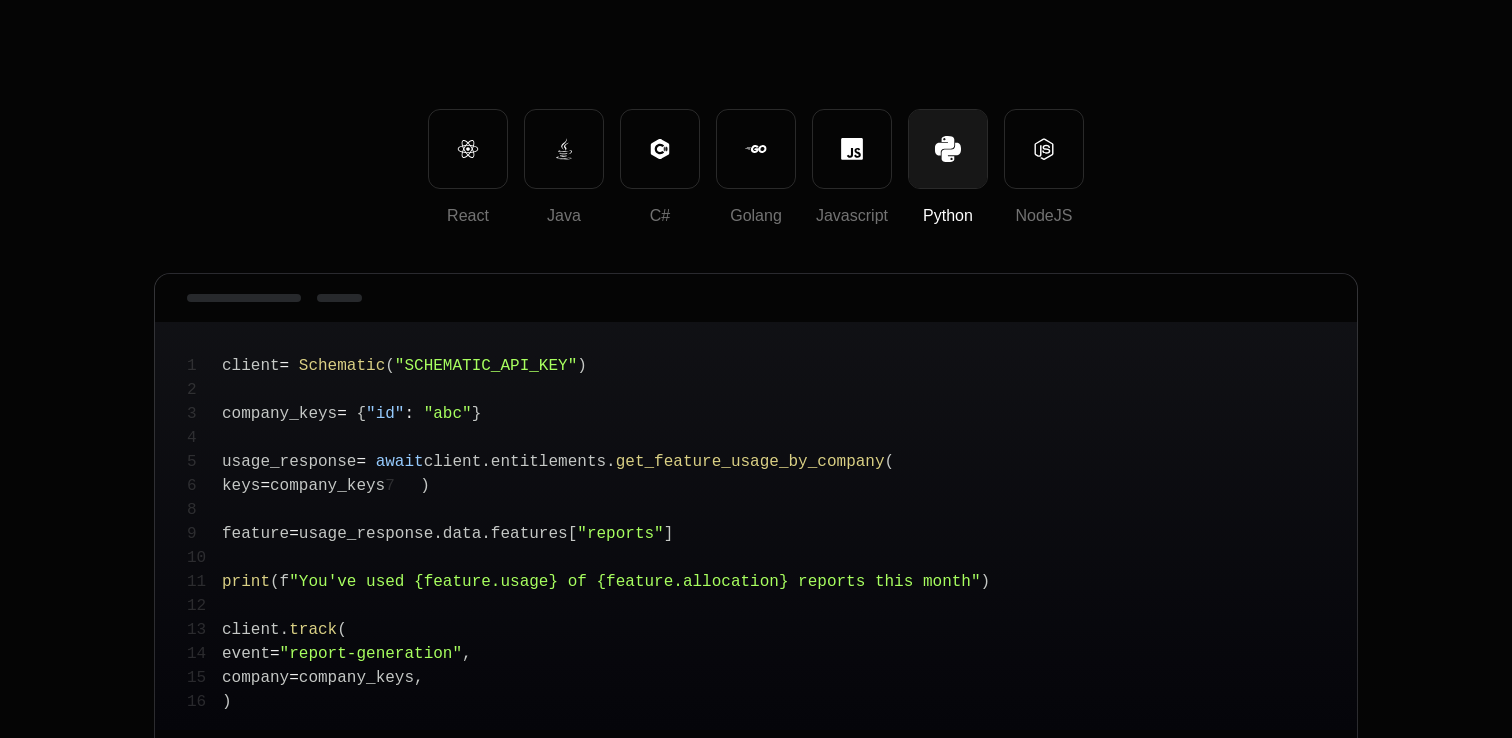 scroll, scrollTop: 308, scrollLeft: 0, axis: vertical 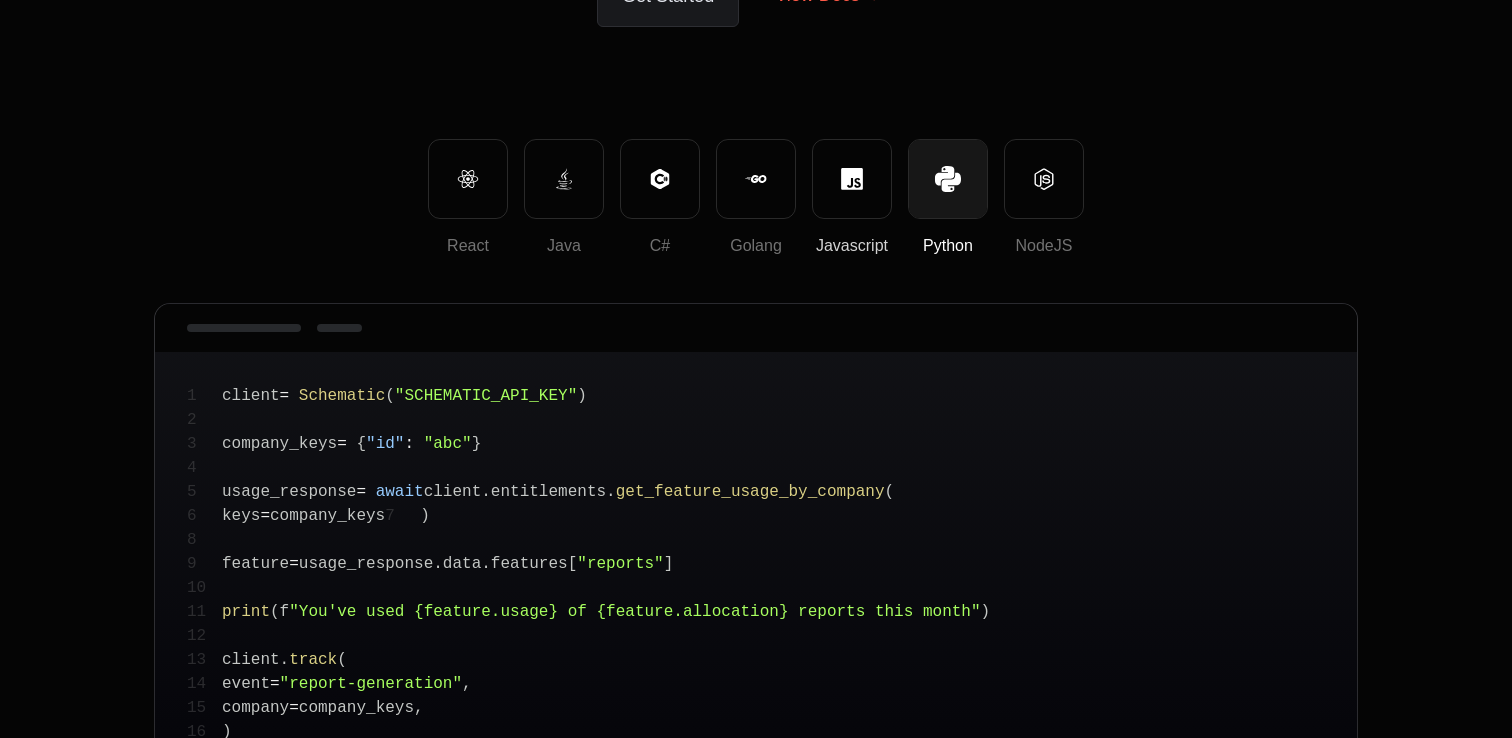 click on "Javascript" at bounding box center (852, 179) 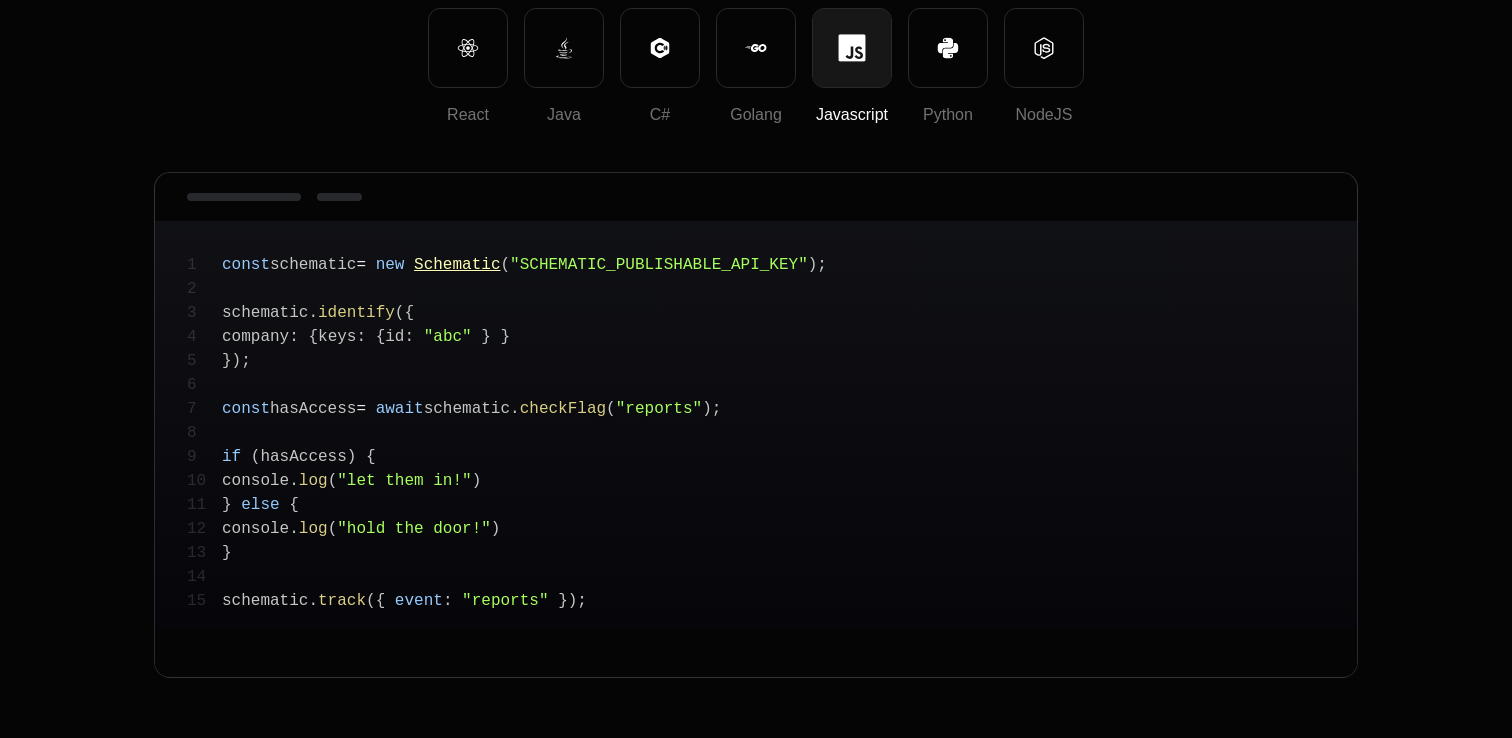 scroll, scrollTop: 386, scrollLeft: 0, axis: vertical 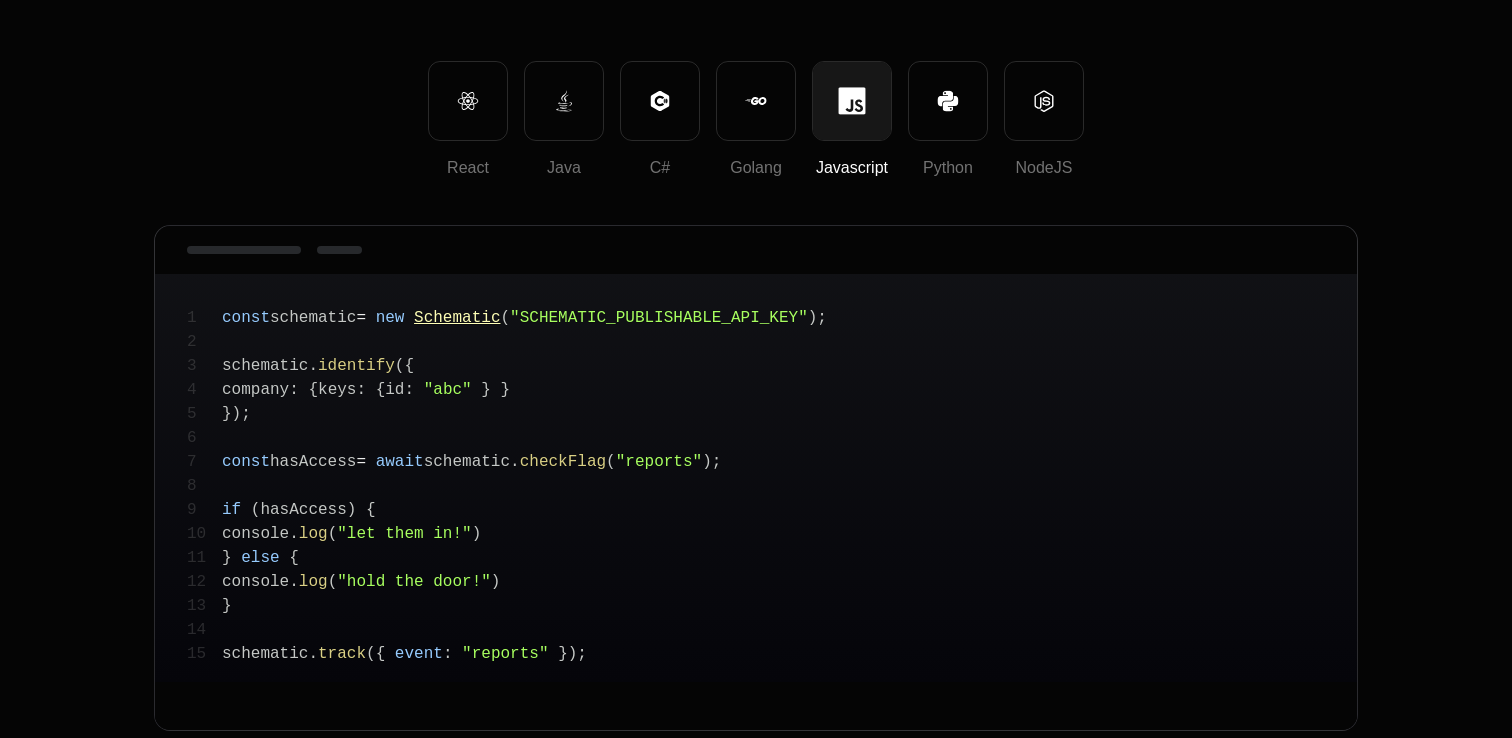 click on ""reports"" at bounding box center (659, 462) 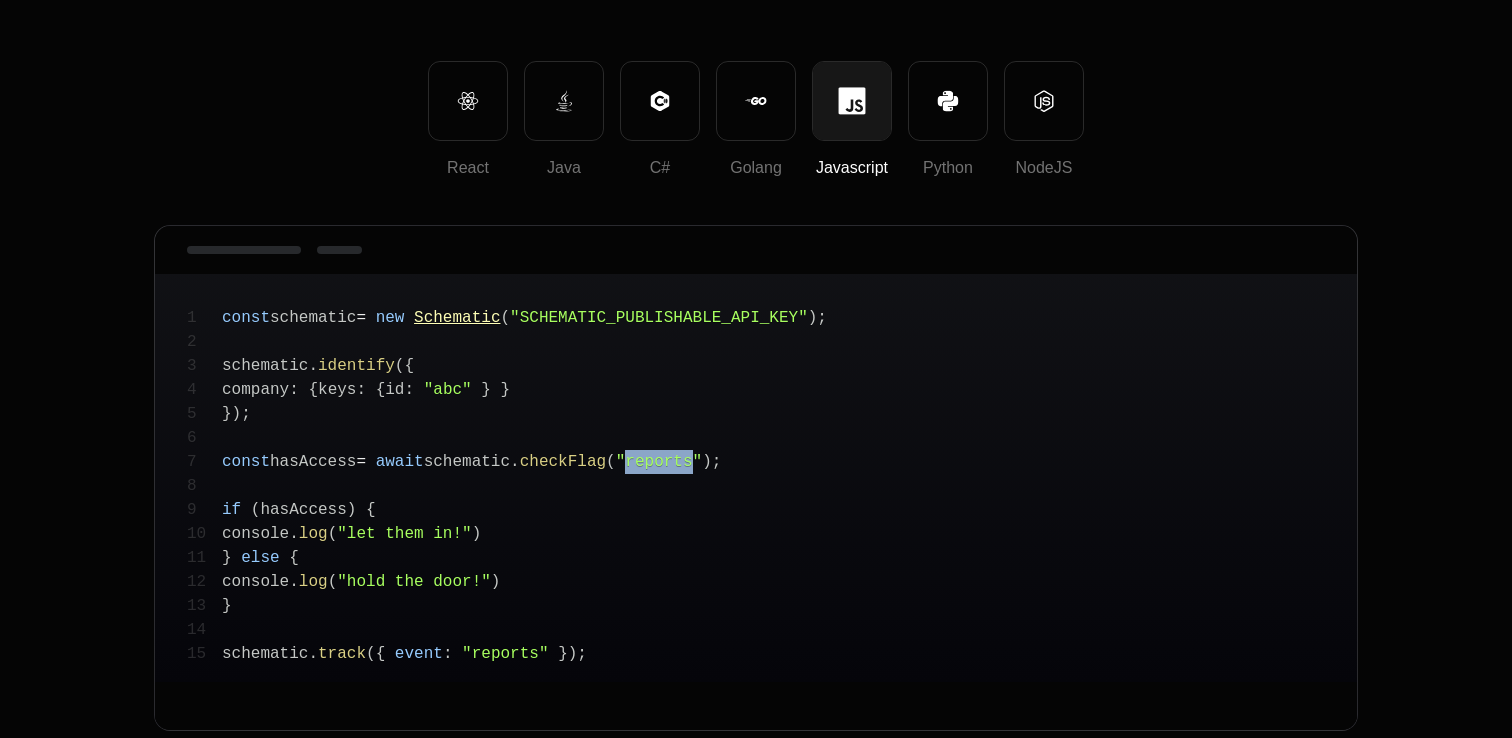 click on ""reports"" at bounding box center [659, 462] 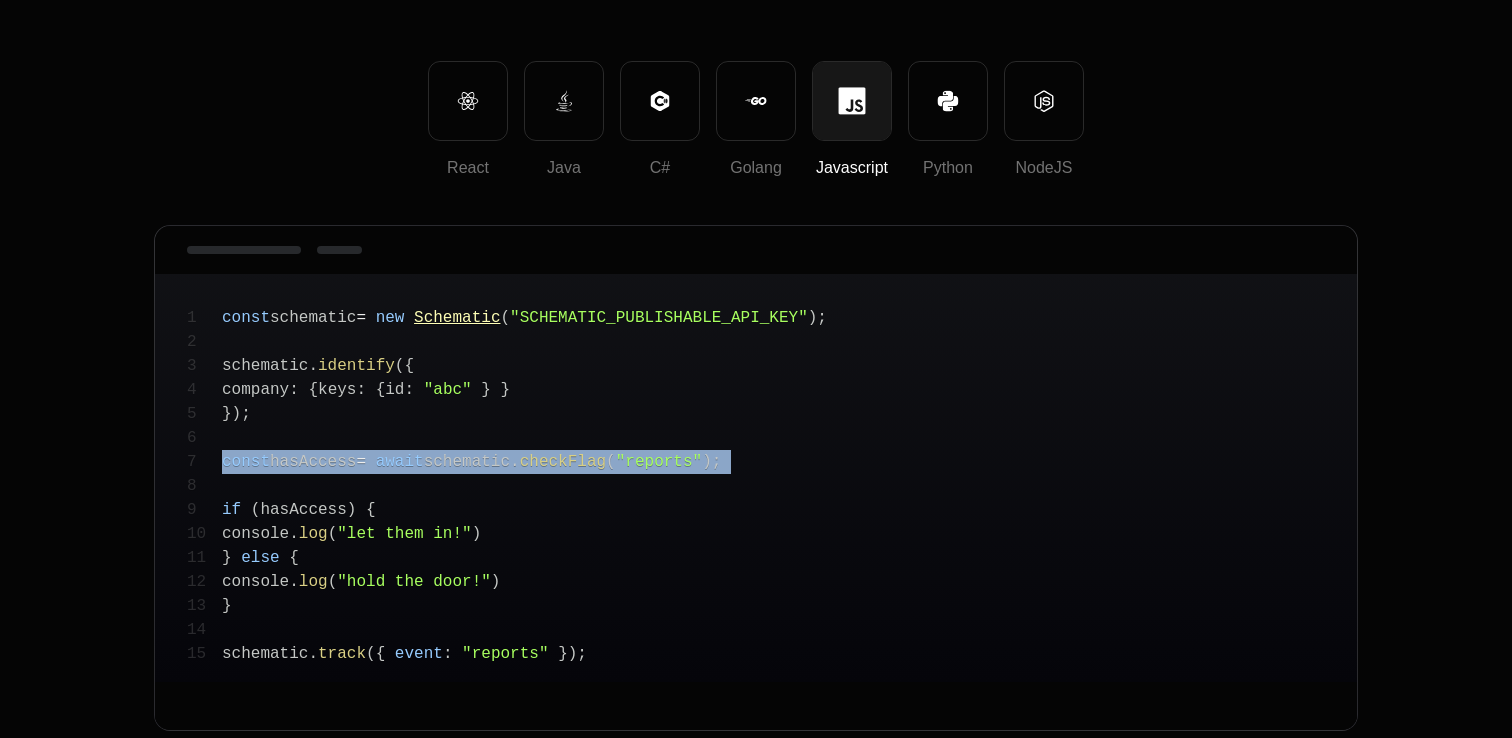 click on ""reports"" at bounding box center (659, 462) 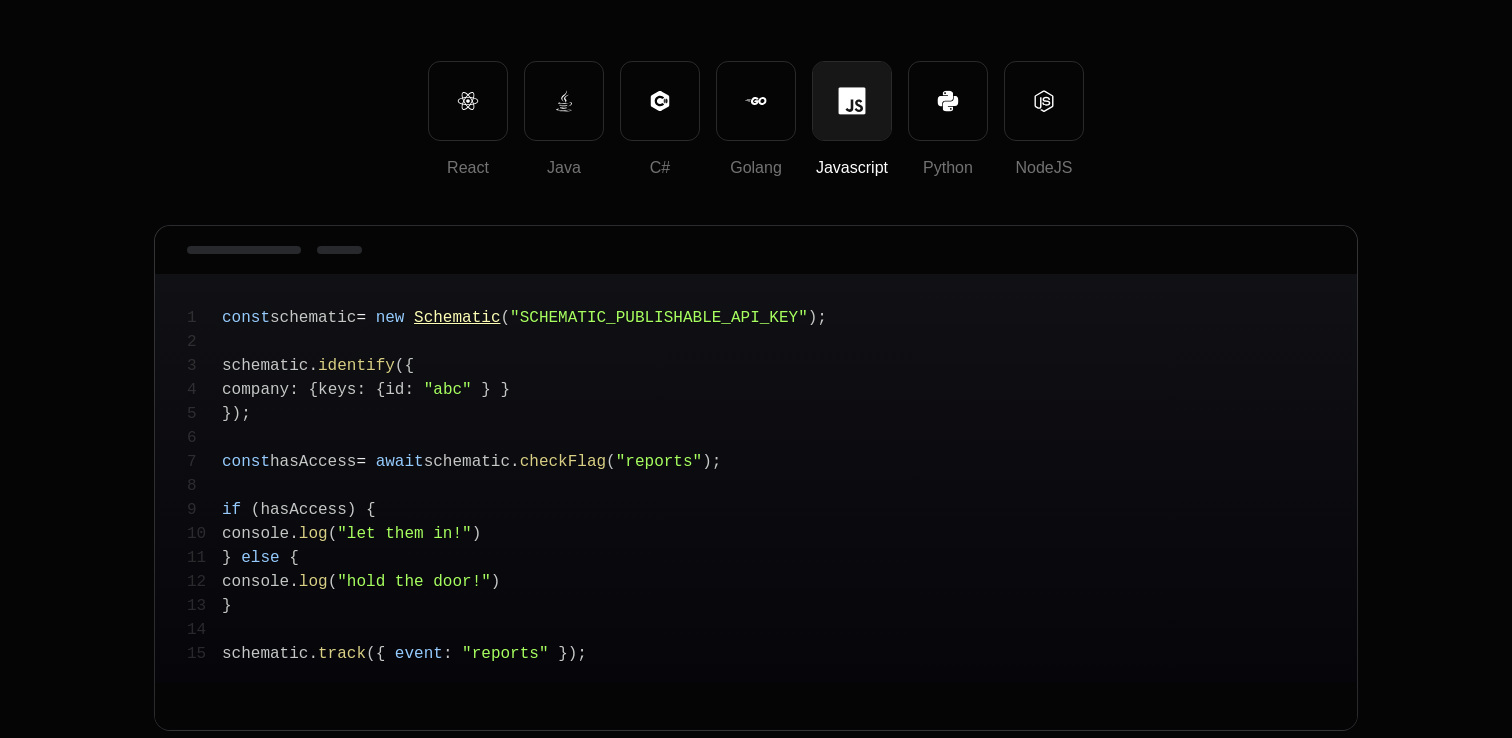 click on "1 const  schematic  =   new   Schematic ( "SCHEMATIC_PUBLISHABLE_API_KEY" ) ;
2
3 schematic . identify ( {
4   company :   {  keys :   {  id :   "abc"   }   }
5 } ) ;
6
7 const  hasAccess  =   await  schematic . checkFlag ( "reports" ) ;
8
9 if   ( hasAccess )   {
10   console . log ( "let them in!" )
11 }   else   {
12   console . log ( "hold the door!" )
13 }
14
15 schematic . track ( {   event :   "reports"   } ) ;" at bounding box center (756, 478) 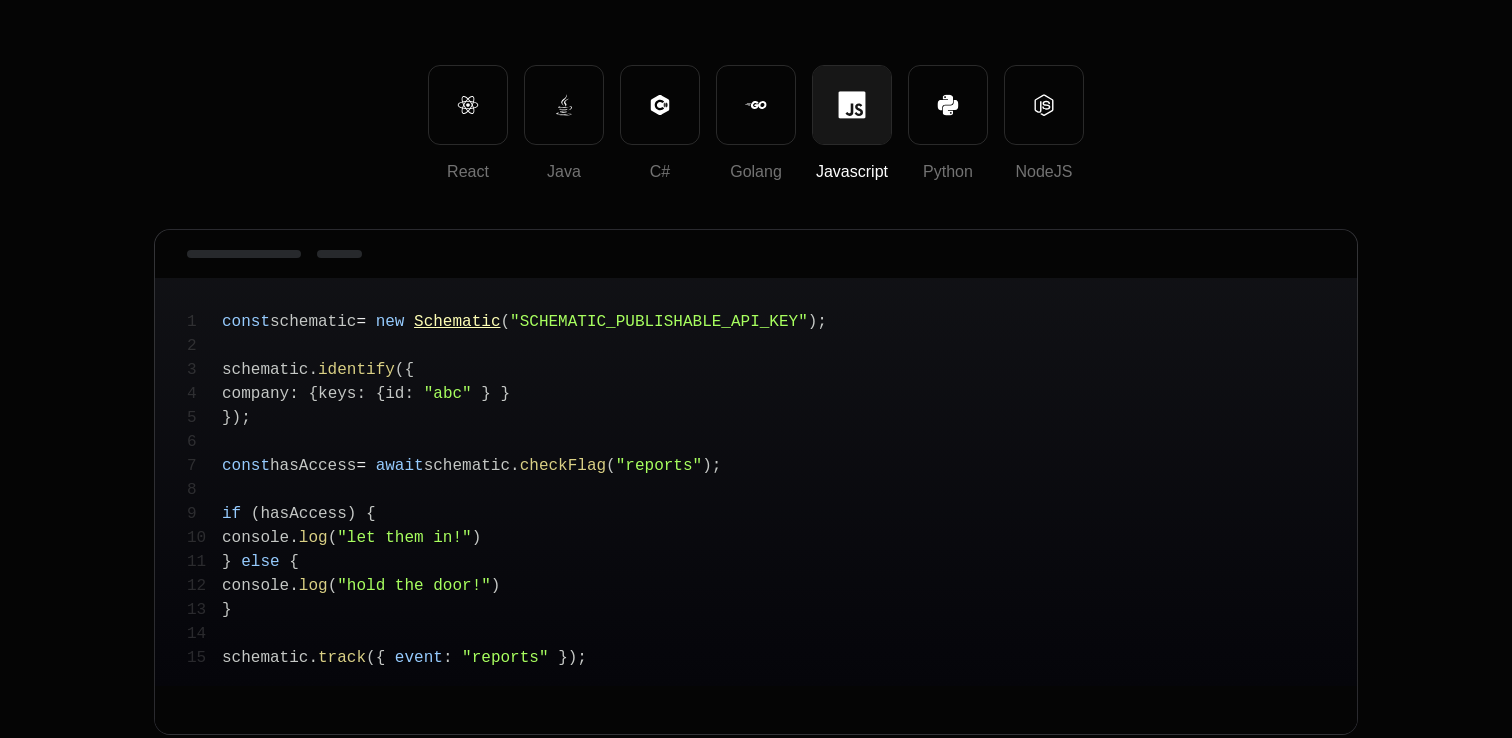 scroll, scrollTop: 373, scrollLeft: 0, axis: vertical 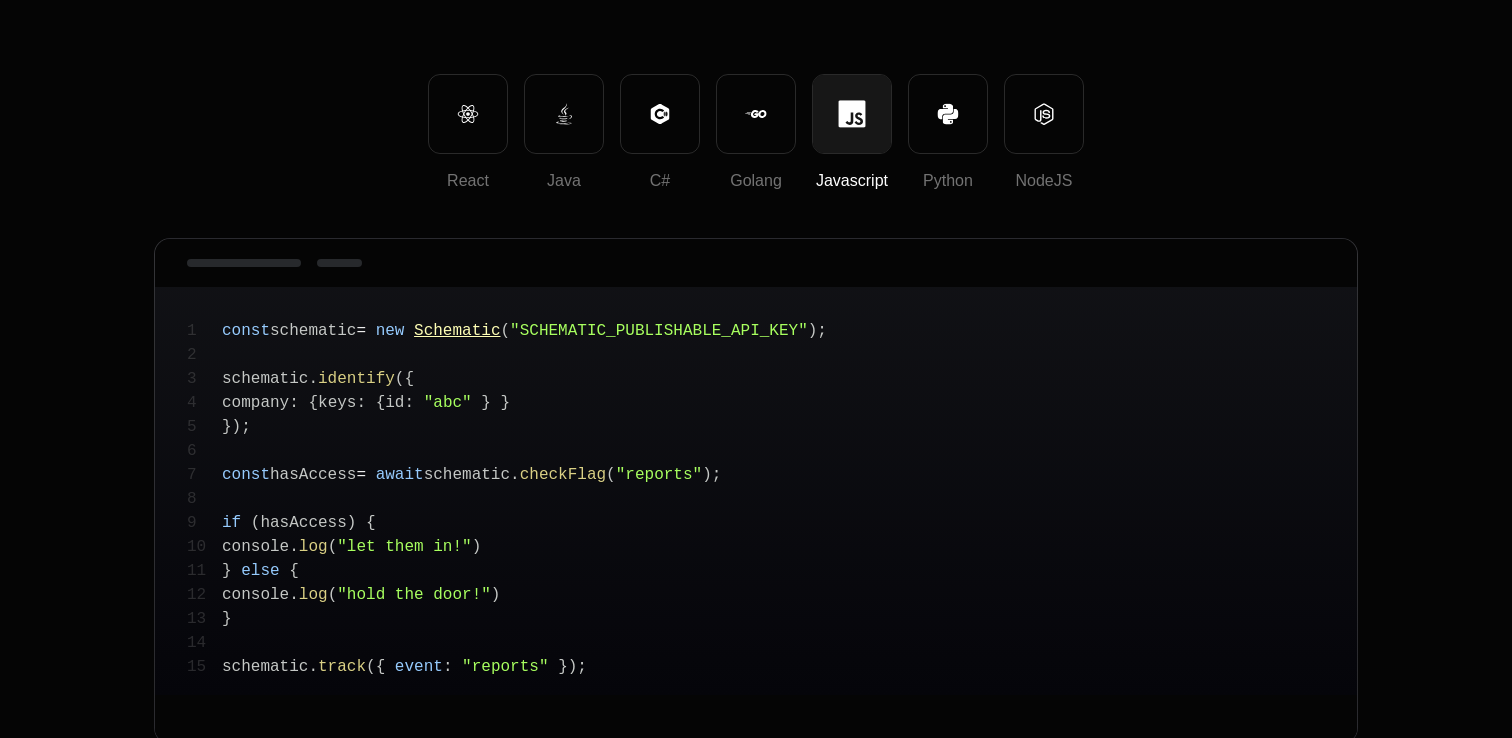 click on "React Java C# Golang Javascript Python NodeJS" at bounding box center (756, 132) 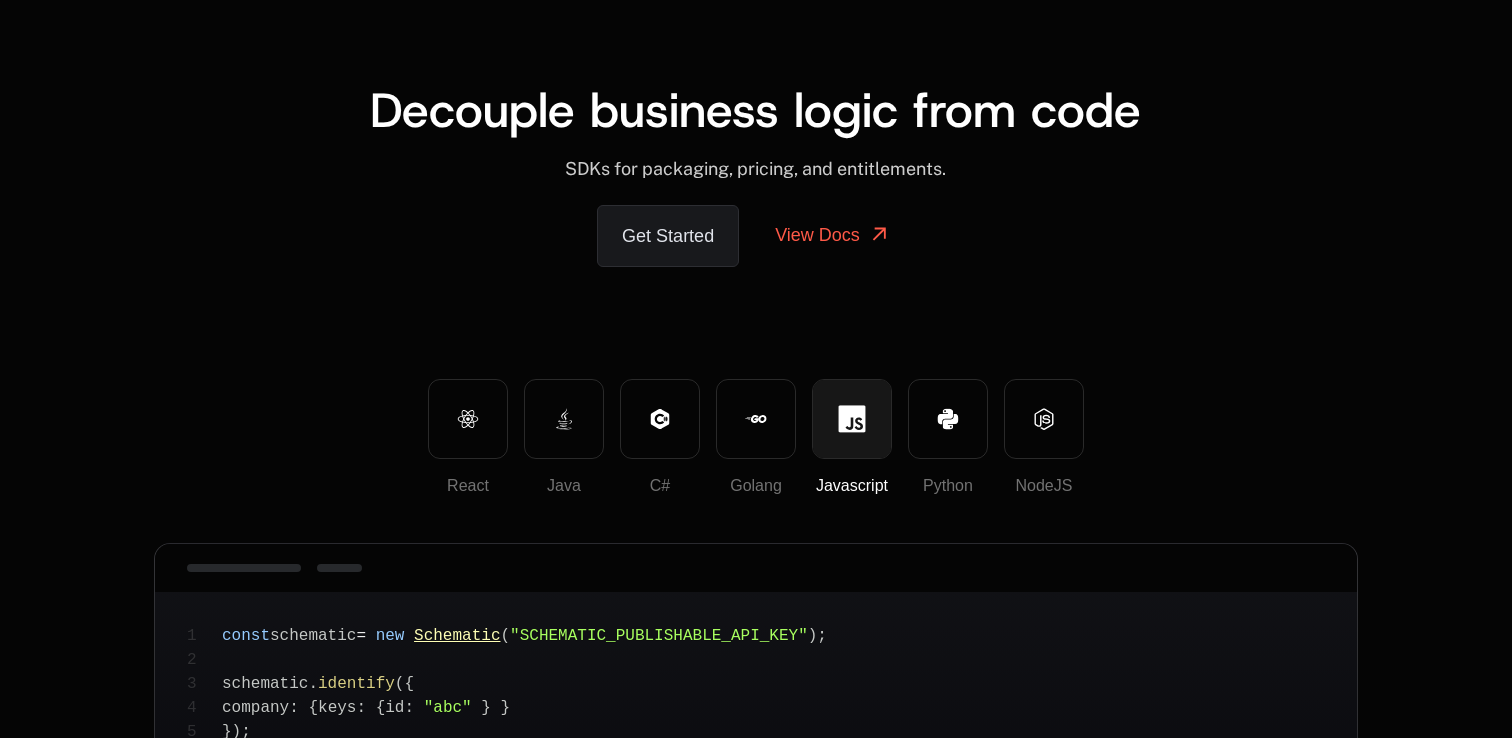 scroll, scrollTop: 26, scrollLeft: 0, axis: vertical 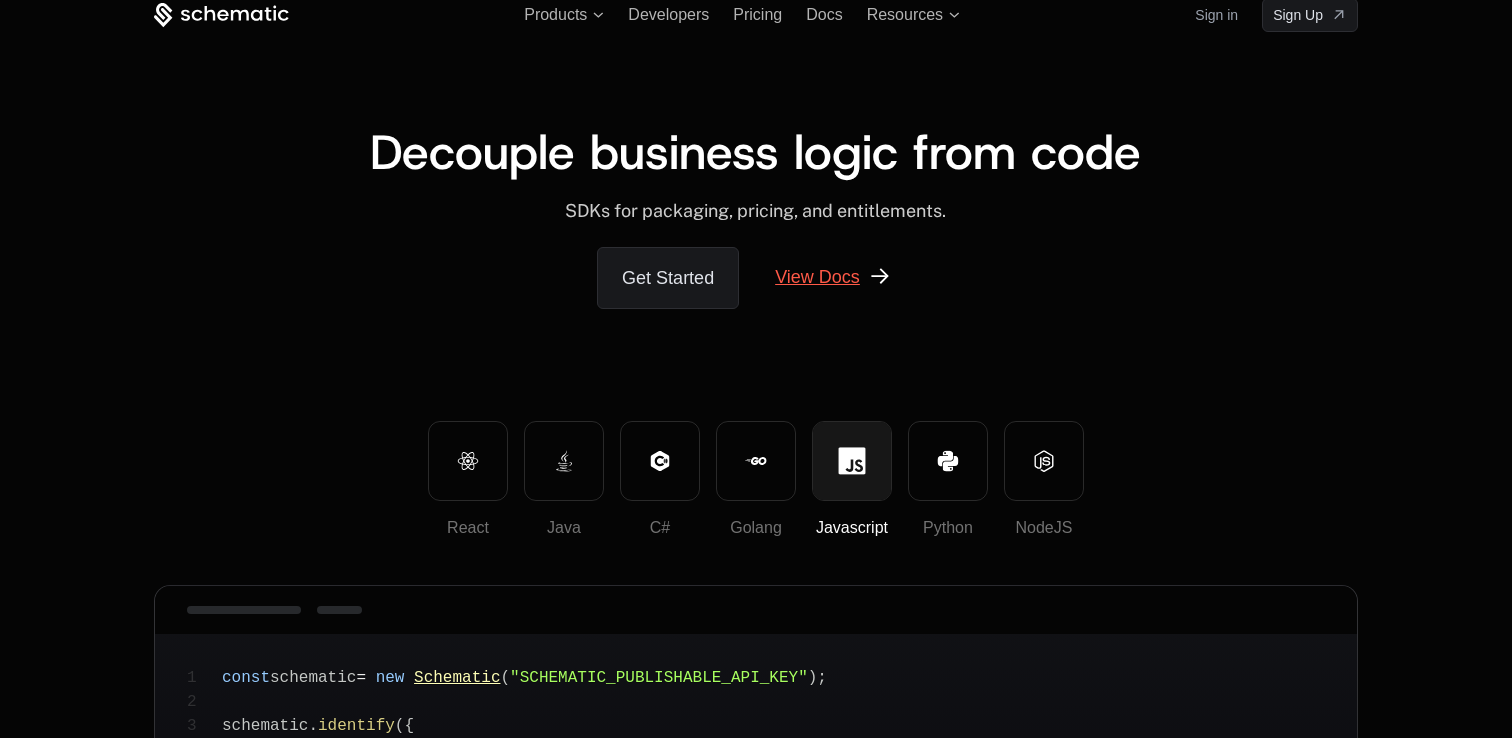click on "View Docs" at bounding box center [833, 277] 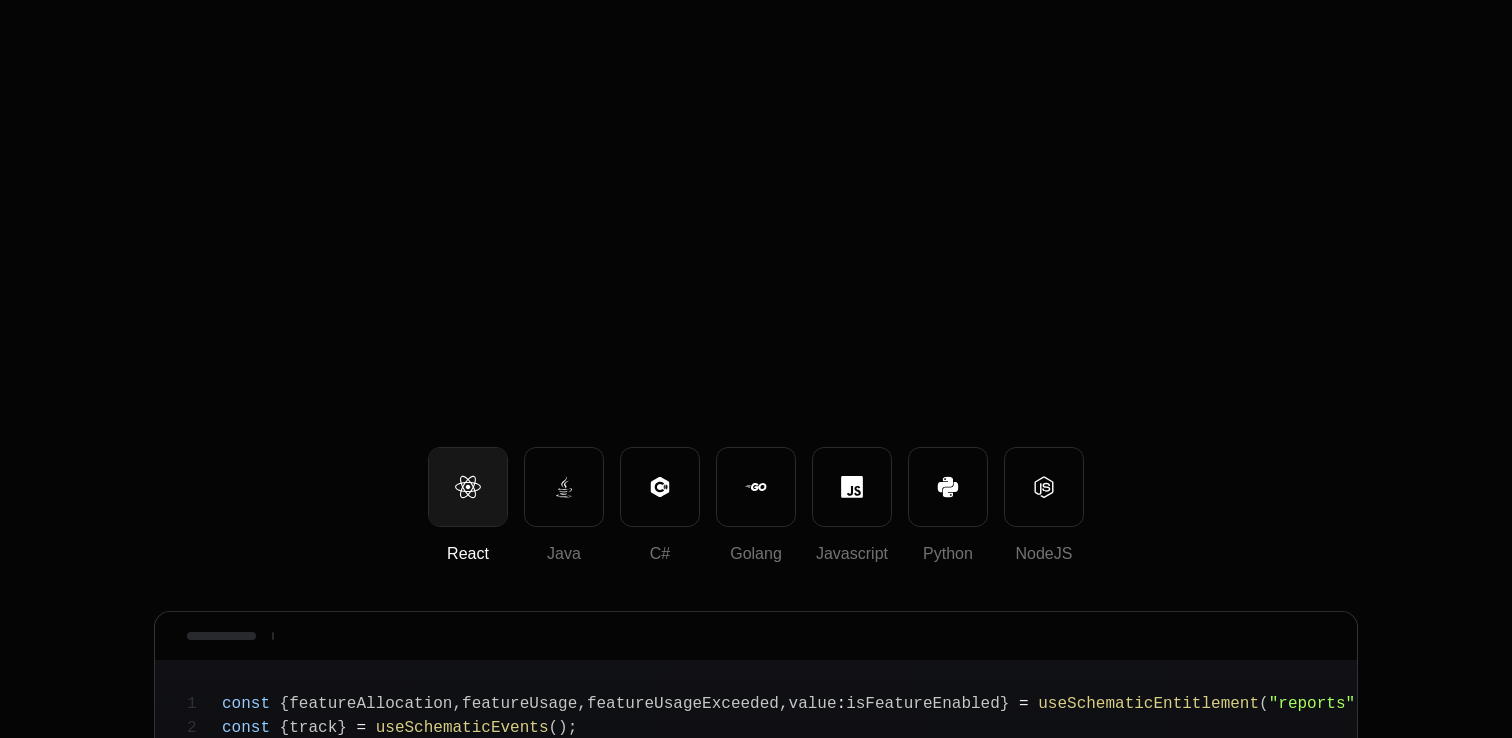 scroll, scrollTop: 0, scrollLeft: 0, axis: both 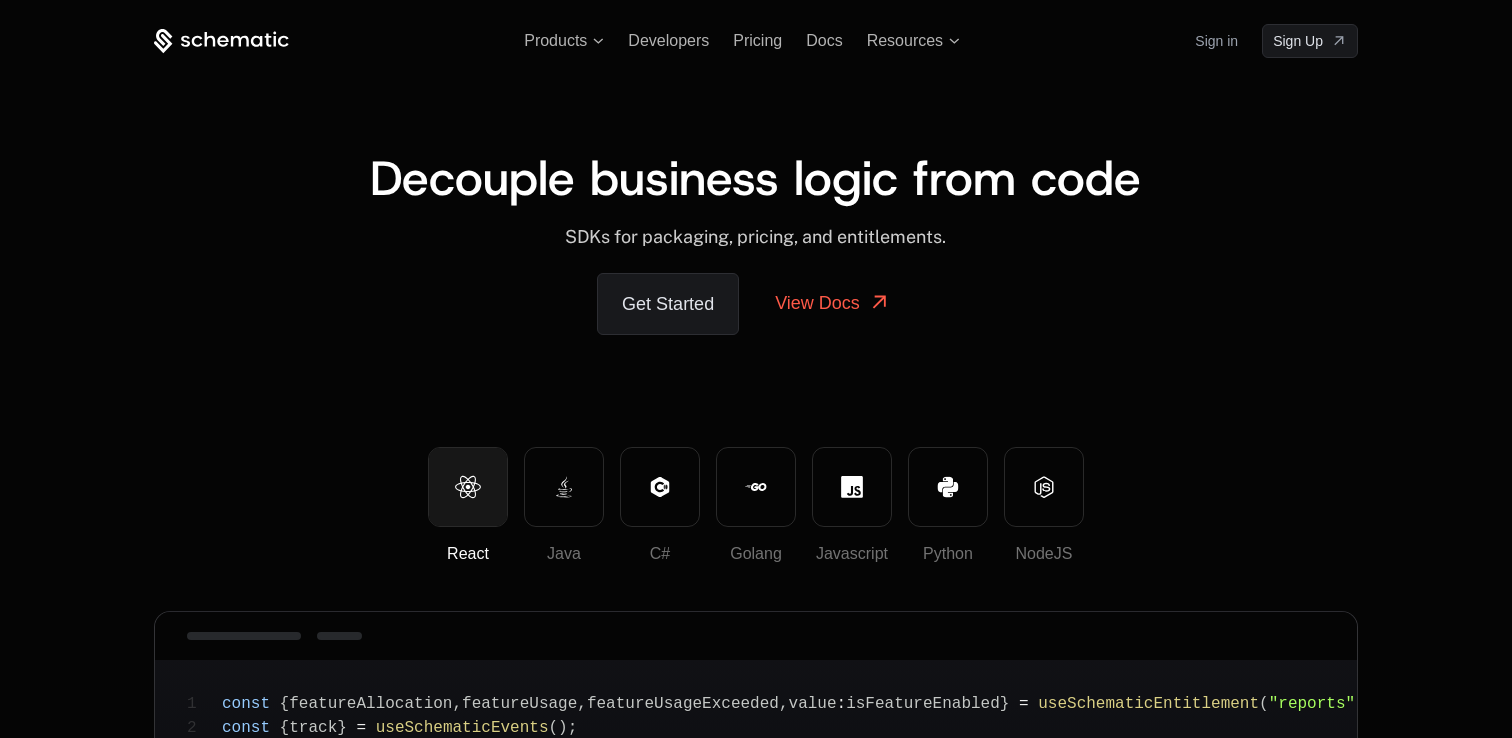click on "Sign in" at bounding box center (1216, 41) 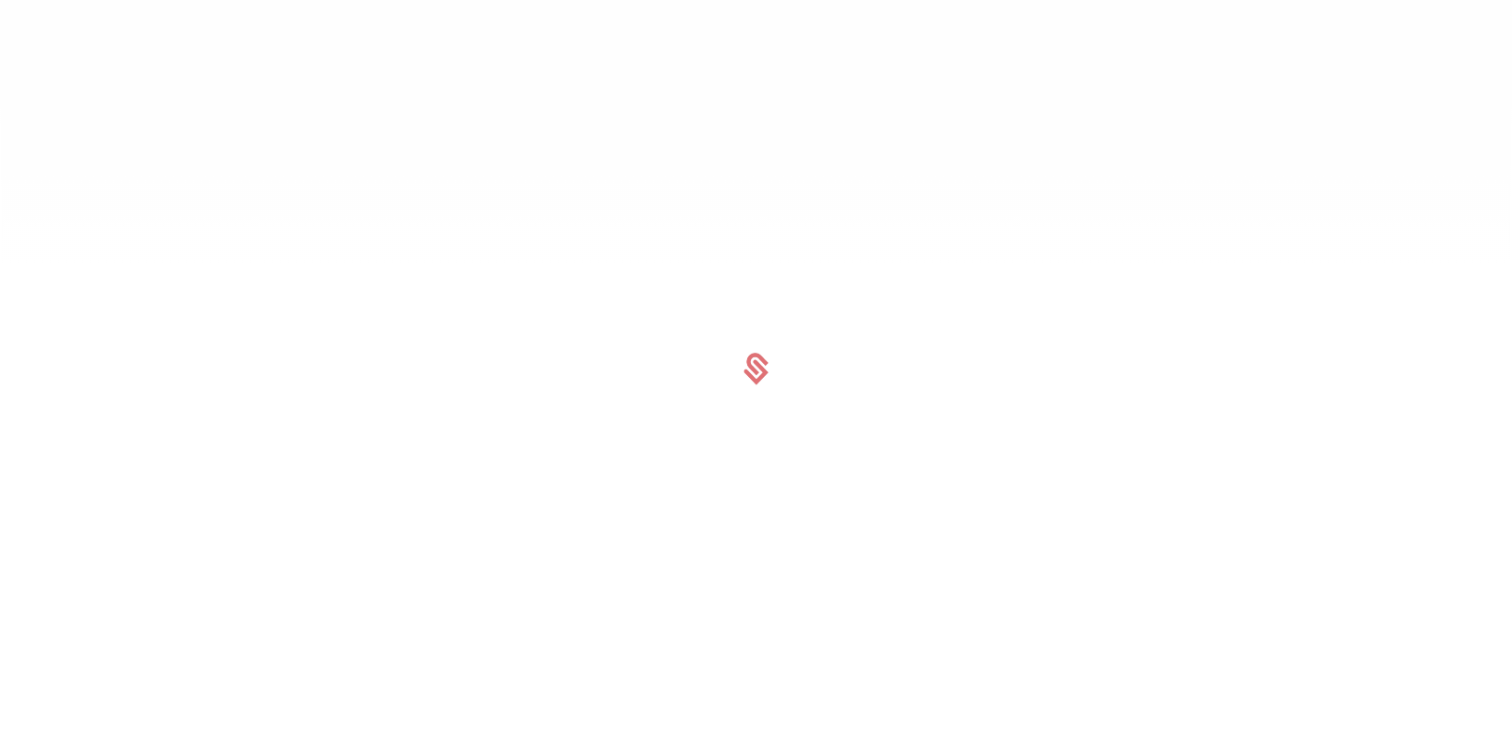 scroll, scrollTop: 0, scrollLeft: 0, axis: both 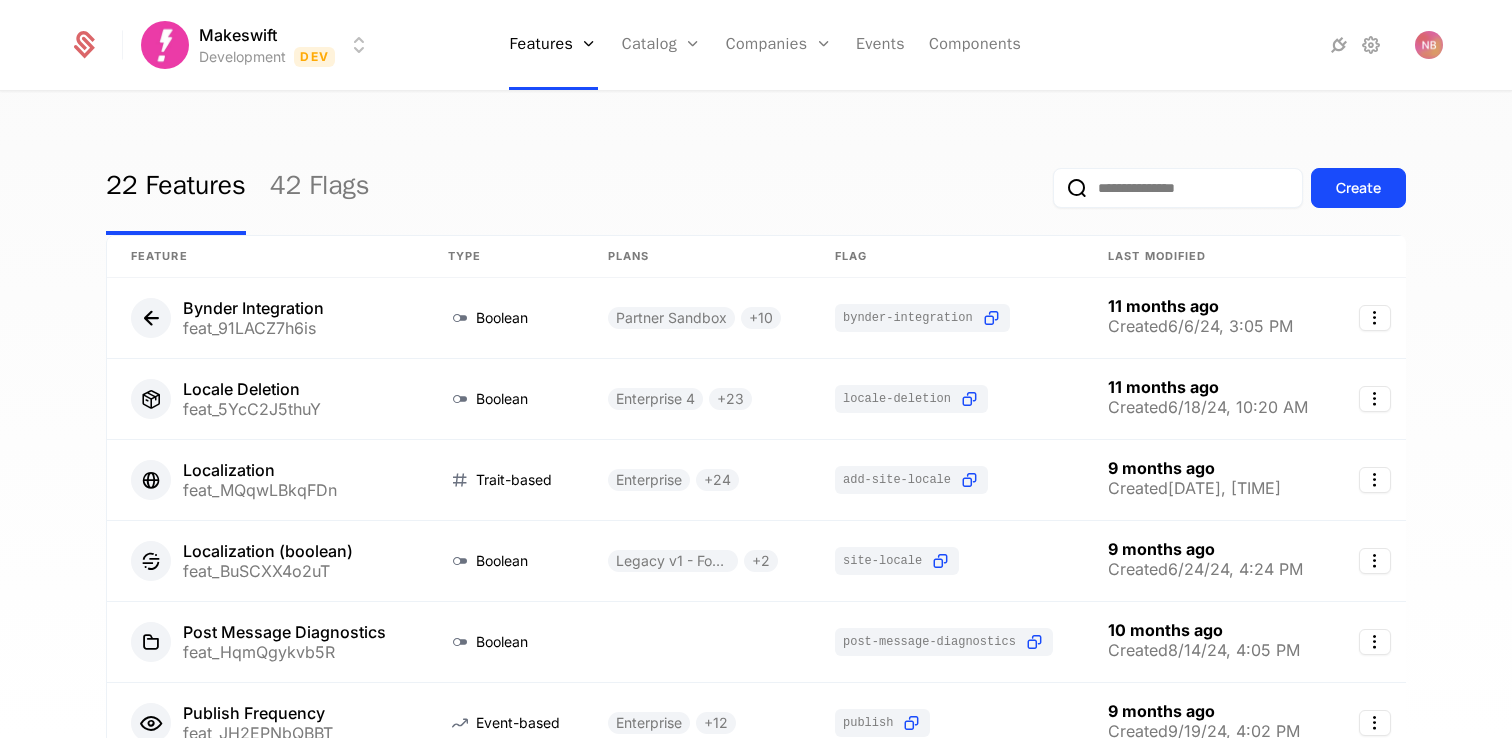 click on "Makeswift Development Dev Features Features Flags Catalog Plans Add Ons Configuration Companies Companies Users Events Components" at bounding box center (755, 45) 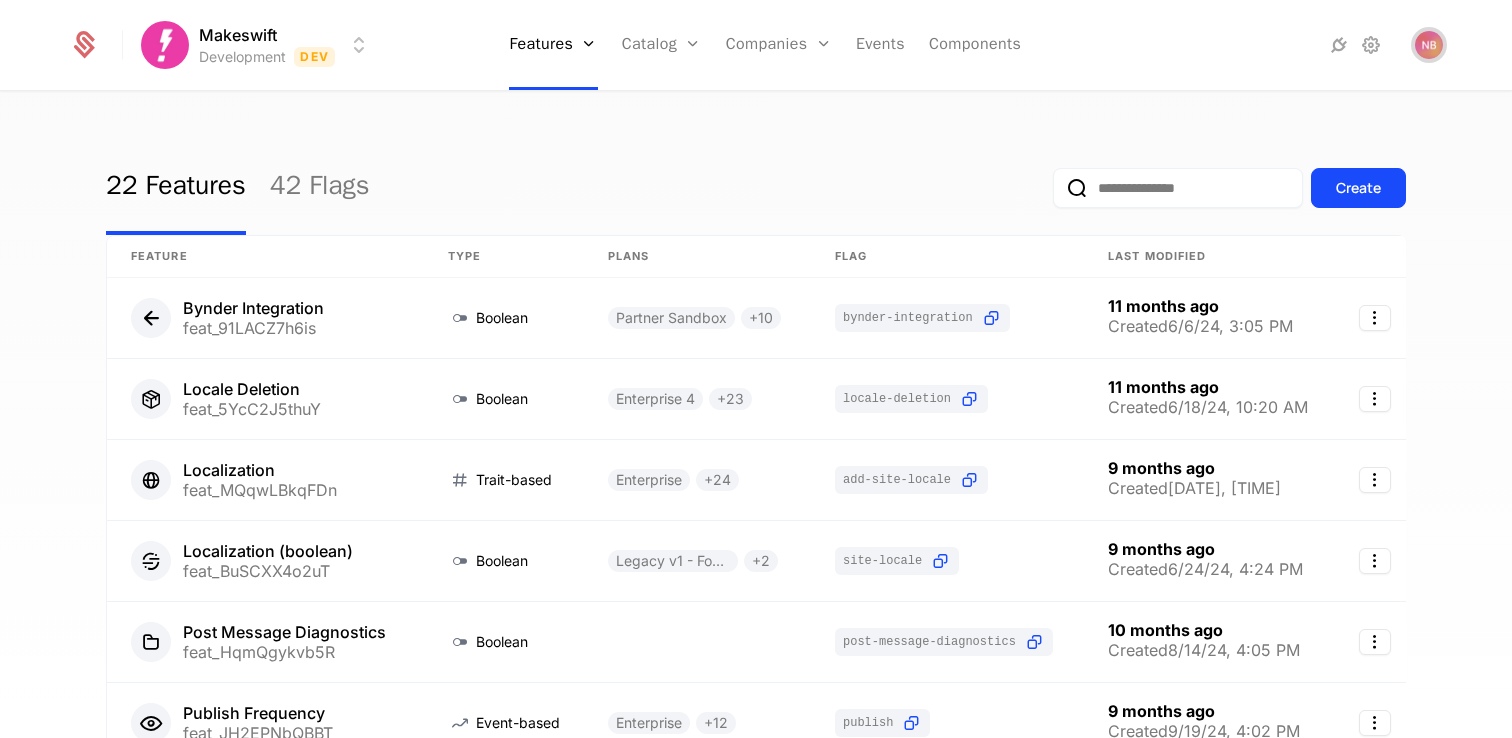 click at bounding box center [1429, 45] 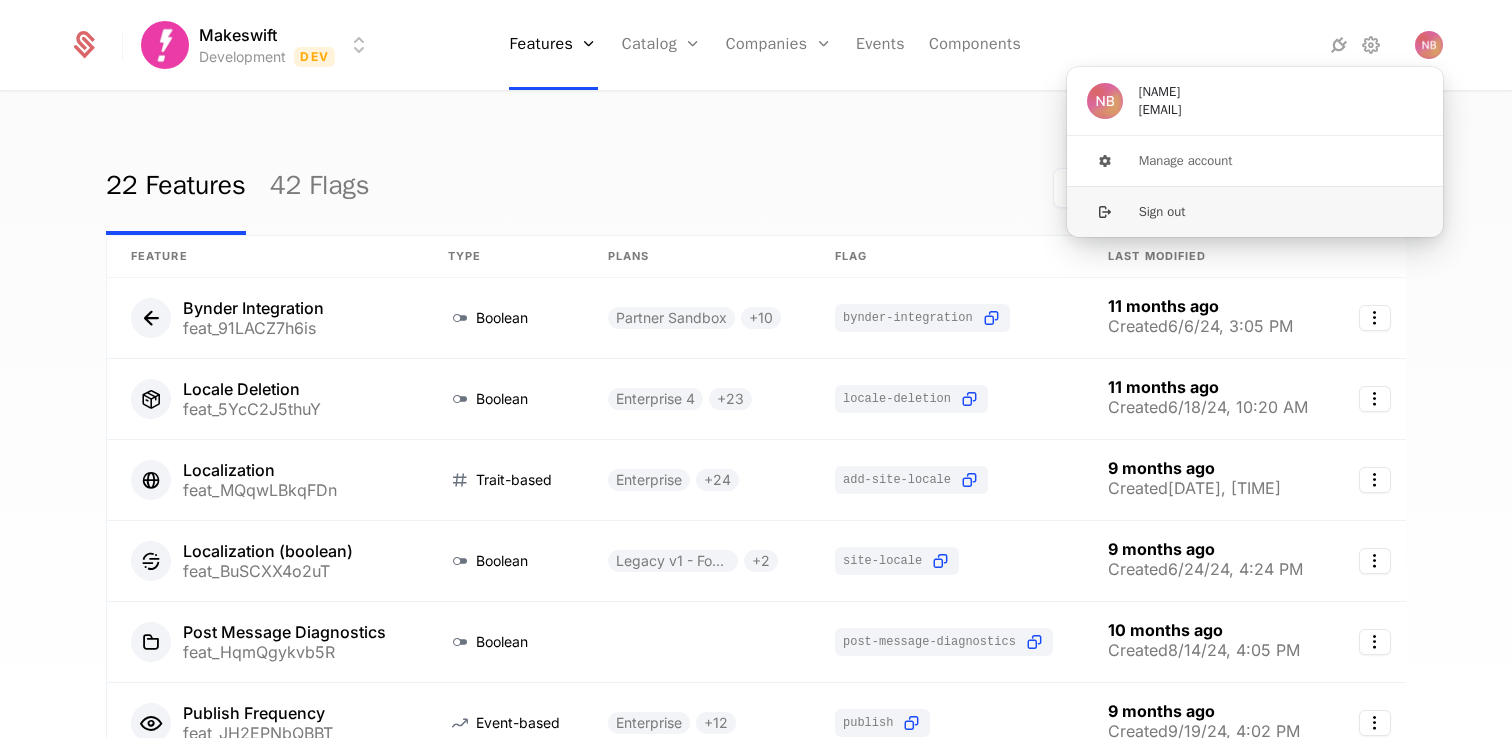 click on "Sign out" at bounding box center (1255, 211) 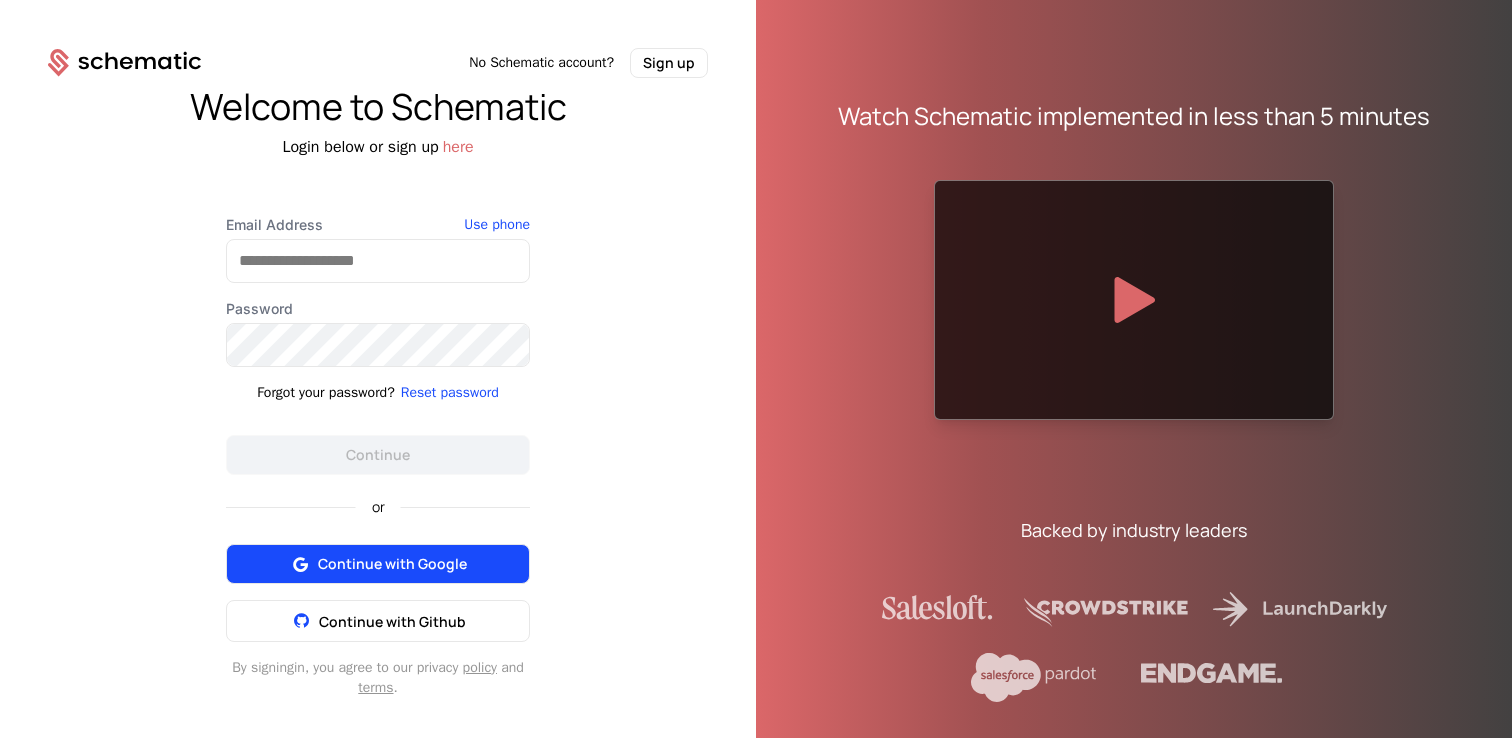 click on "Continue with Google" at bounding box center [392, 564] 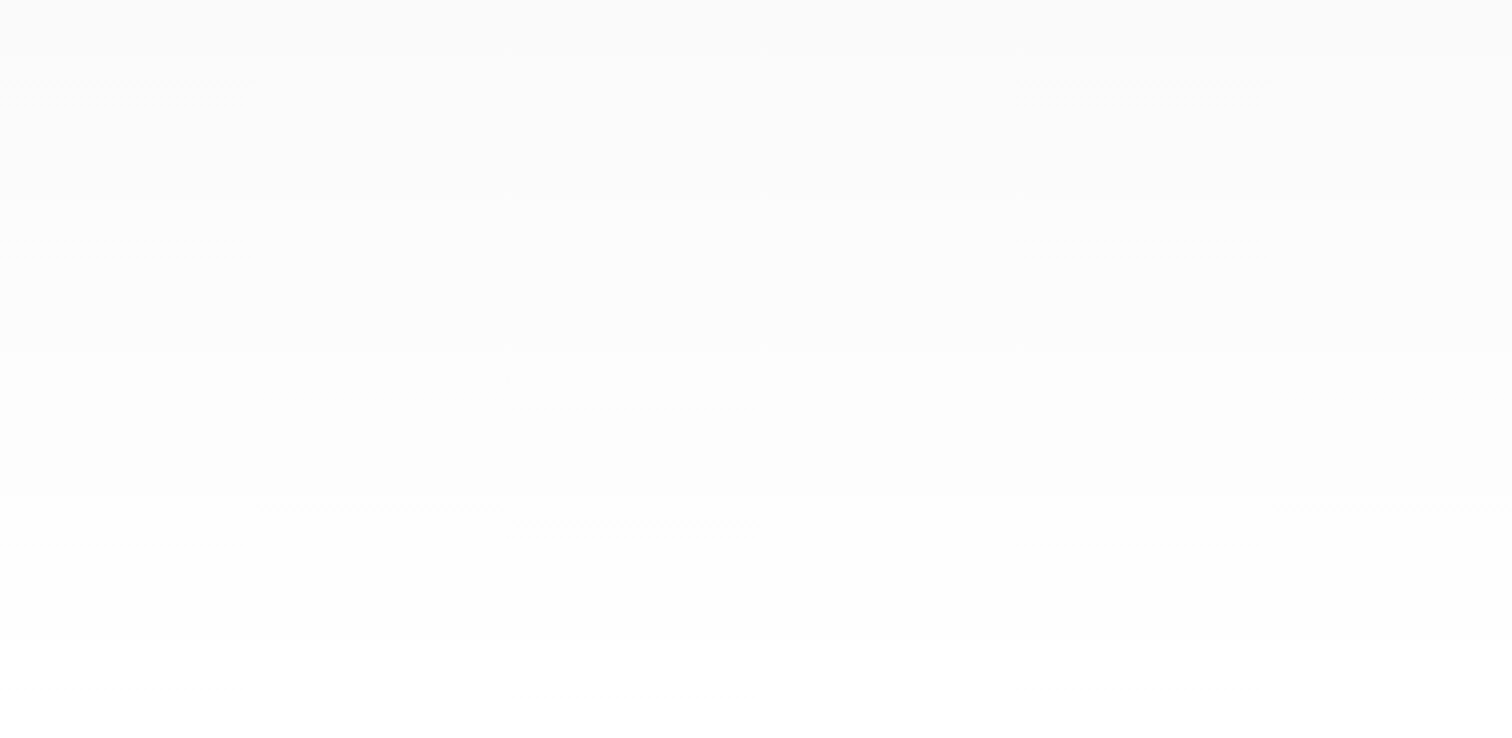 scroll, scrollTop: 0, scrollLeft: 0, axis: both 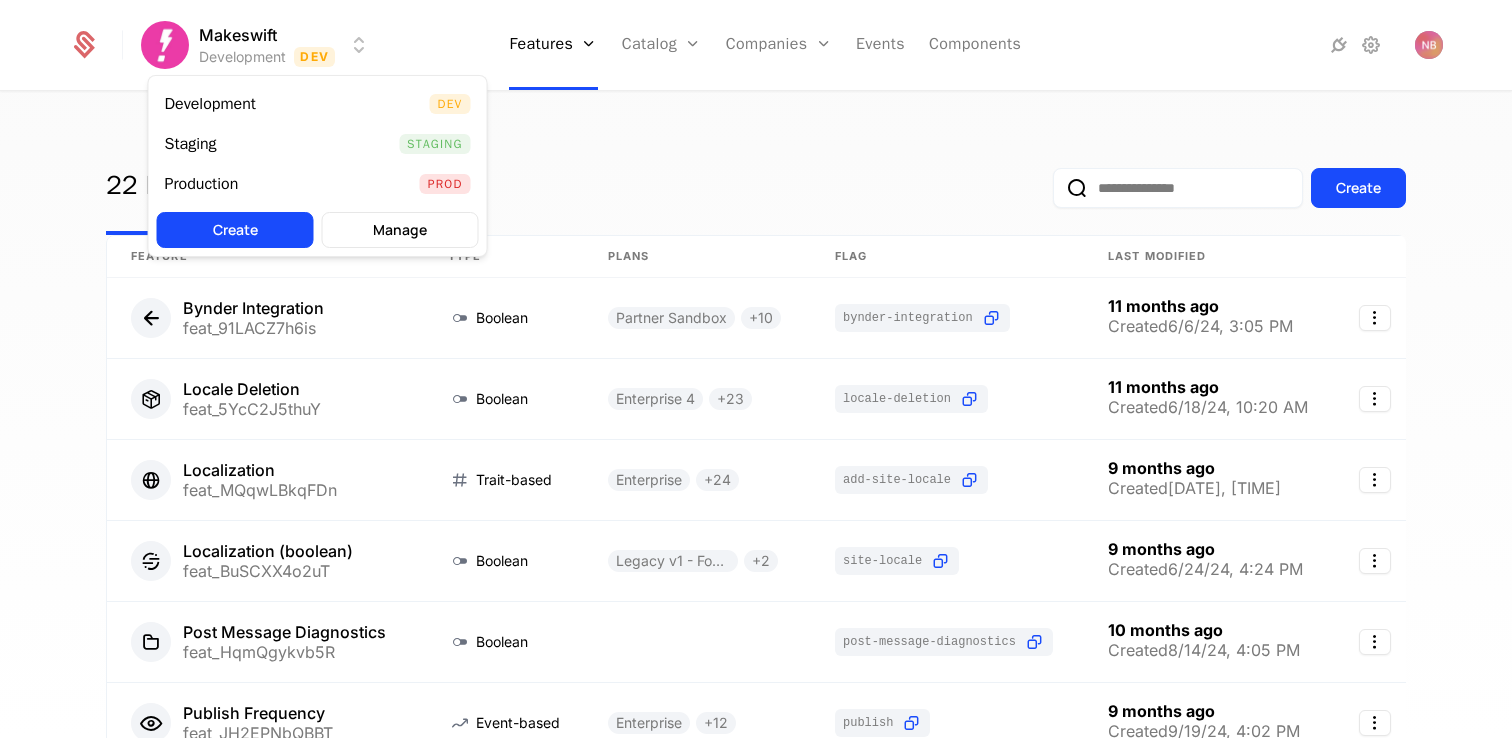 click on "Makeswift Development Dev Features Features Flags Catalog Plans Add Ons Configuration Companies Companies Users Events Components 22 Features 42 Flags Create Feature Type Plans Flag Last Modified Bynder Integration feat_91LACZ7h6is Boolean Partner Sandbox + 10 bynder-integration 11 months ago Created  [DATE], [TIME] Locale Deletion feat_5YcC2J5thuY Boolean Enterprise 4 + 23 locale-deletion 11 months ago Created  [DATE], [TIME] Localization feat_MQqwLBkqFDn Trait-based Enterprise + 24 add-site-locale 9 months ago Created  [DATE], [TIME] Localization (boolean) feat_BuSCXX4o2uT Boolean Legacy v1 - Founding Maker + 2 site-locale 9 months ago Created  [DATE], [TIME] Post Message Diagnostics feat_HqmQgykvb5R Boolean post-message-diagnostics 10 months ago Created  [DATE], [TIME] Publish Frequency feat_JH2EPNbQBBT Event-based Enterprise + 12 publish 9 months ago Created  [DATE], [TIME] Publish Page feat_TC7TYsJWj6m Trait-based Legacy v3 - Pro 1 + 22 publish-page 11 months ago Created  Boolean +" at bounding box center [756, 369] 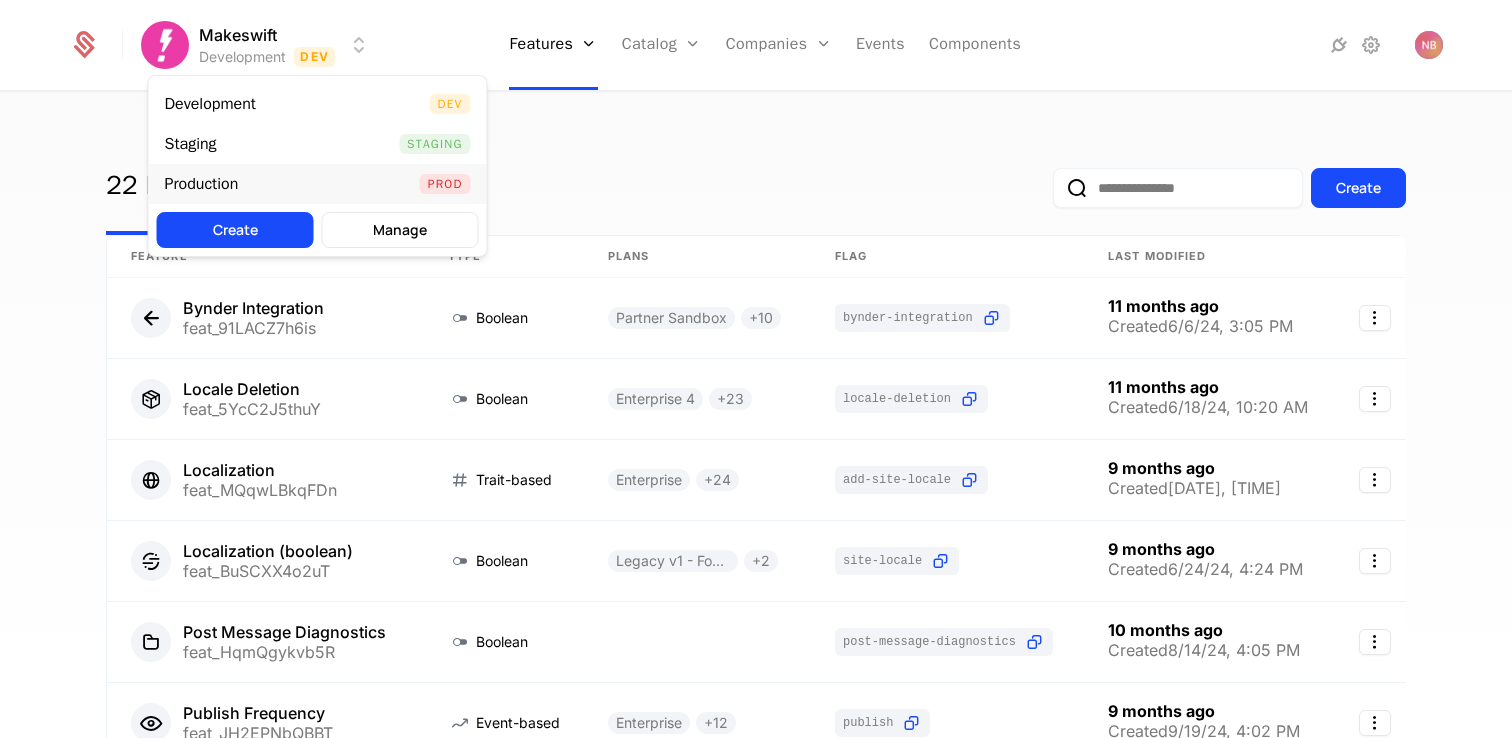 click on "Production Prod" at bounding box center (318, 184) 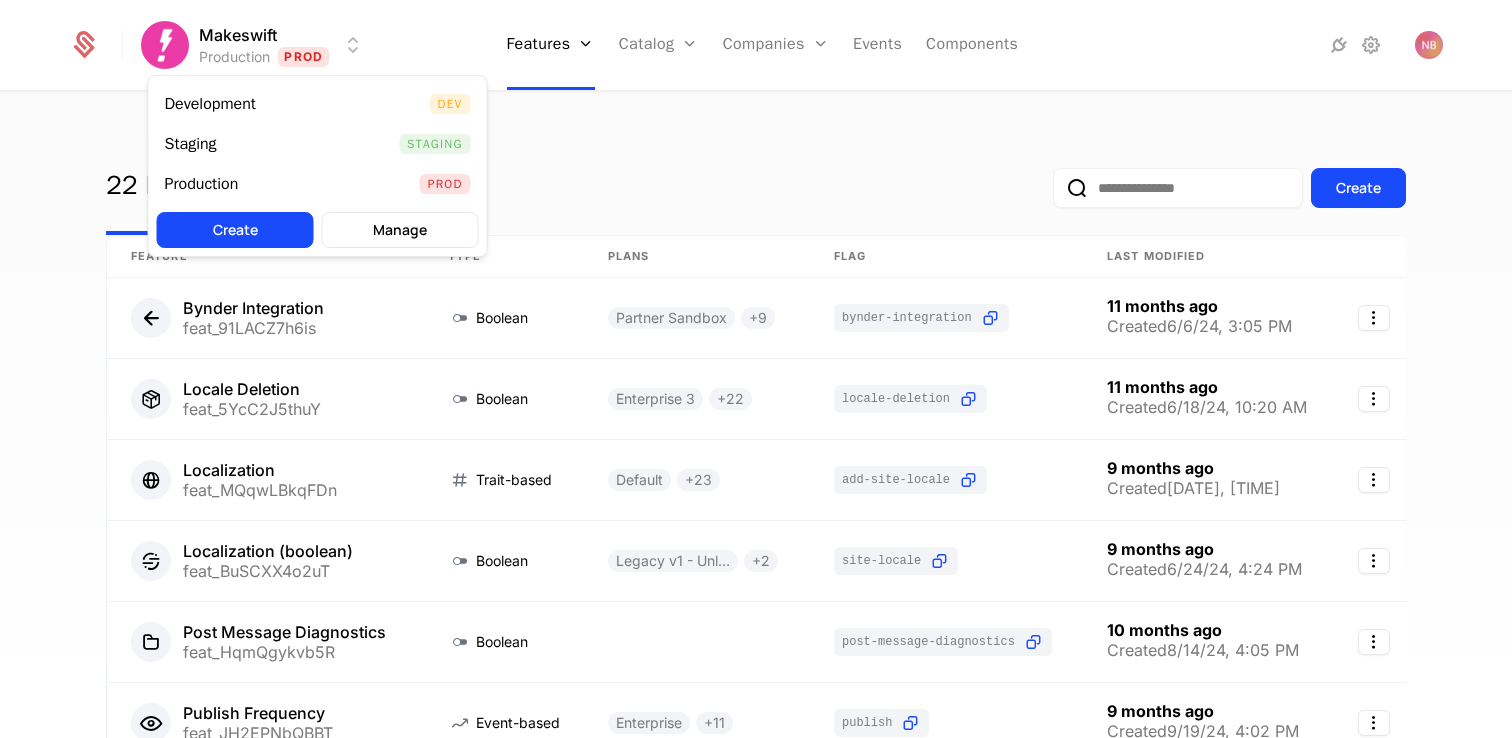 click on "Makeswift Production Prod Features Features Flags Catalog Plans Add Ons Configuration Companies Companies Users Events Components 22 Features 42 Flags Create Feature Type Plans Flag Last Modified Bynder Integration feat_91LACZ7h6is Boolean Partner Sandbox + 9 bynder-integration 11 months ago Created  [DATE], [TIME] Locale Deletion feat_5YcC2J5thuY Boolean Enterprise 3 + 22 locale-deletion 11 months ago Created  [DATE], [TIME] Localization feat_MQqwLBkqFDn Trait-based Default + 23 add-site-locale 9 months ago Created  [DATE], [TIME] Localization (boolean) feat_BuSCXX4o2uT Boolean Legacy v1 - Unlimited + 2 site-locale 9 months ago Created  [DATE], [TIME] Post Message Diagnostics feat_HqmQgykvb5R Boolean post-message-diagnostics 10 months ago Created  [DATE], [TIME] Publish Frequency feat_JH2EPNbQBBT Event-based Enterprise + 11 publish 9 months ago Created  [DATE], [TIME] Publish Page feat_TC7TYsJWj6m Trait-based Legacy v2 - Pro + 22 publish-page 11 months ago Created  [DATE], [TIME] + 20" at bounding box center [756, 369] 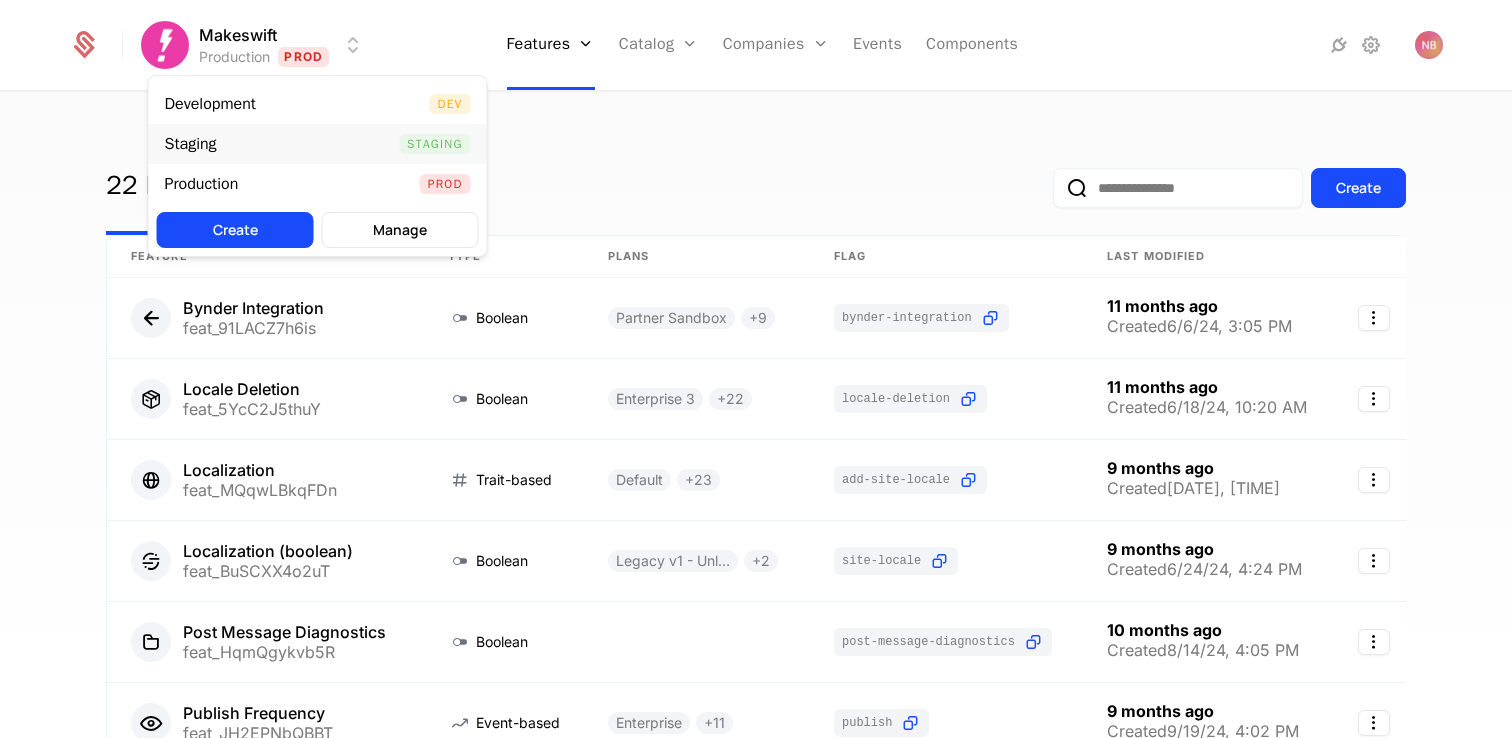 click on "Staging Staging" at bounding box center [318, 144] 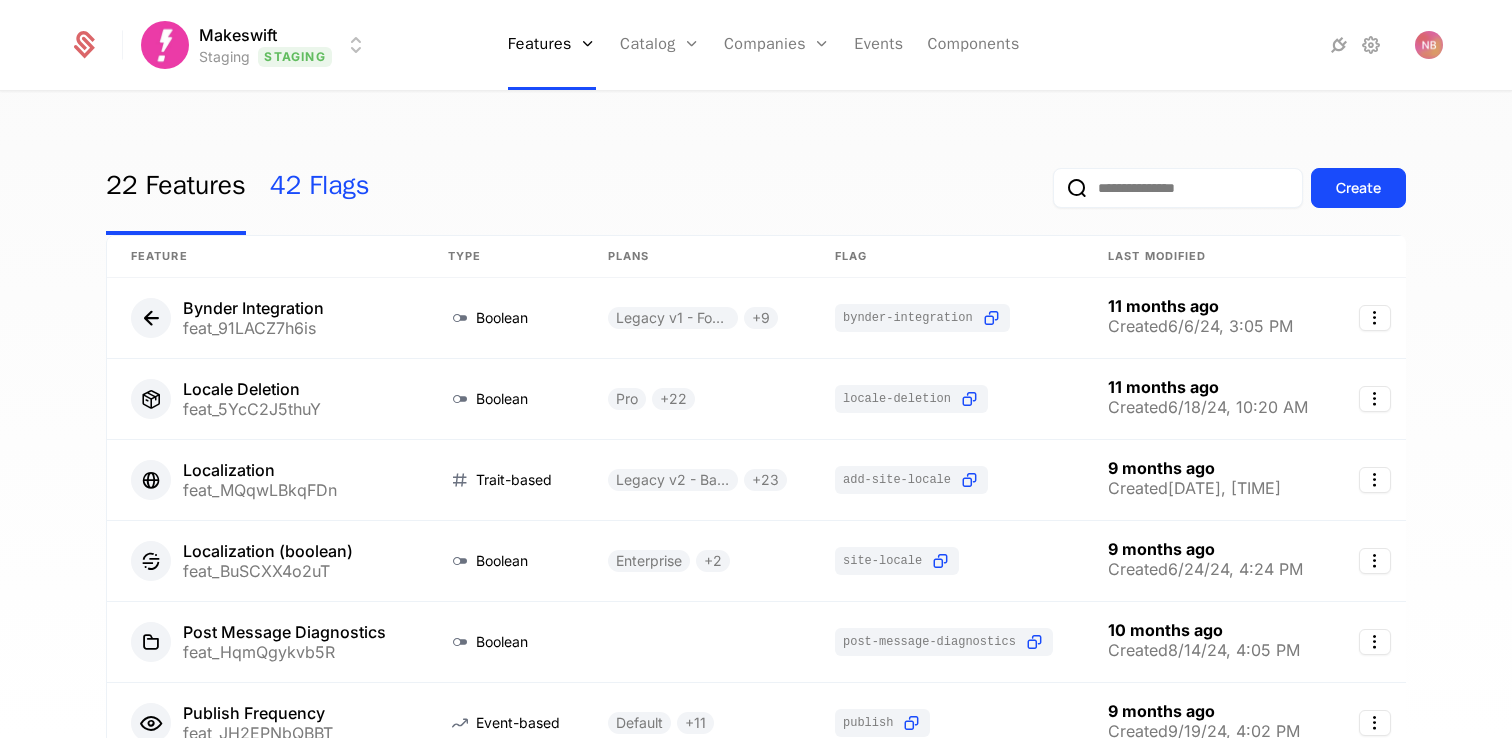 click on "42 Flags" at bounding box center (320, 188) 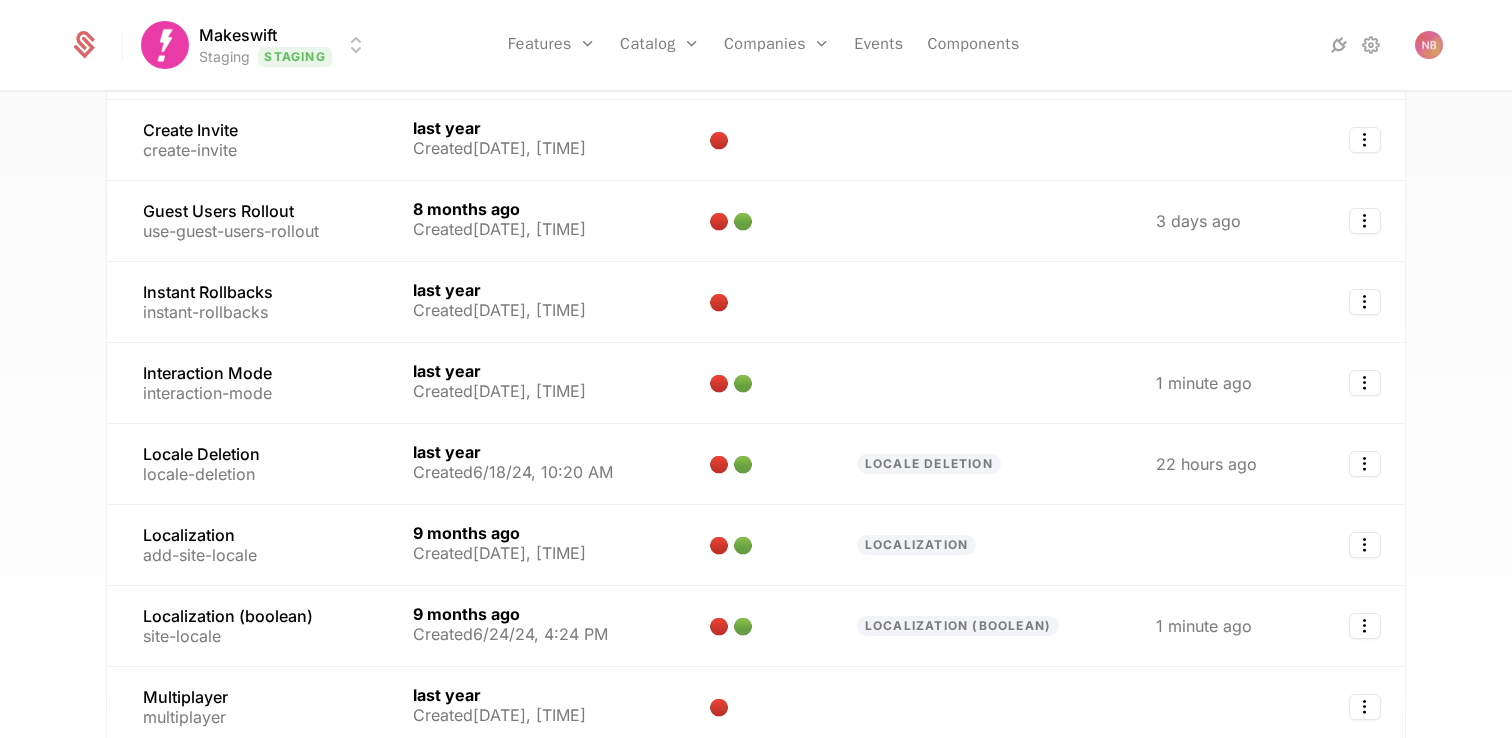 scroll, scrollTop: 0, scrollLeft: 0, axis: both 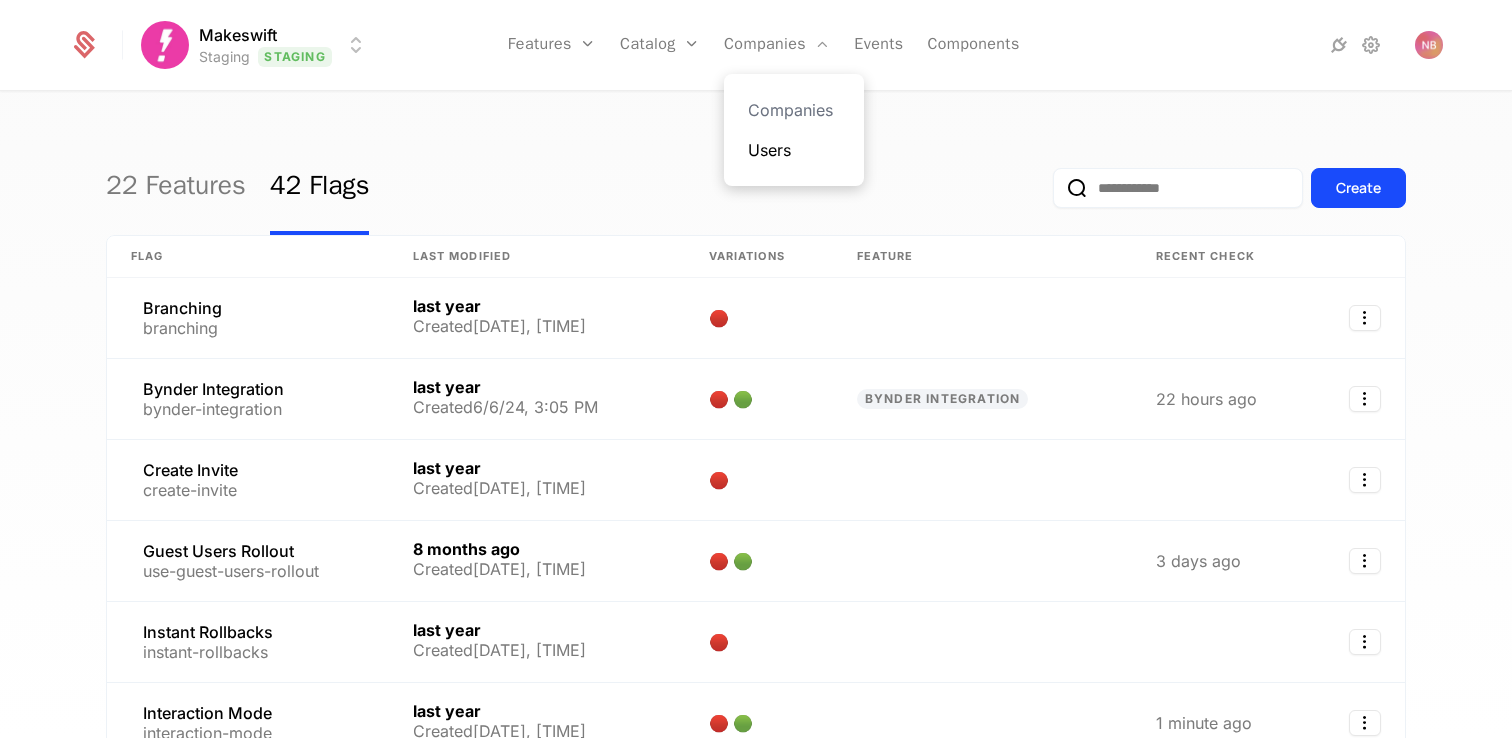 click on "Users" at bounding box center (794, 150) 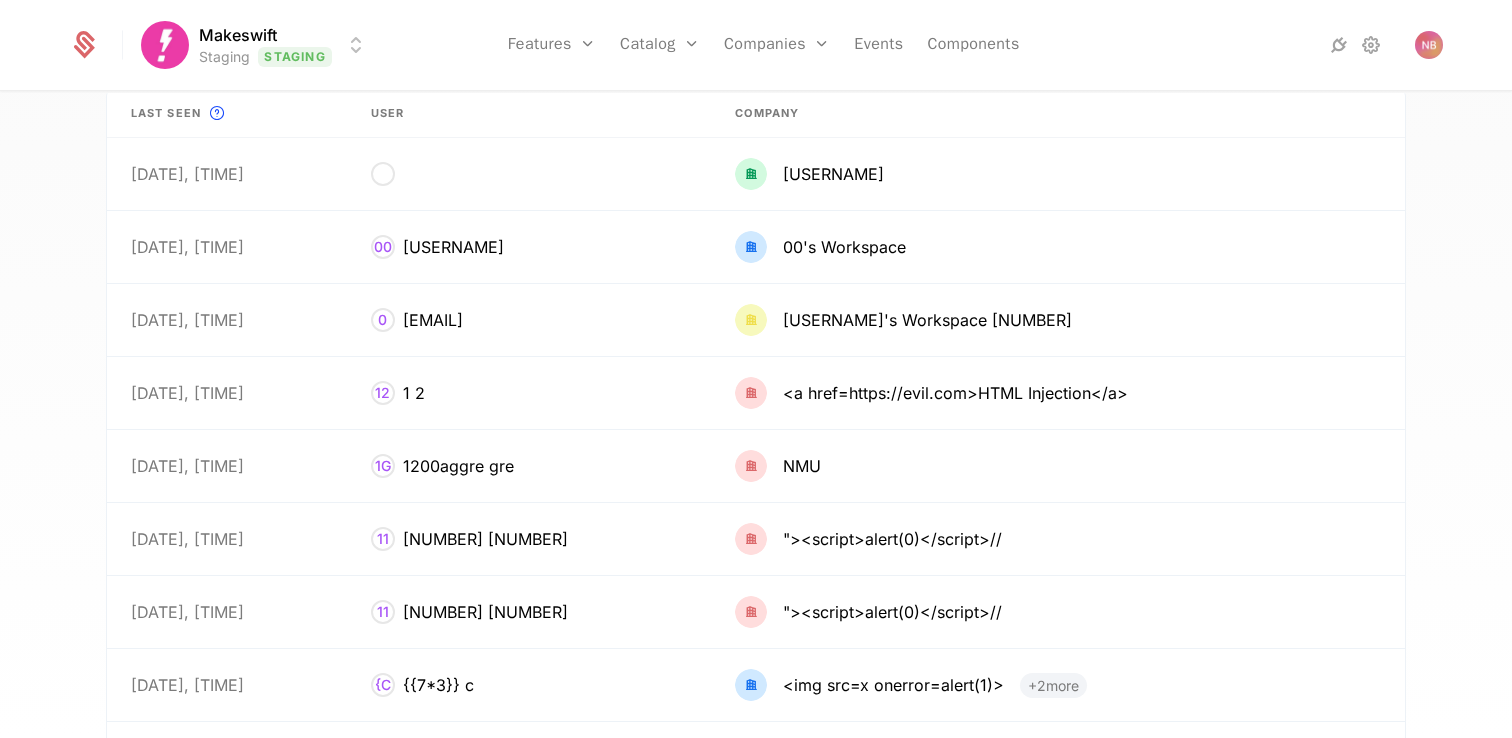 scroll, scrollTop: 0, scrollLeft: 0, axis: both 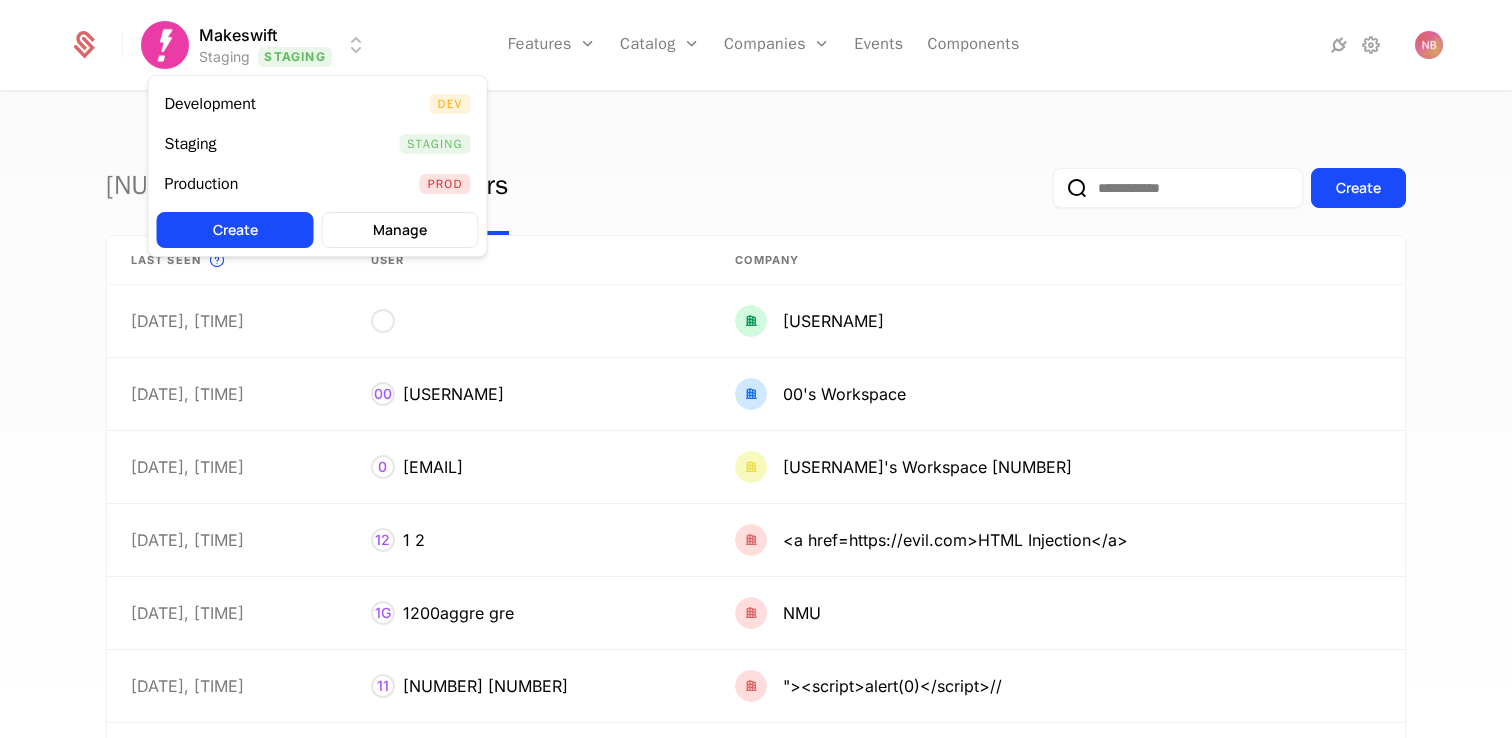 click on "Makeswift Staging Staging Features Features Flags Catalog Plans Add Ons Configuration Companies Companies Users Events Components [NUMBER] Companies [NUMBER] Users Create  Last seen  This is the date a track or identify event associated with this user was last received by Schematic. User Company [DATE], [TIME] [USERNAME] [DATE], [TIME] [USERNAME] [USERNAME] [DATE], [TIME] [USERNAME]'s Workspace [DATE], [TIME] [EMAIL] [USERNAME]'s Workspace [NUMBER] [DATE], [TIME] [NUMBER] [NUMBER] [DATE], [TIME] [NUMBER] [NUMBER] [DATE], [TIME] [USERNAME] [NUMBER] more [COMPANY] [DATE], [TIME] [NUMBER] [NUMBER] [USERNAME] [USERNAME] "><script>alert(0)</script>// [DATE], [TIME] [NUMBER] [NUMBER] "><script>alert(0)</script>// [DATE], [TIME] [NUMBER] {C {{7*3}} c [IMAGE] + [NUMBER] more [USERNAME]'s Workspace [USERNAME]'s Workspace [DATE], [TIME] [NUMBER] {{7*7}} [NUMBER] {{7*7}} [NUMBER] {{7*7}} [NUMBER] ${{7*7}} [NUMBER] #{{7*7}}  + [NUMBER] more [COMPANY] [DATE], [TIME] [NUMBER] {{7*7}}  [USERNAME]'s Workspace Show ** ** ** *** *** per page per page [NUMBER] [NUMBER] [NUMBER] [NUMBER] [NUMBER] ... [NUMBER] [NUMBER] to  [NUMBER]   of   [NUMBER]  of   [NUMBER]" at bounding box center [756, 369] 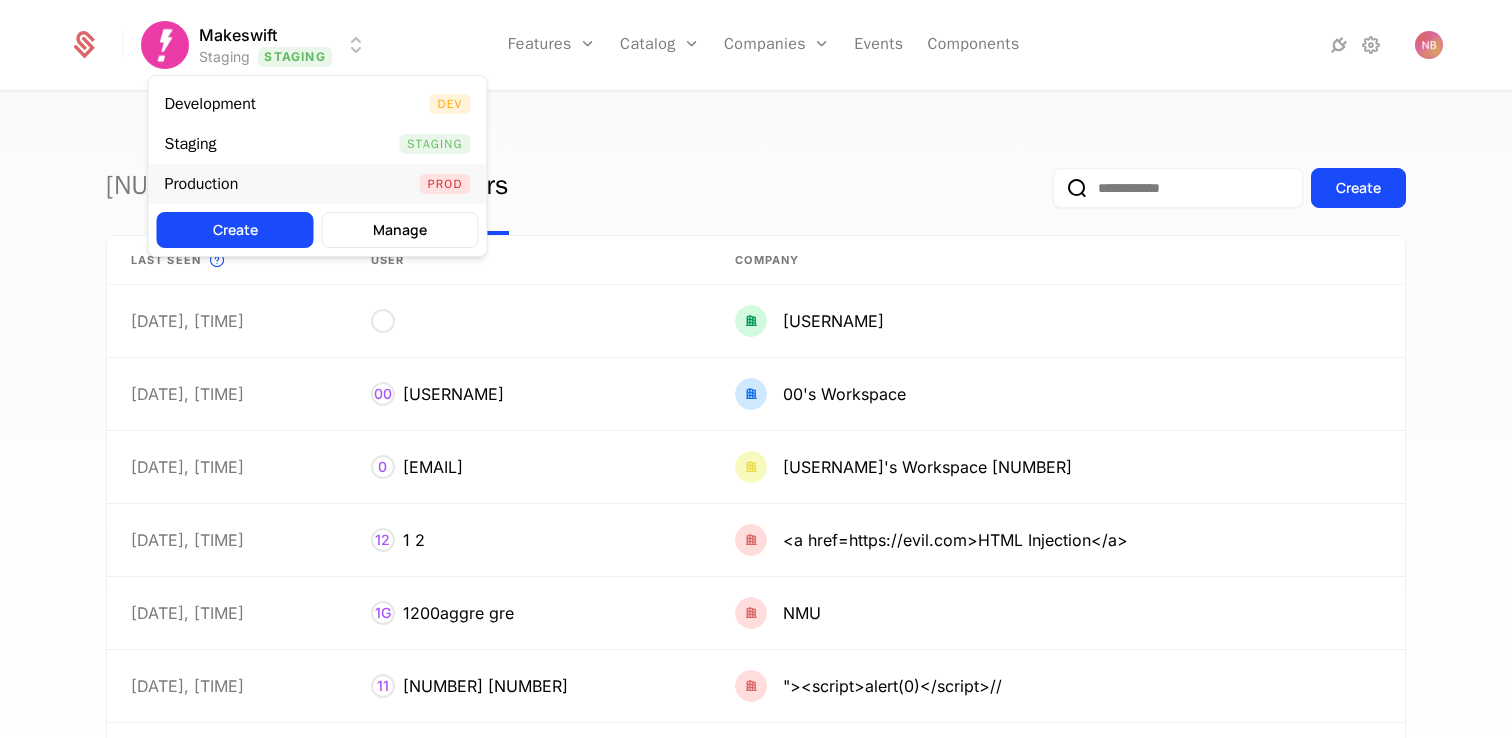 click on "Production Prod" at bounding box center [318, 184] 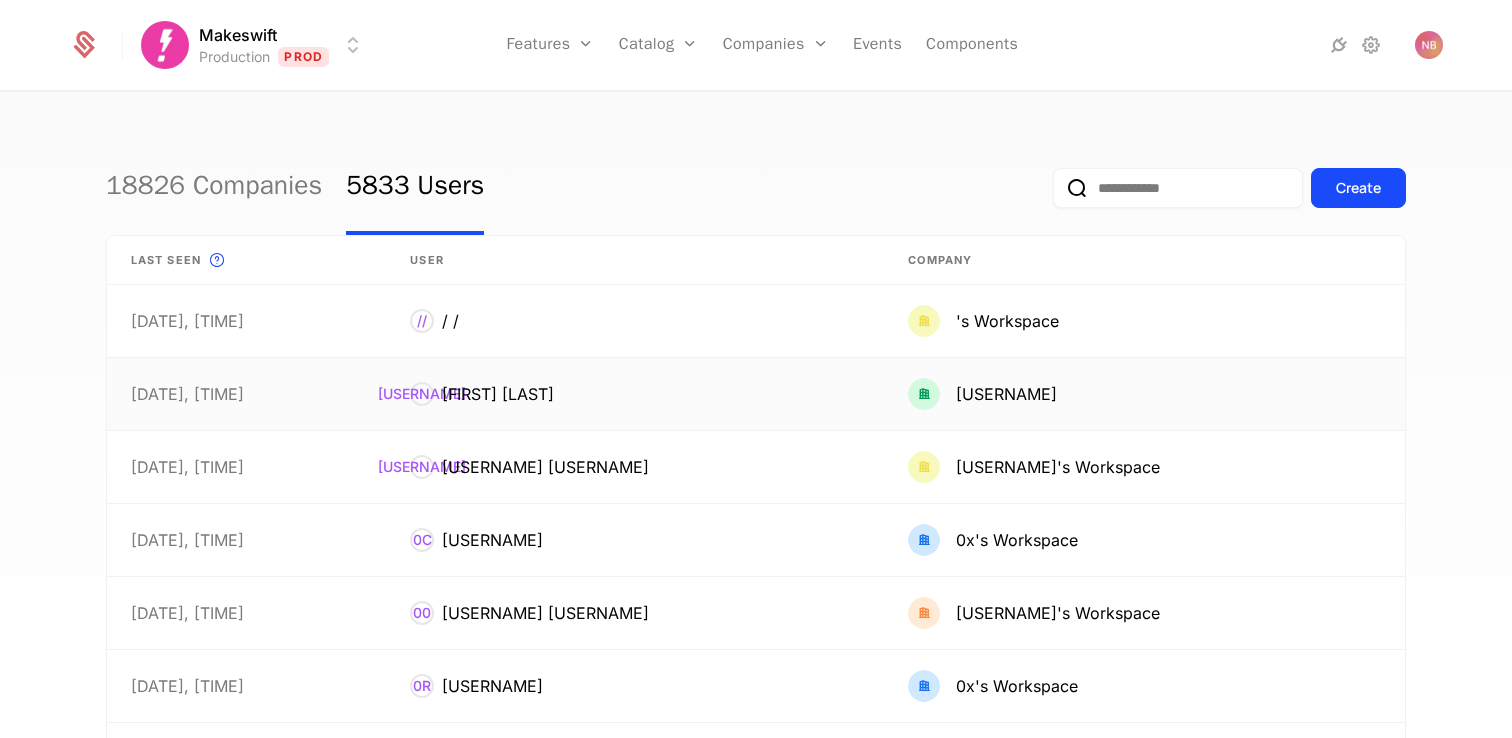scroll, scrollTop: 429, scrollLeft: 0, axis: vertical 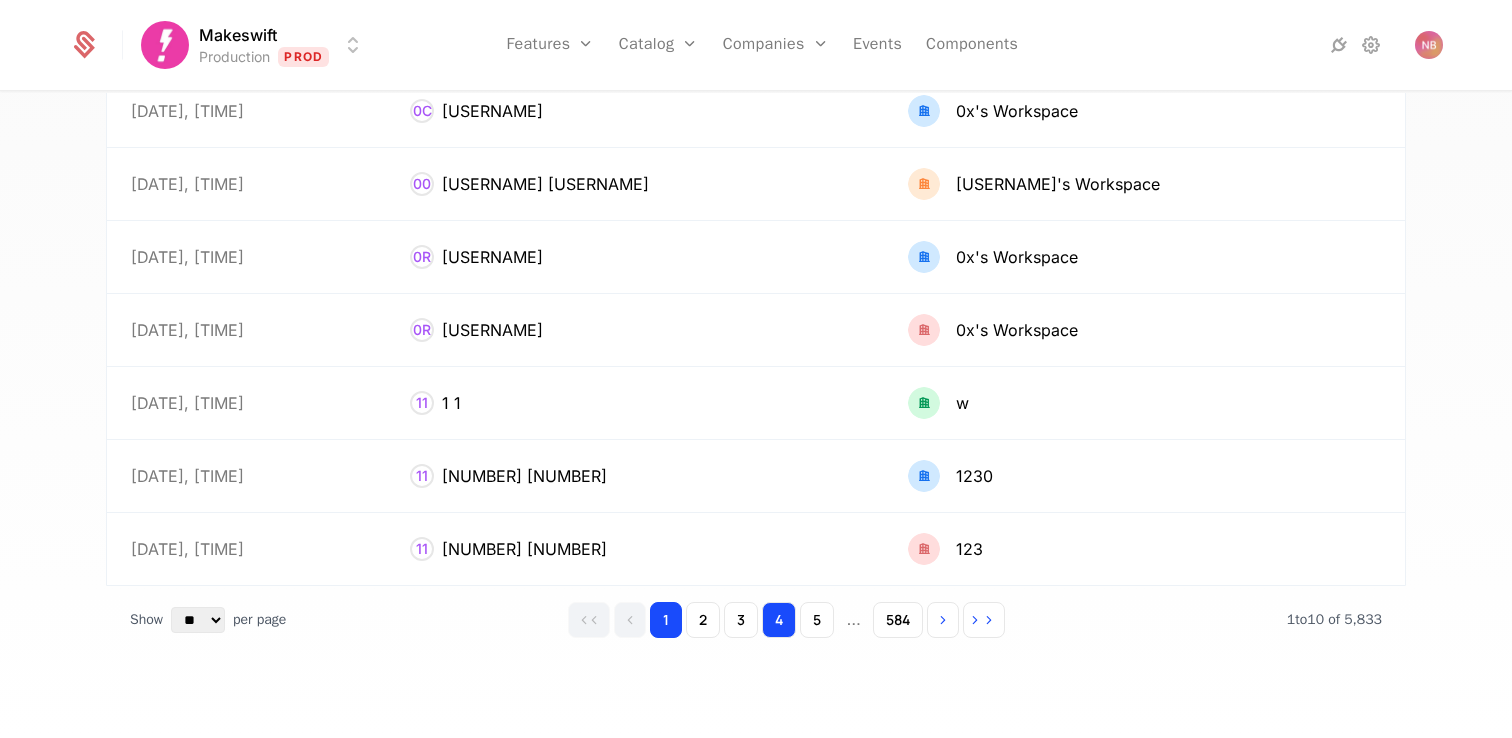 click on "4" at bounding box center [779, 620] 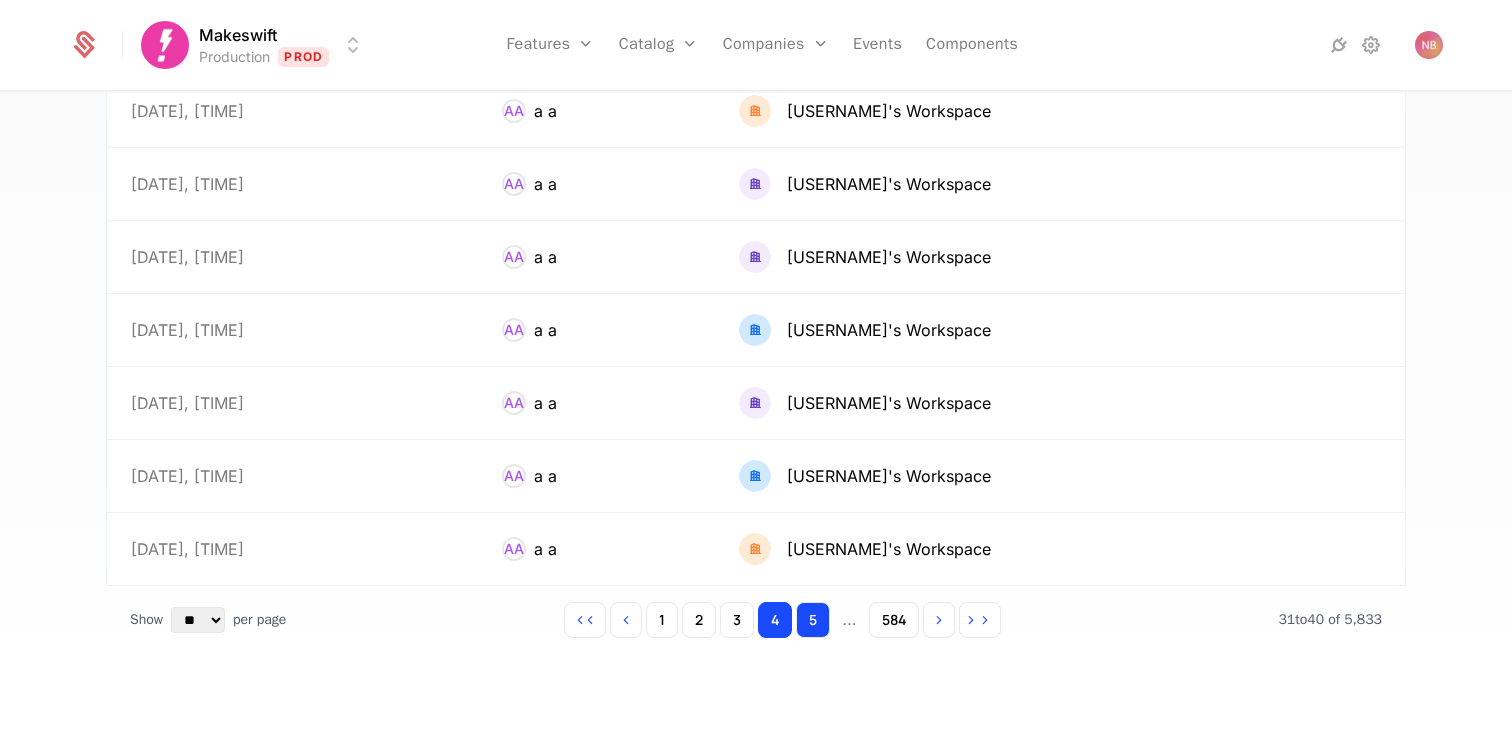 click on "5" at bounding box center (813, 620) 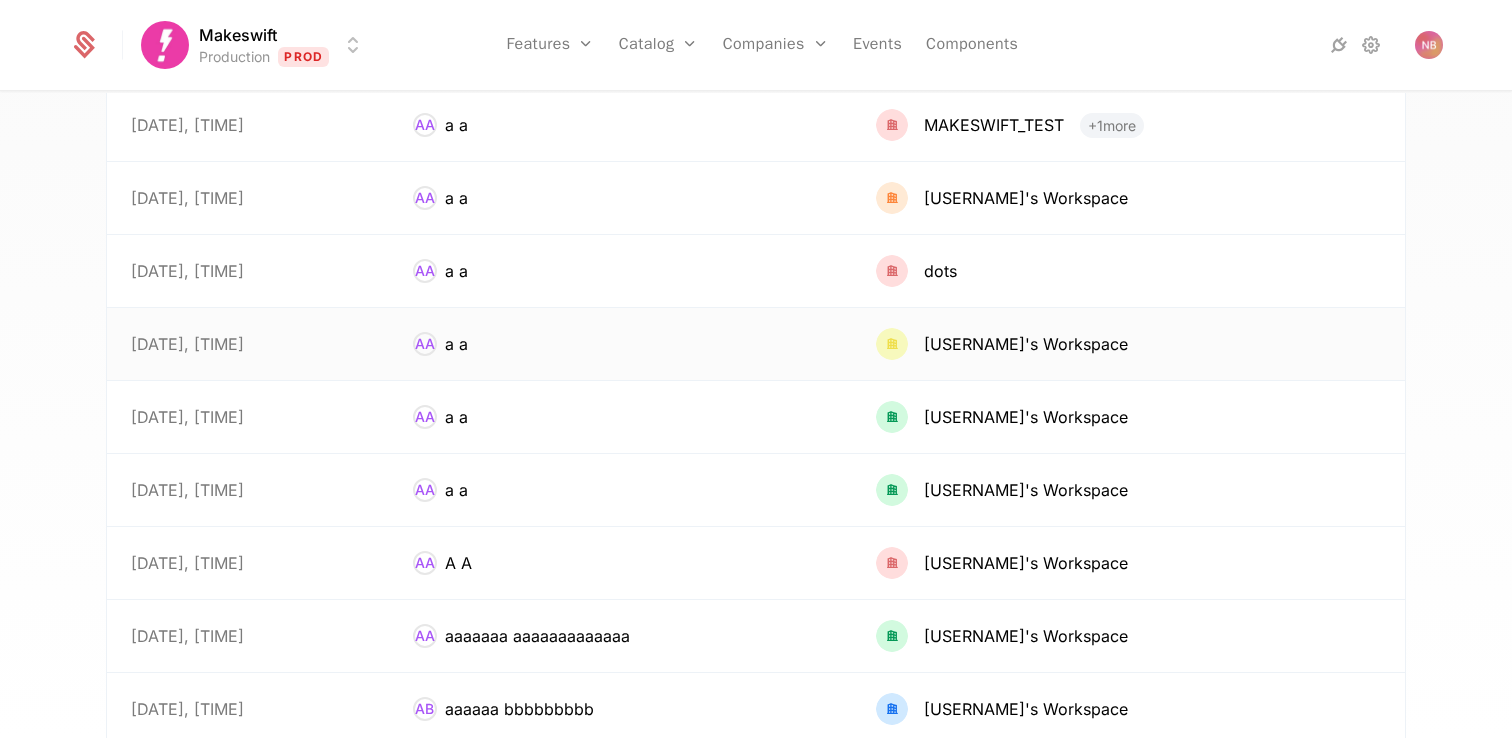 scroll, scrollTop: 0, scrollLeft: 0, axis: both 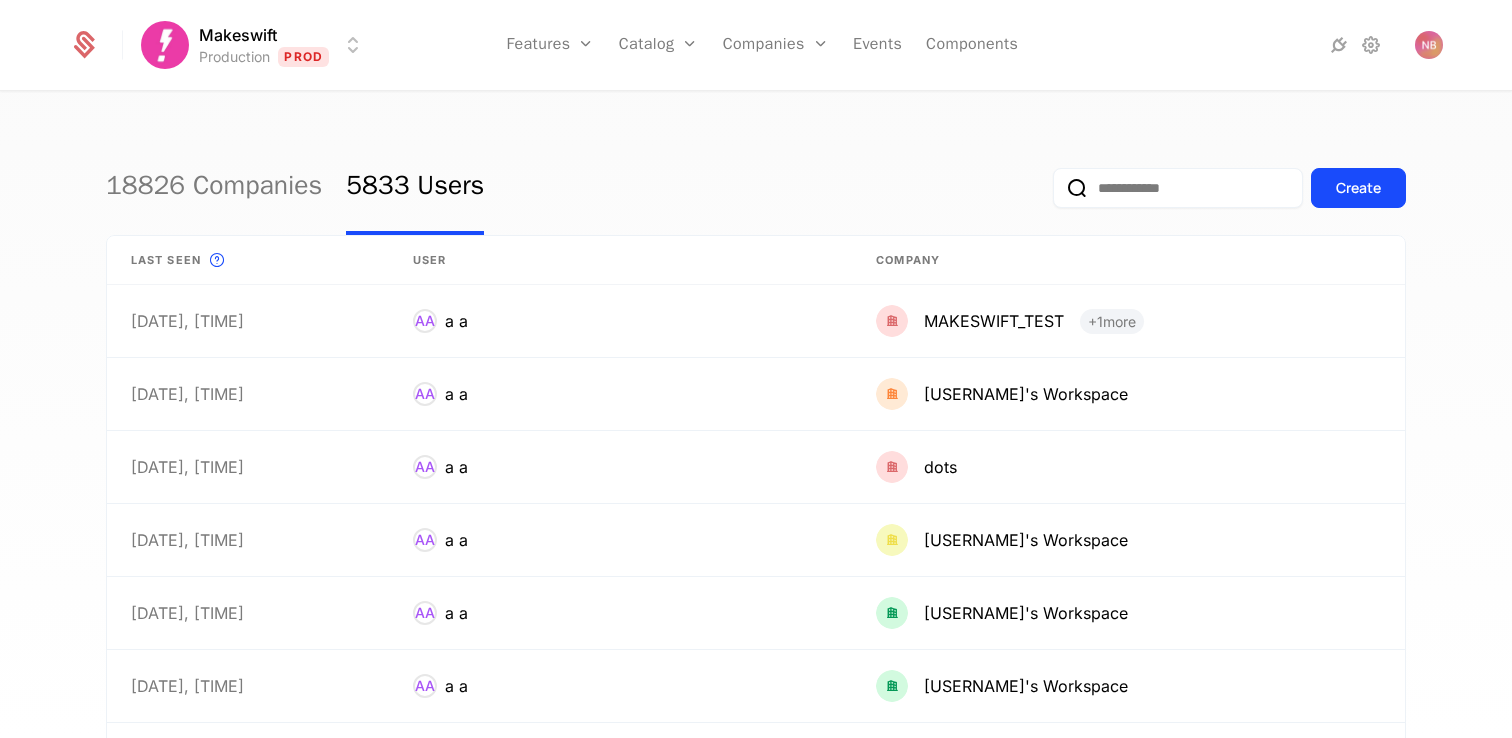 type 